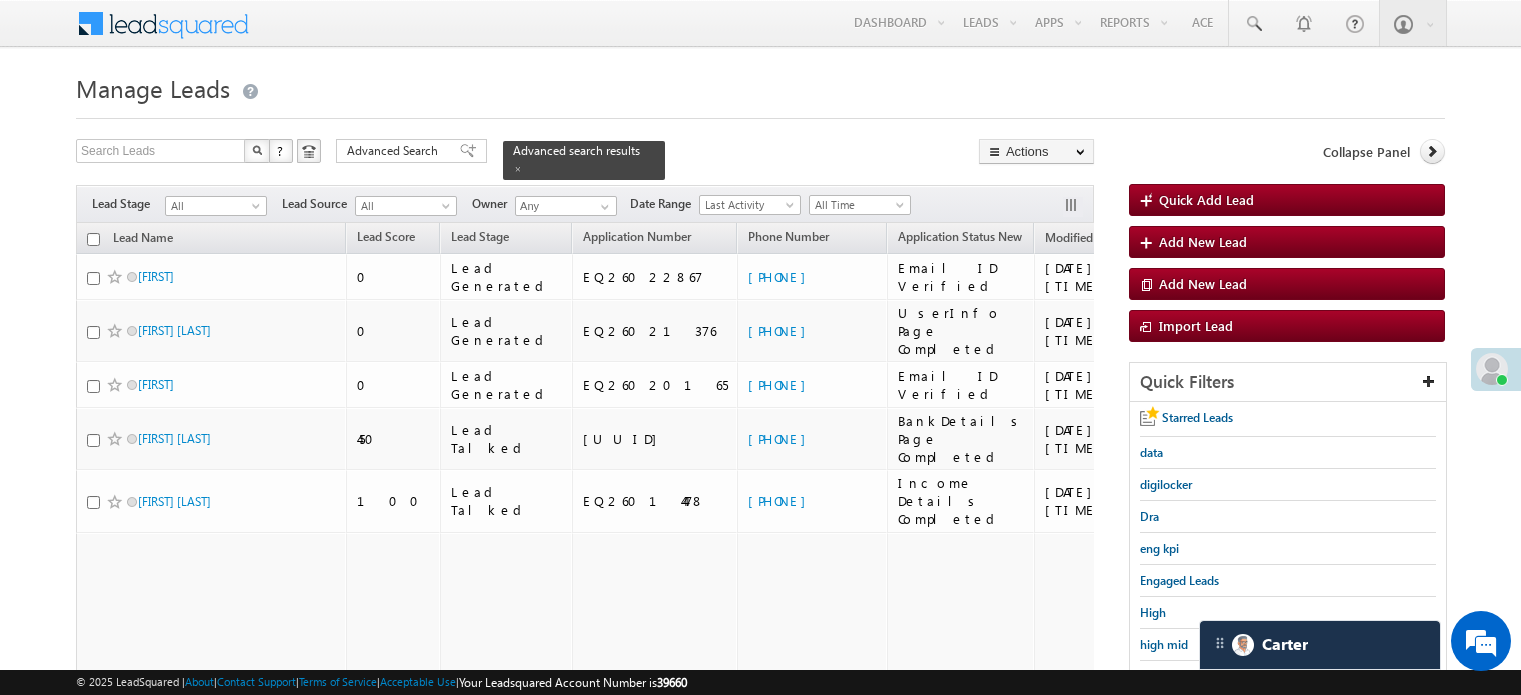 scroll, scrollTop: 100, scrollLeft: 0, axis: vertical 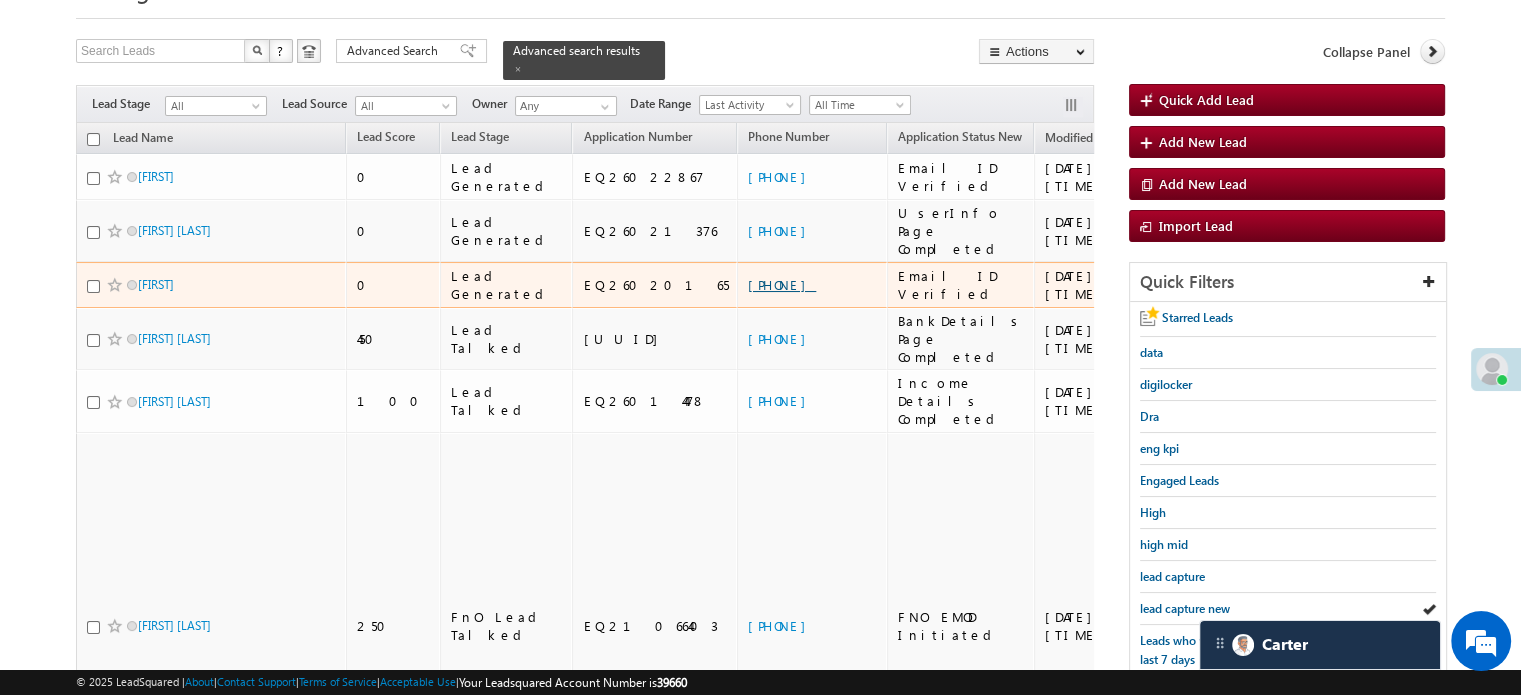click on "+91-9366938347" at bounding box center (782, 284) 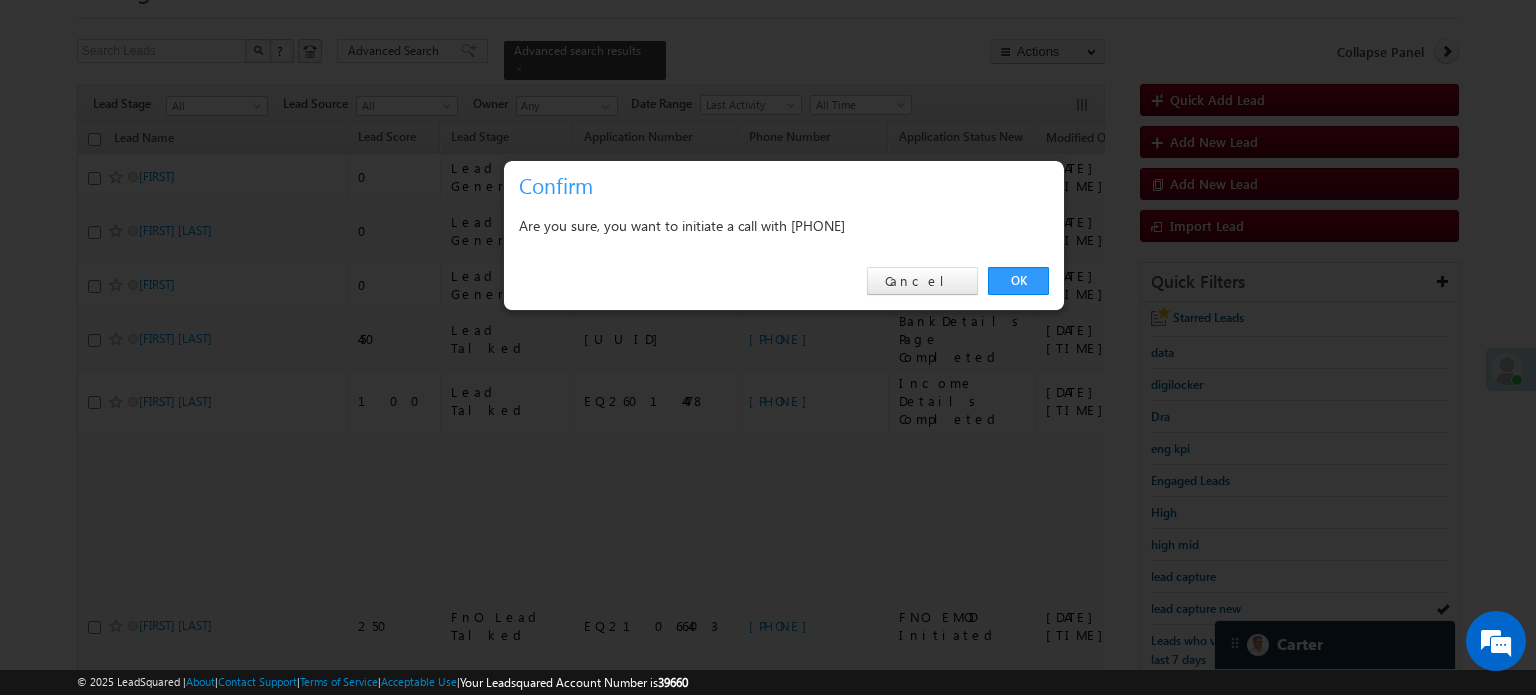 click on "OK Cancel" at bounding box center [784, 281] 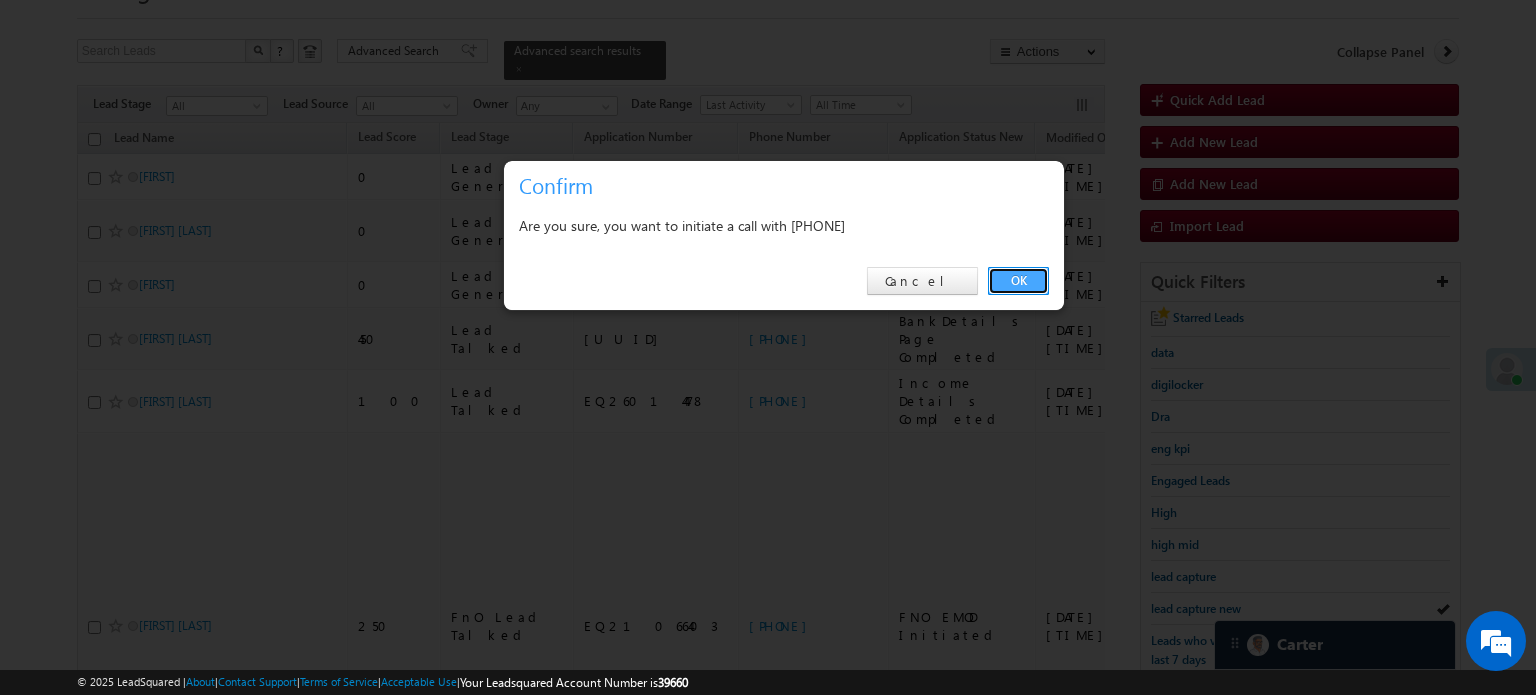 click on "OK" at bounding box center (1018, 281) 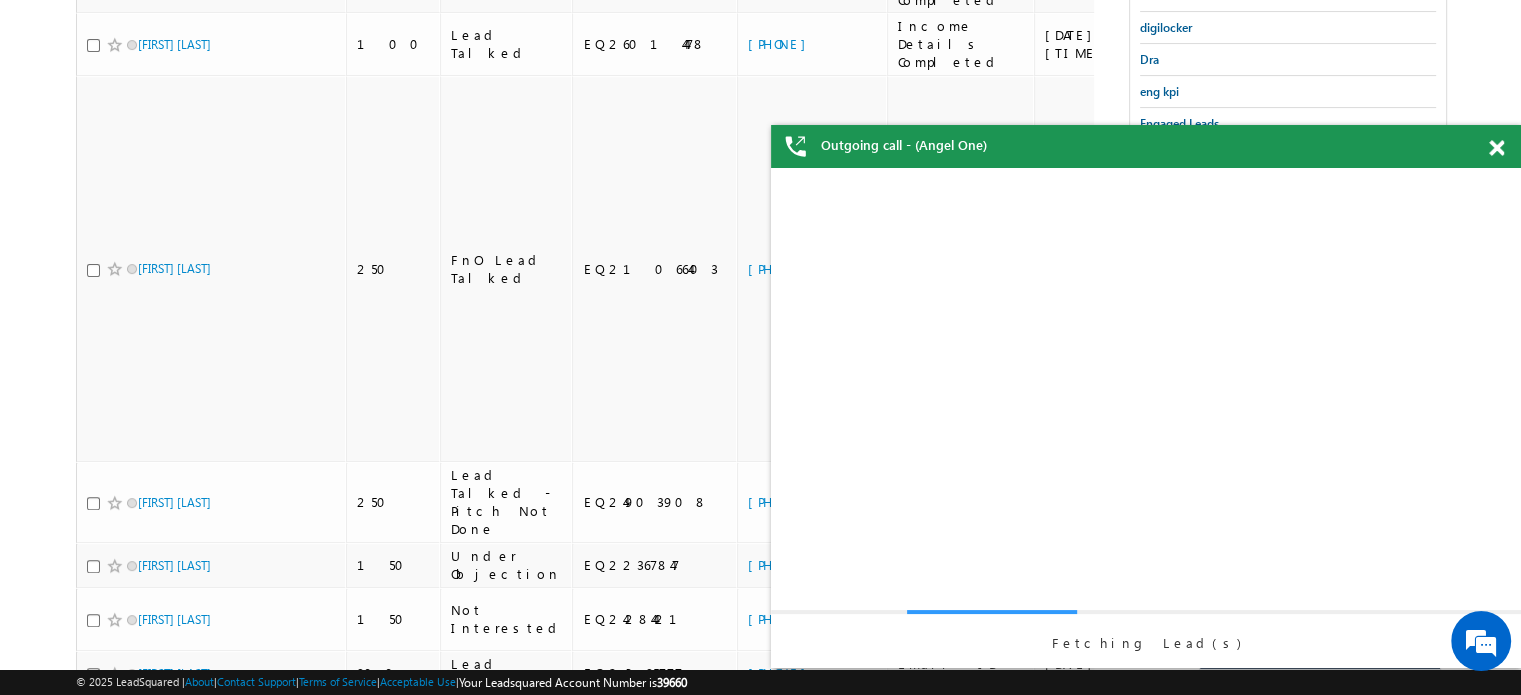 scroll, scrollTop: 0, scrollLeft: 0, axis: both 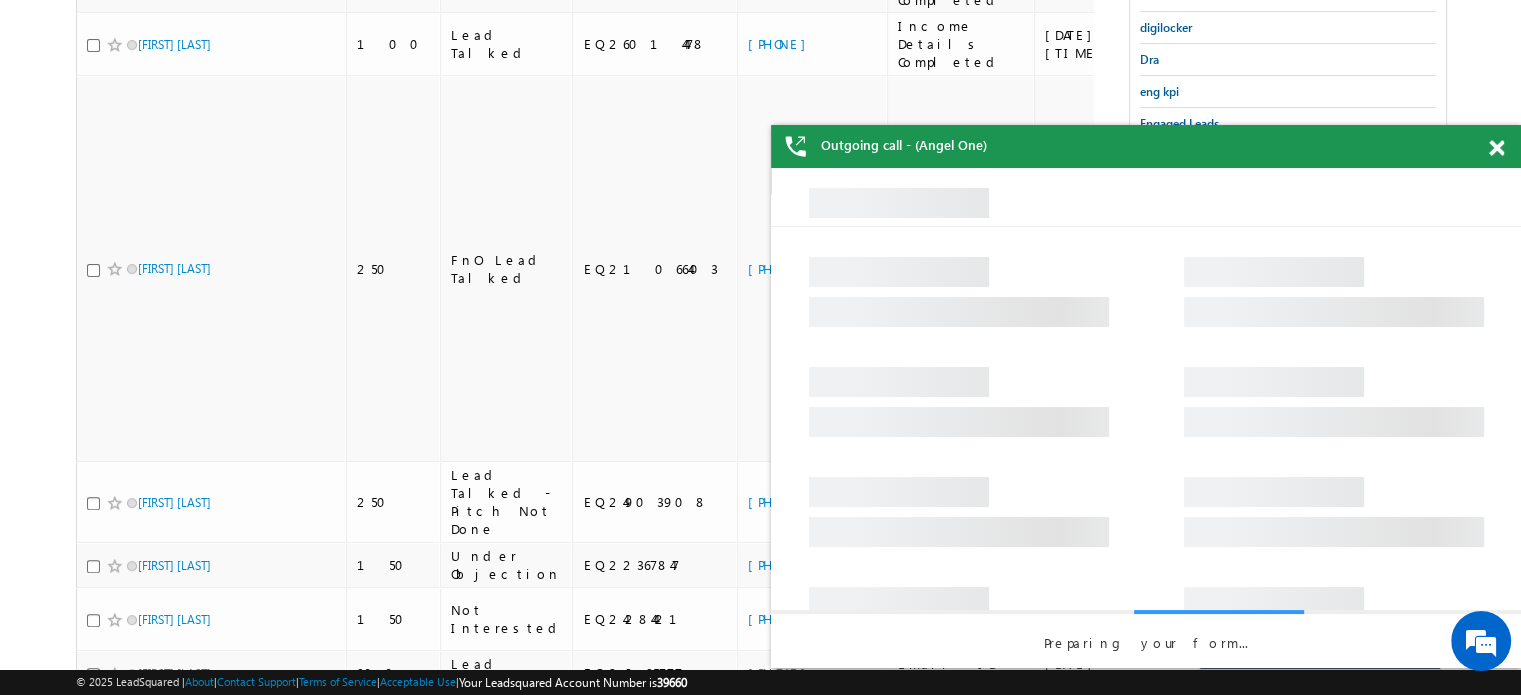click at bounding box center (1496, 148) 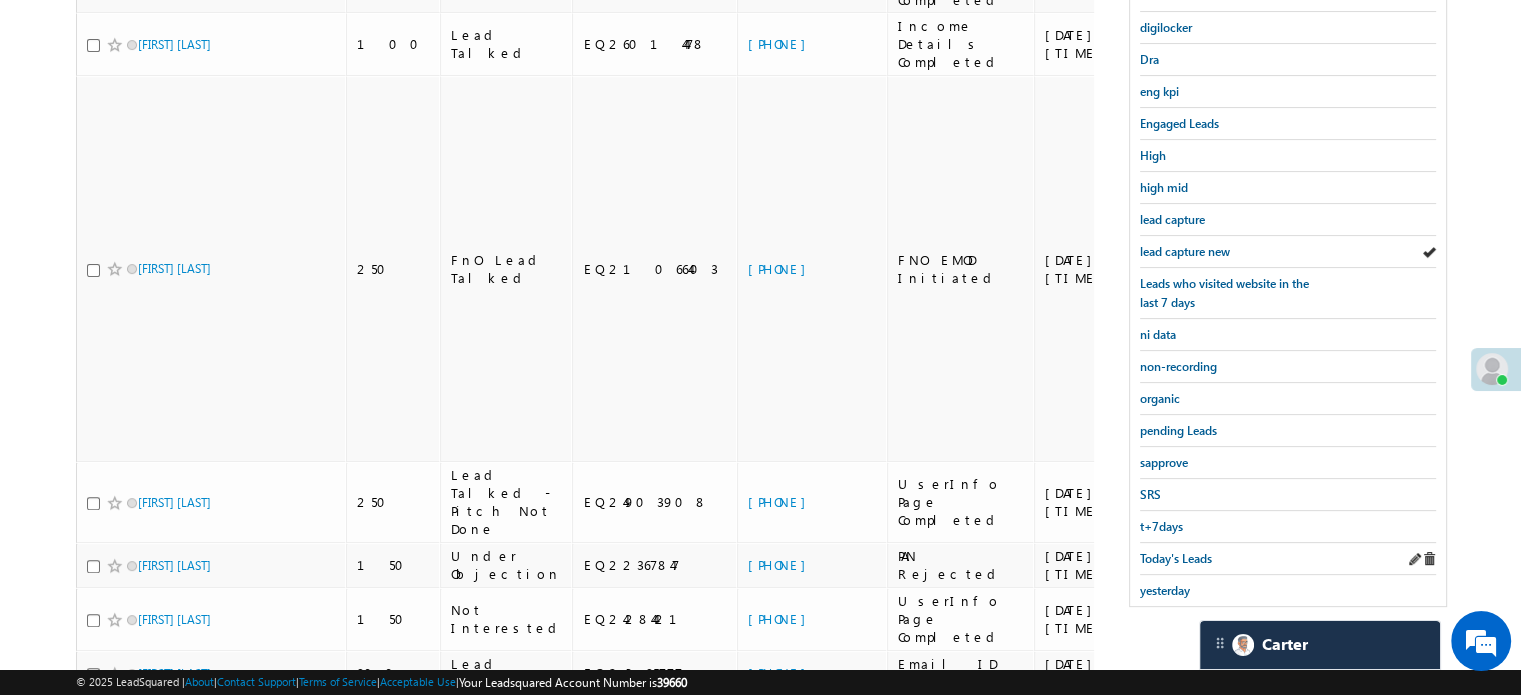 click on "Today's Leads" at bounding box center [1288, 559] 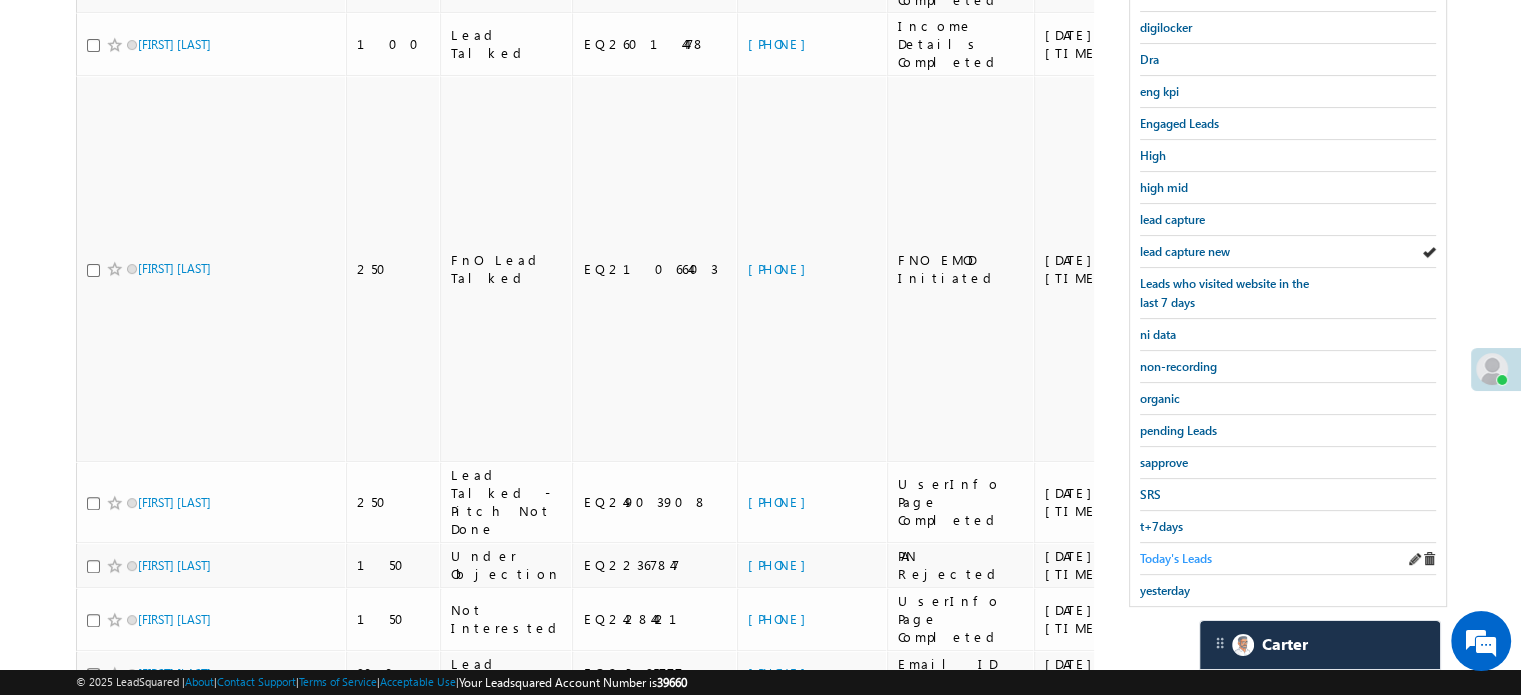 click on "Today's Leads" at bounding box center (1176, 558) 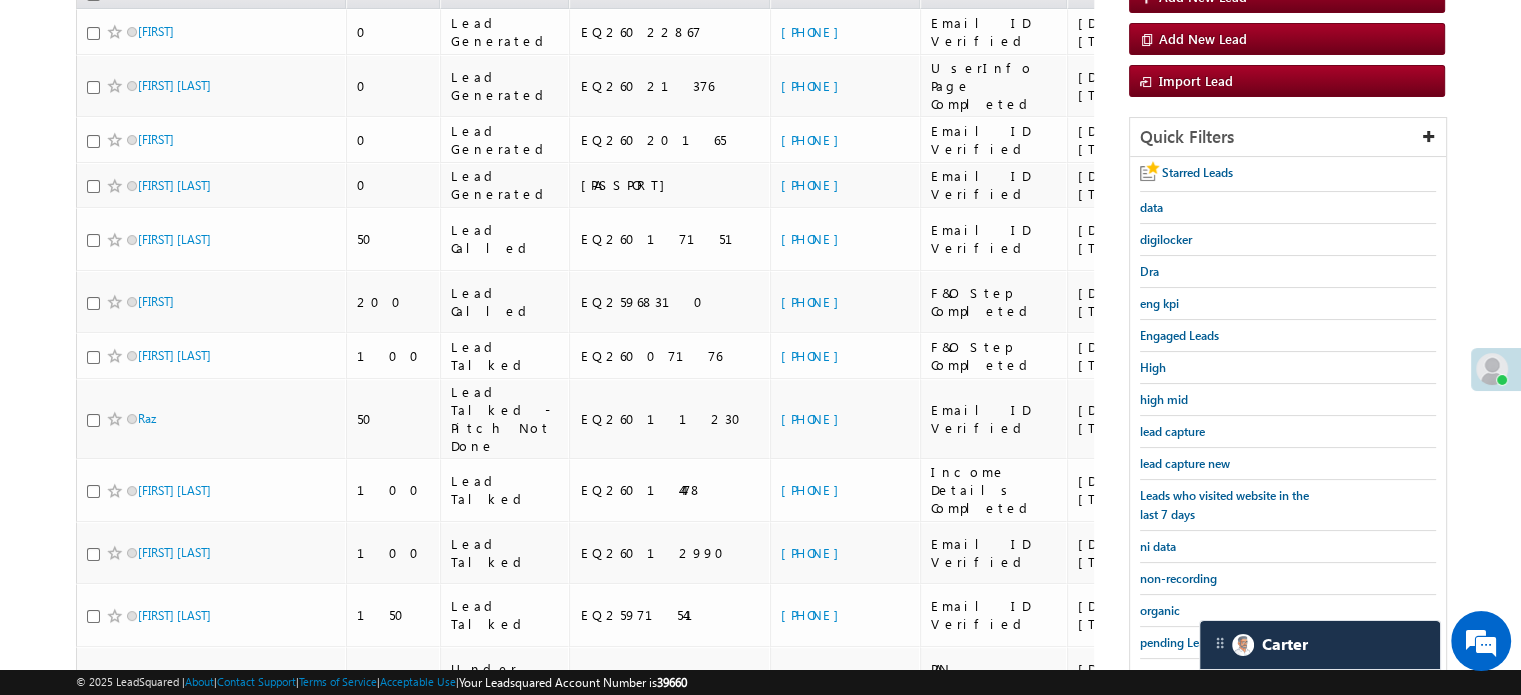 scroll, scrollTop: 111, scrollLeft: 0, axis: vertical 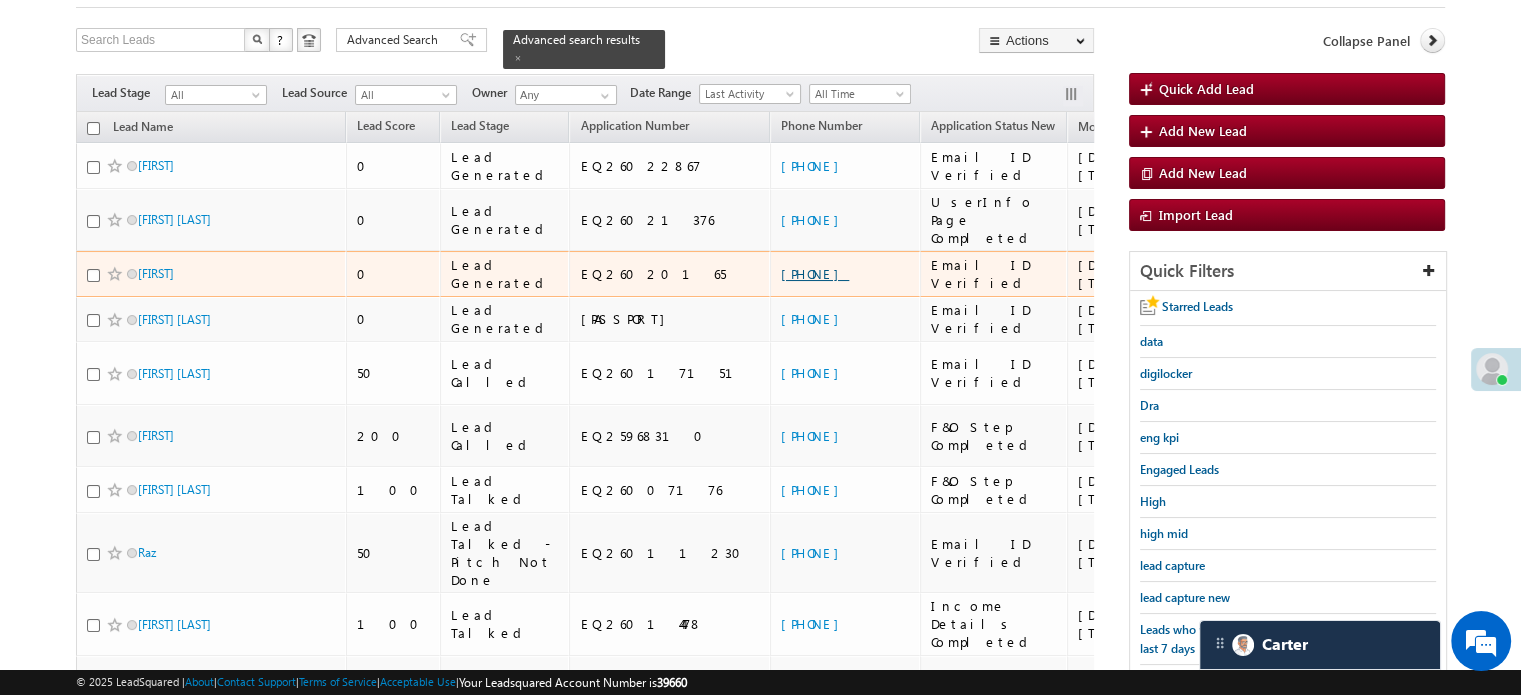 click on "+91-9366938347" at bounding box center [815, 273] 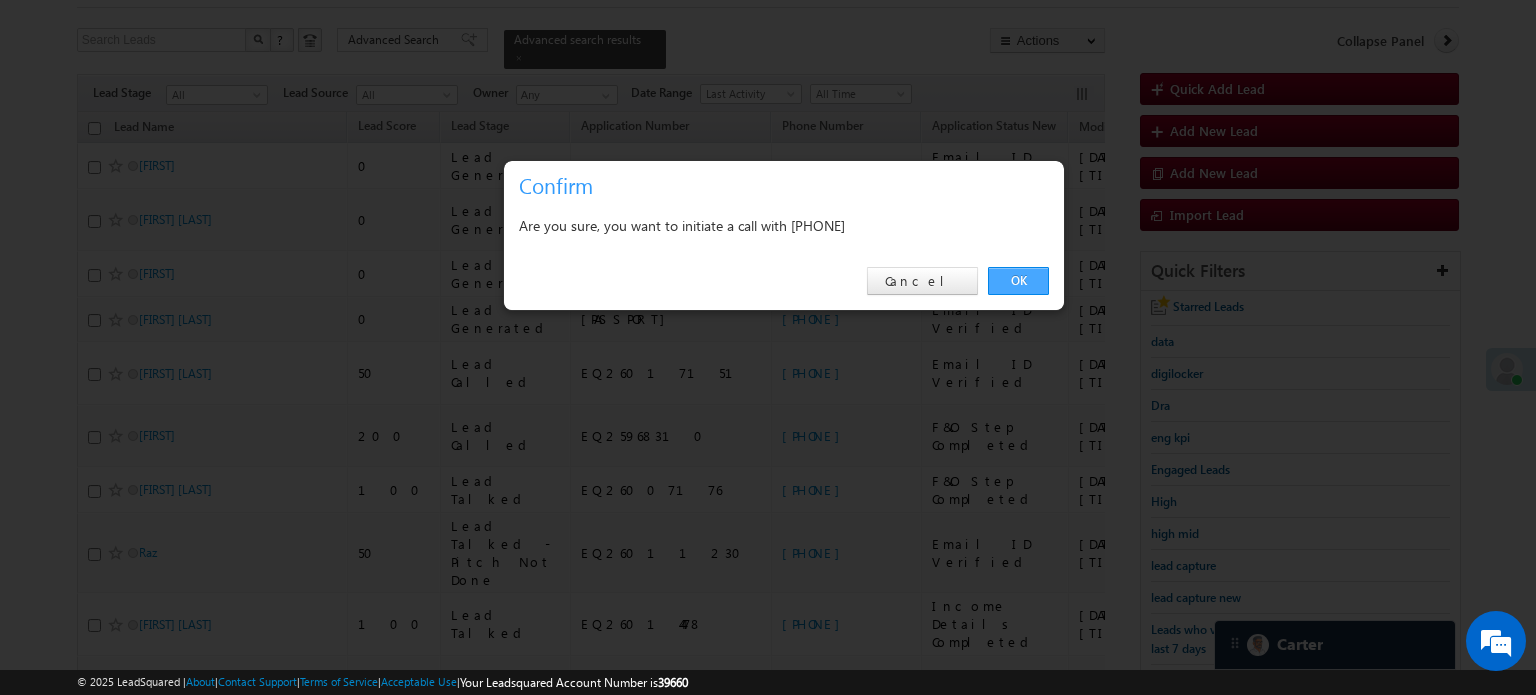 click on "OK" at bounding box center [1018, 281] 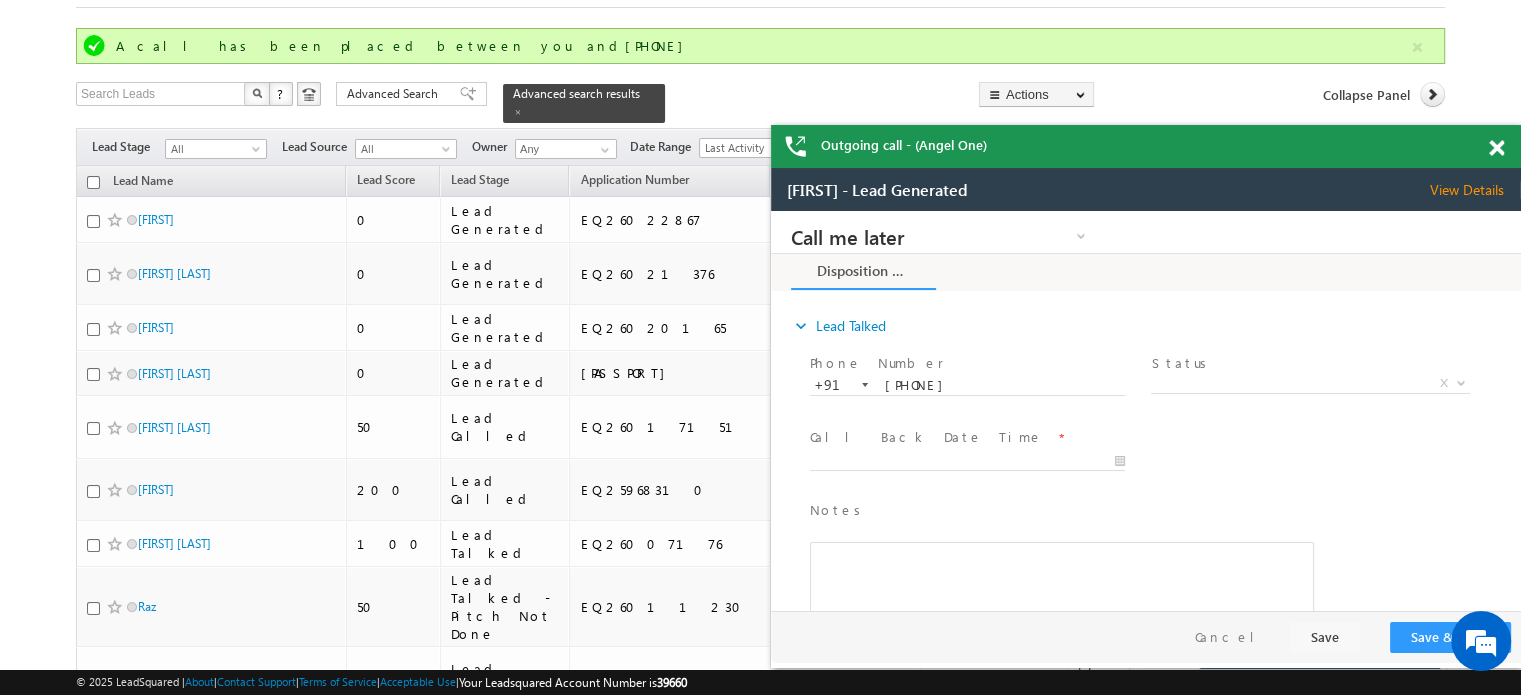 scroll, scrollTop: 0, scrollLeft: 0, axis: both 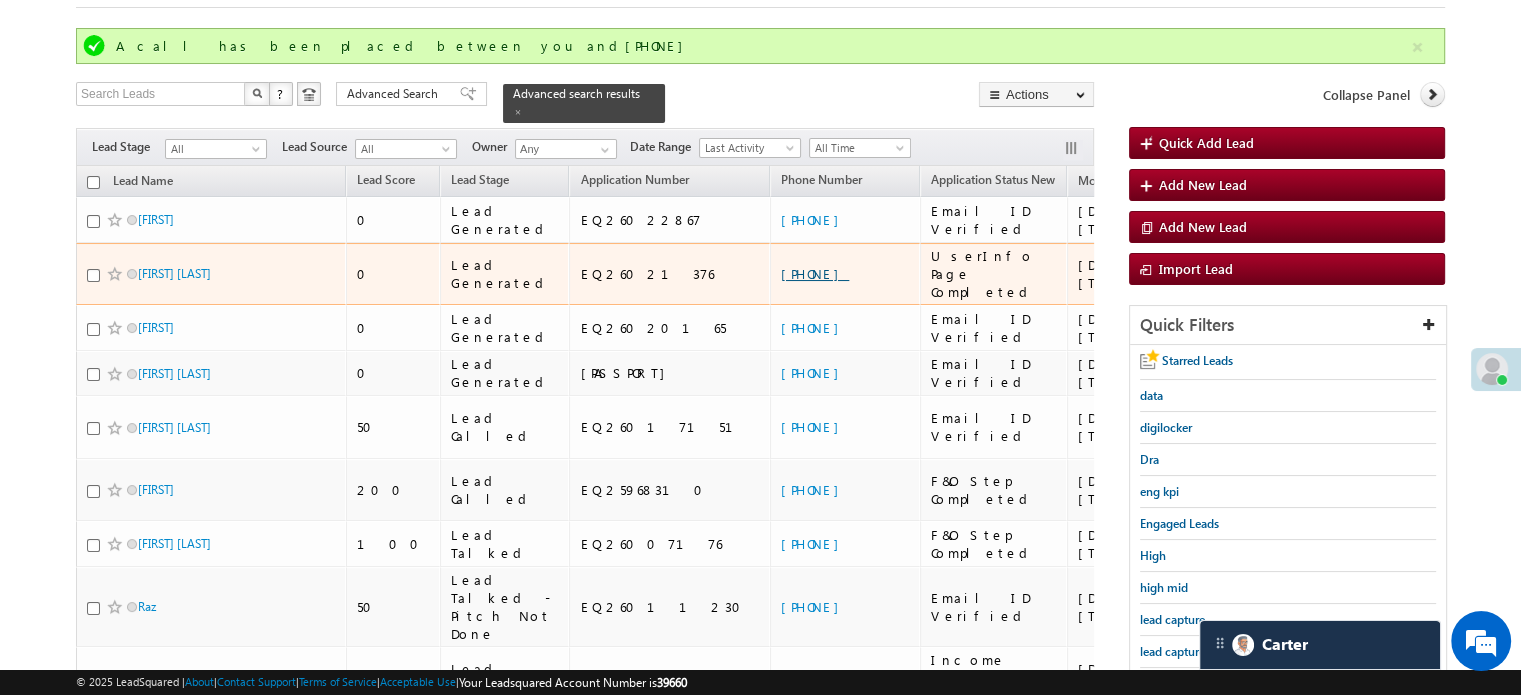 click on "+91-7724844490" at bounding box center (815, 273) 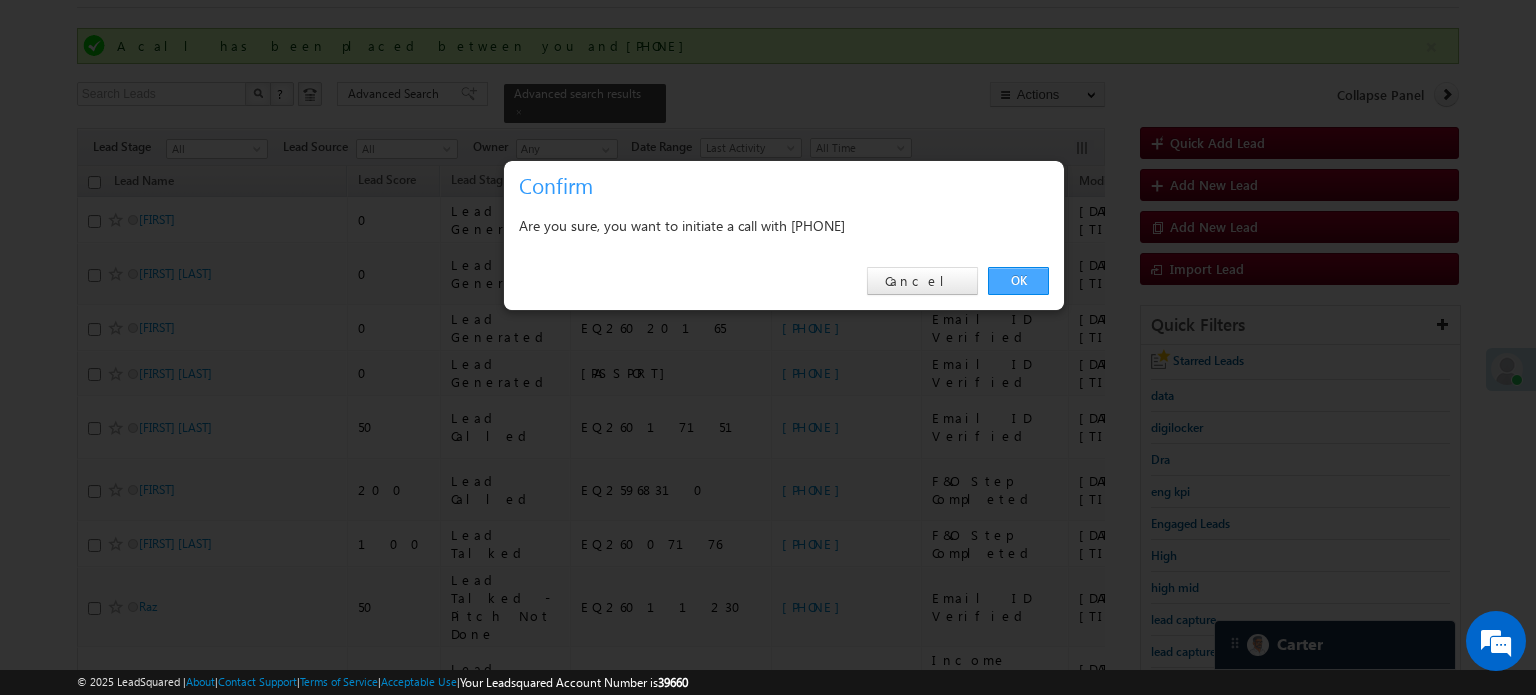 click on "OK" at bounding box center [1018, 281] 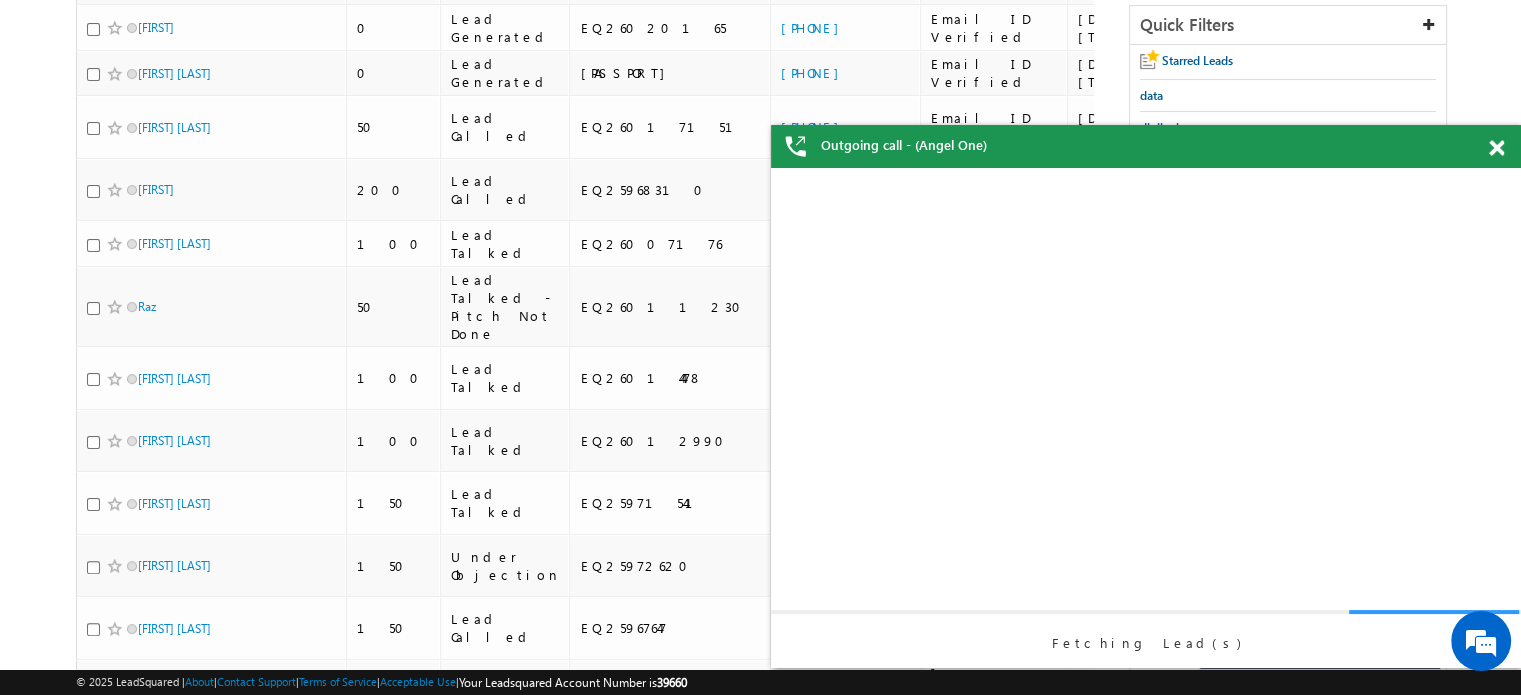scroll, scrollTop: 0, scrollLeft: 0, axis: both 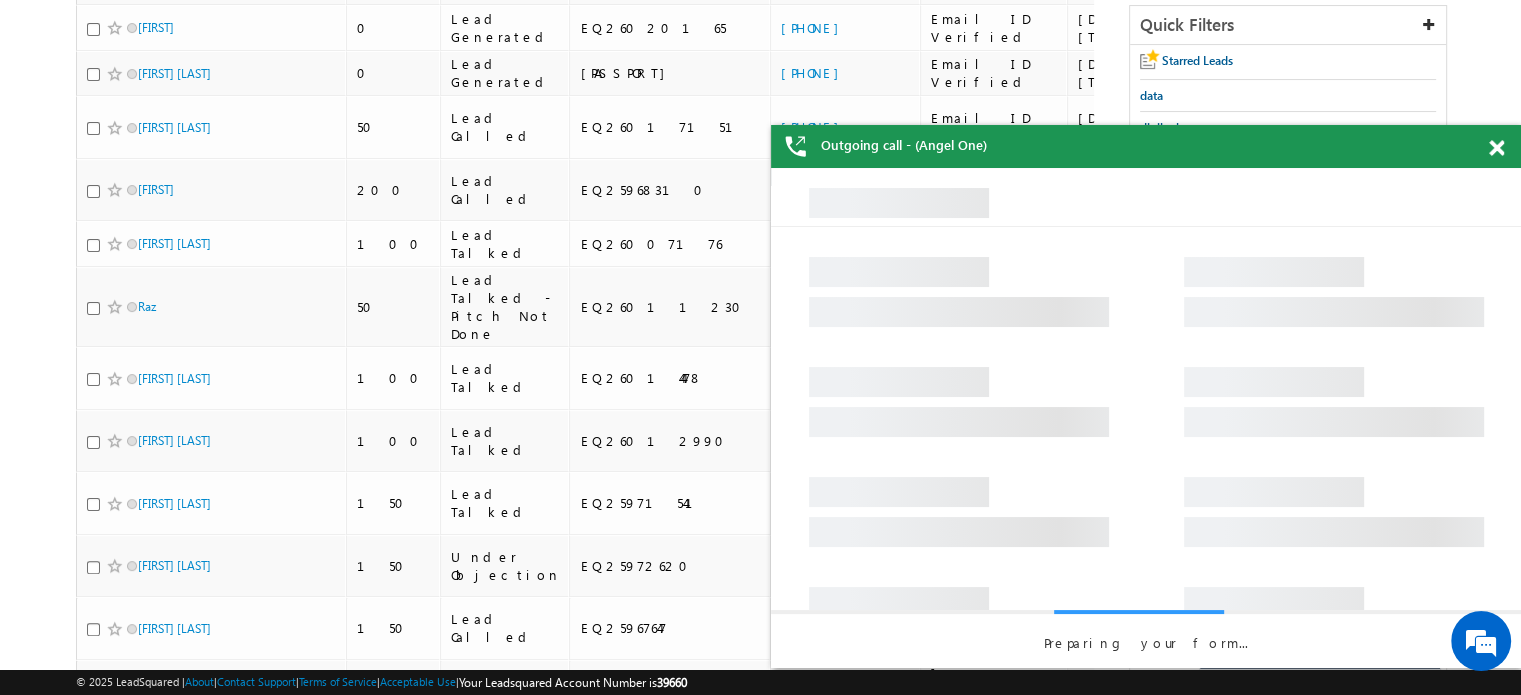 click at bounding box center [1496, 148] 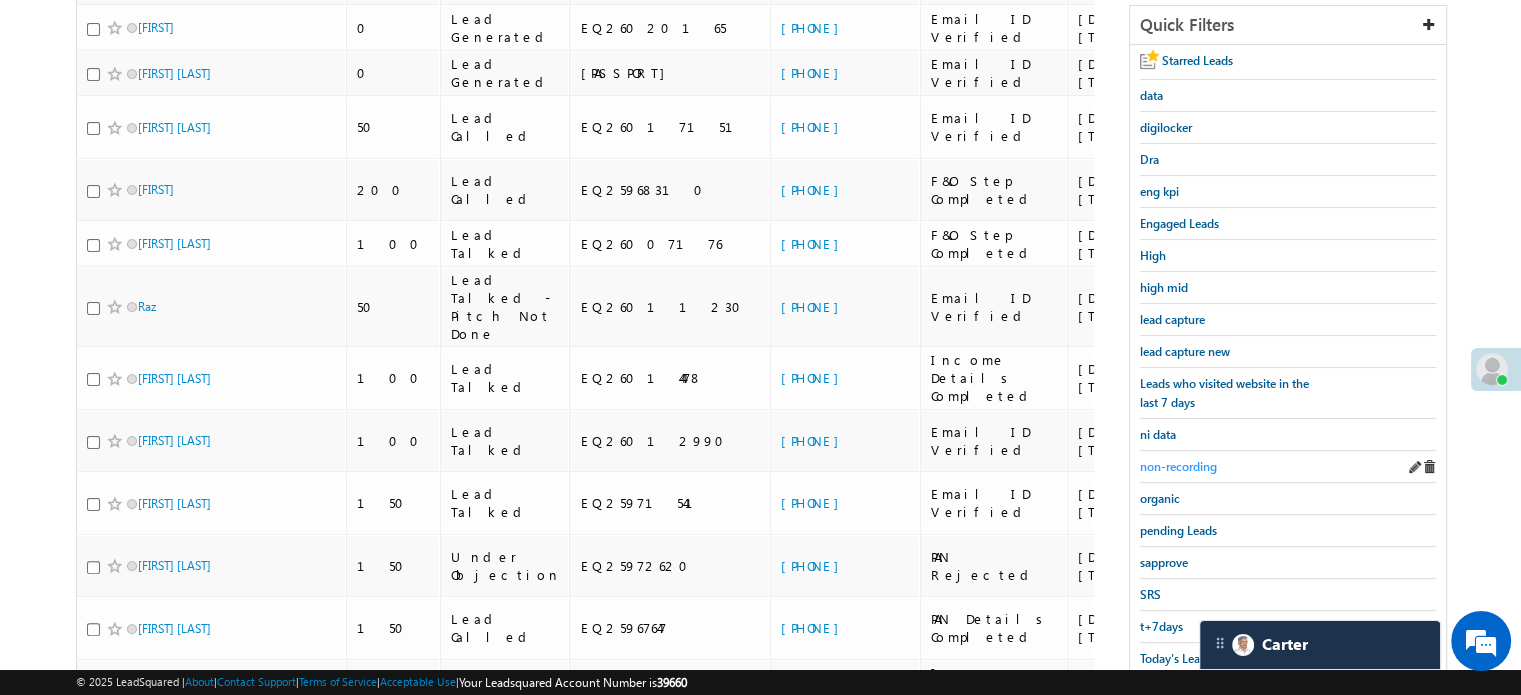 click on "non-recording" at bounding box center (1178, 466) 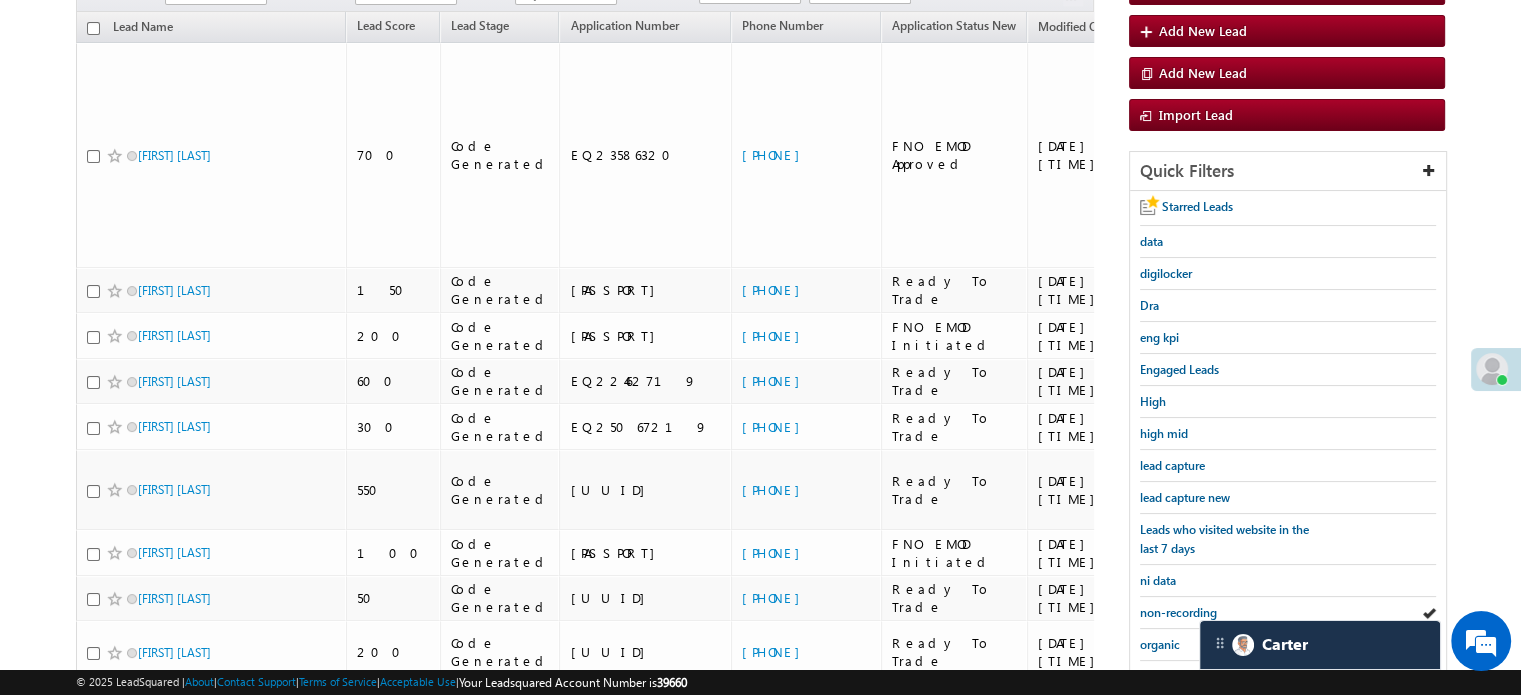 scroll, scrollTop: 157, scrollLeft: 0, axis: vertical 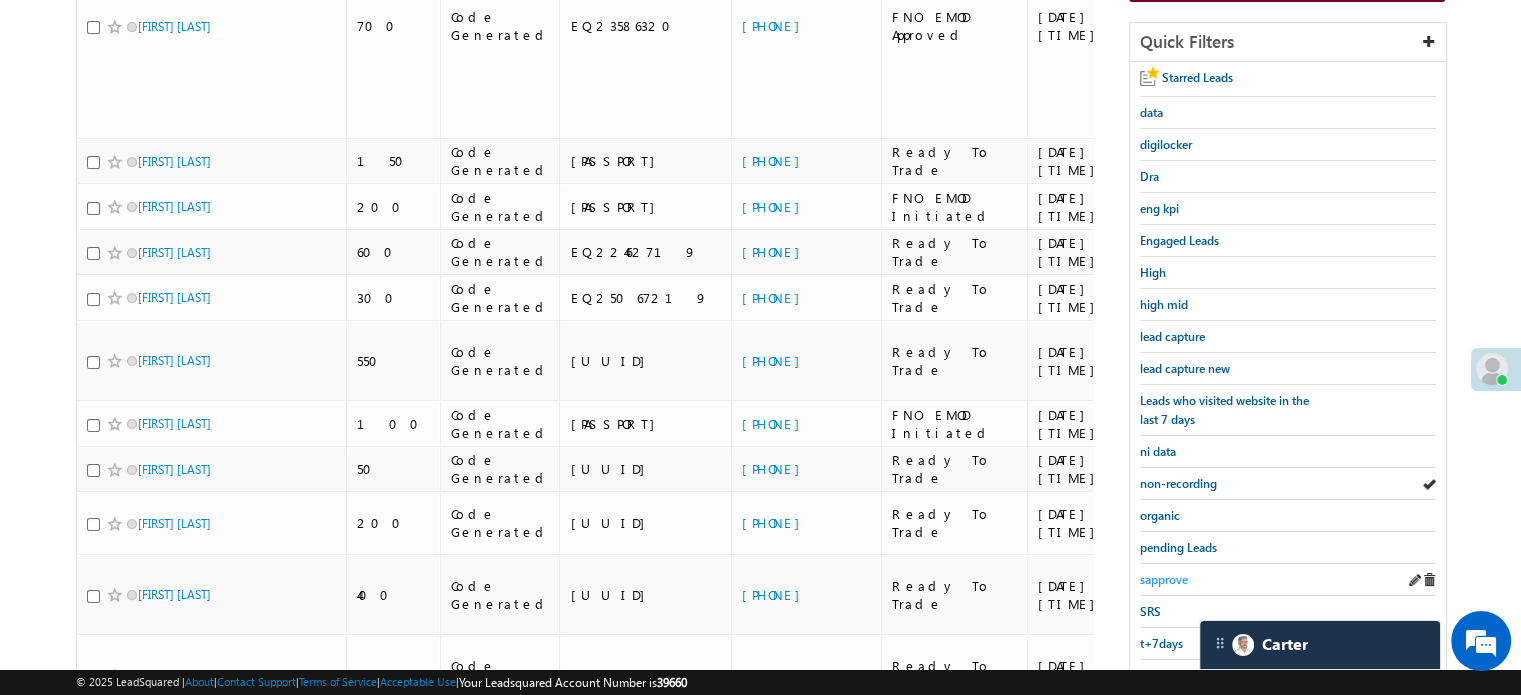 click on "sapprove" at bounding box center [1164, 579] 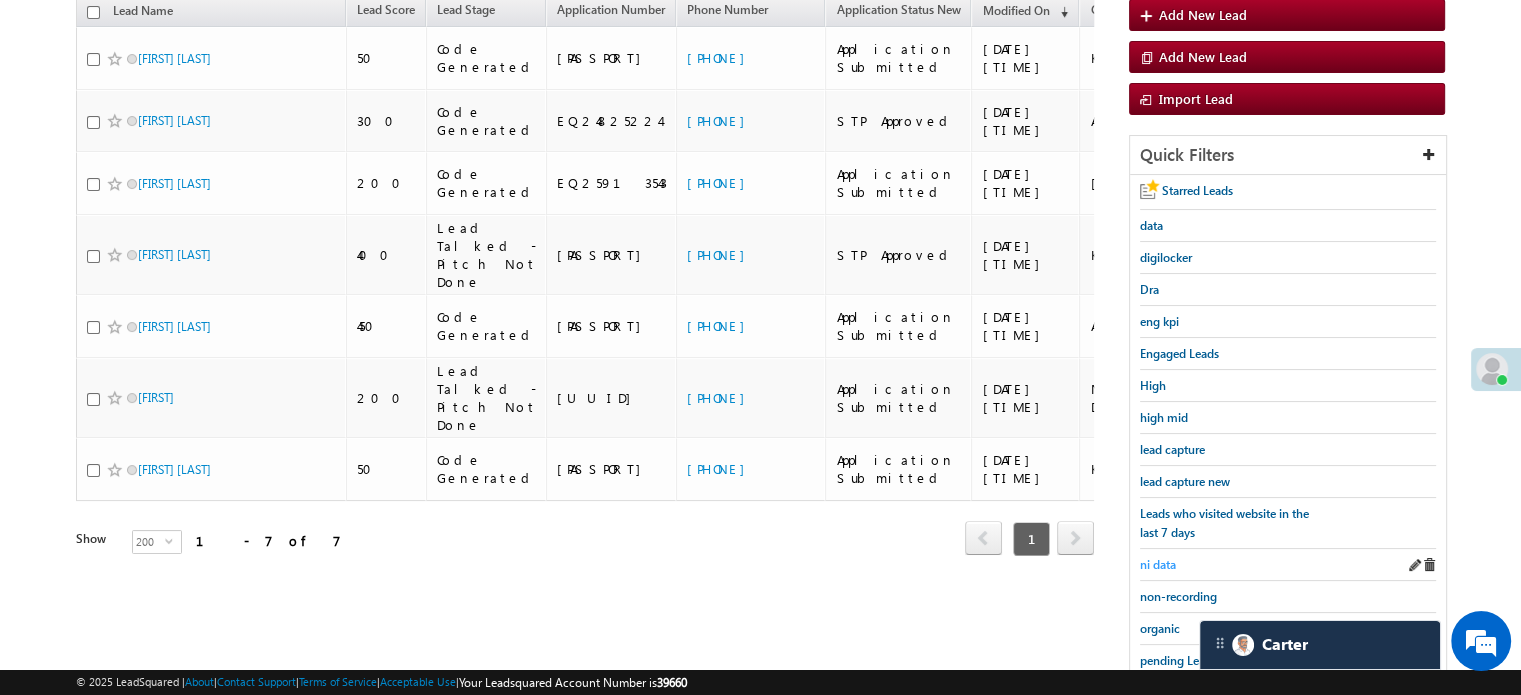 scroll, scrollTop: 240, scrollLeft: 0, axis: vertical 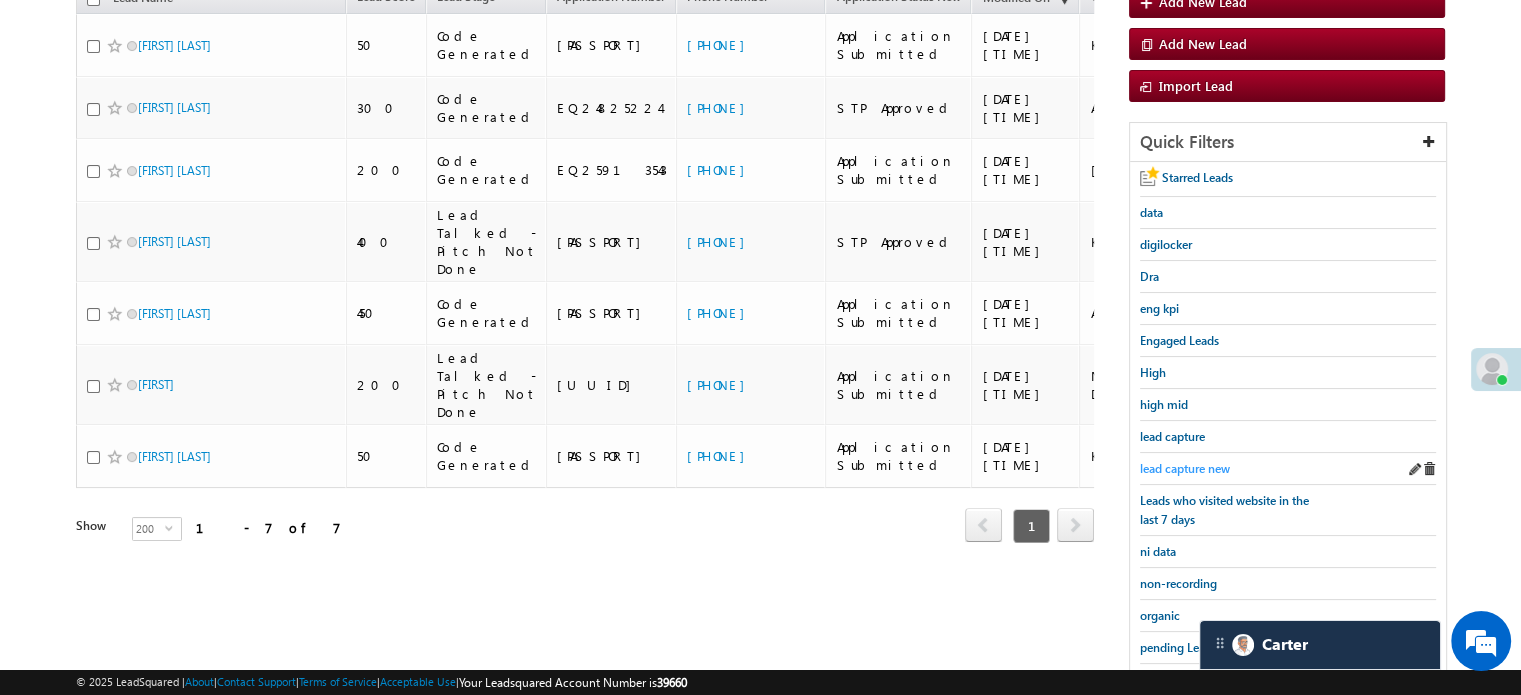 click on "lead capture new" at bounding box center [1185, 468] 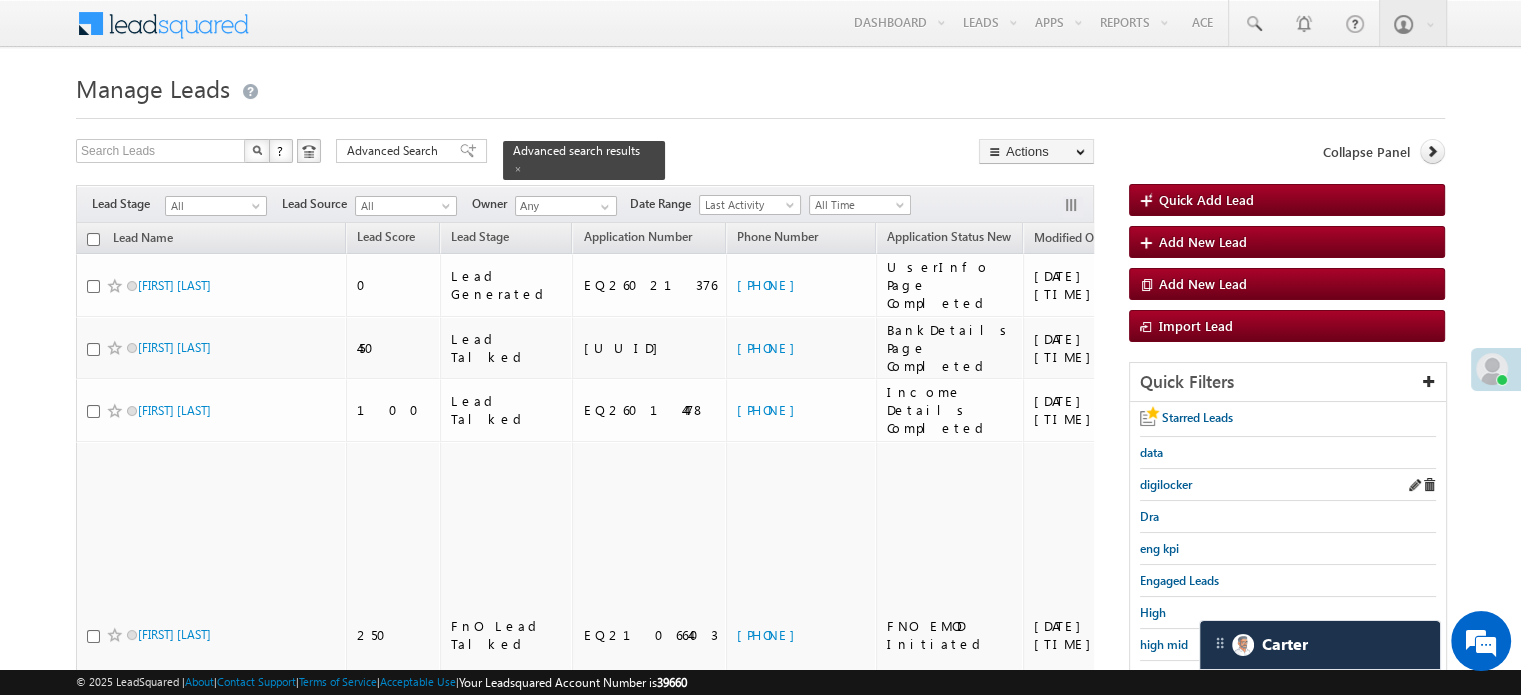 scroll, scrollTop: 0, scrollLeft: 0, axis: both 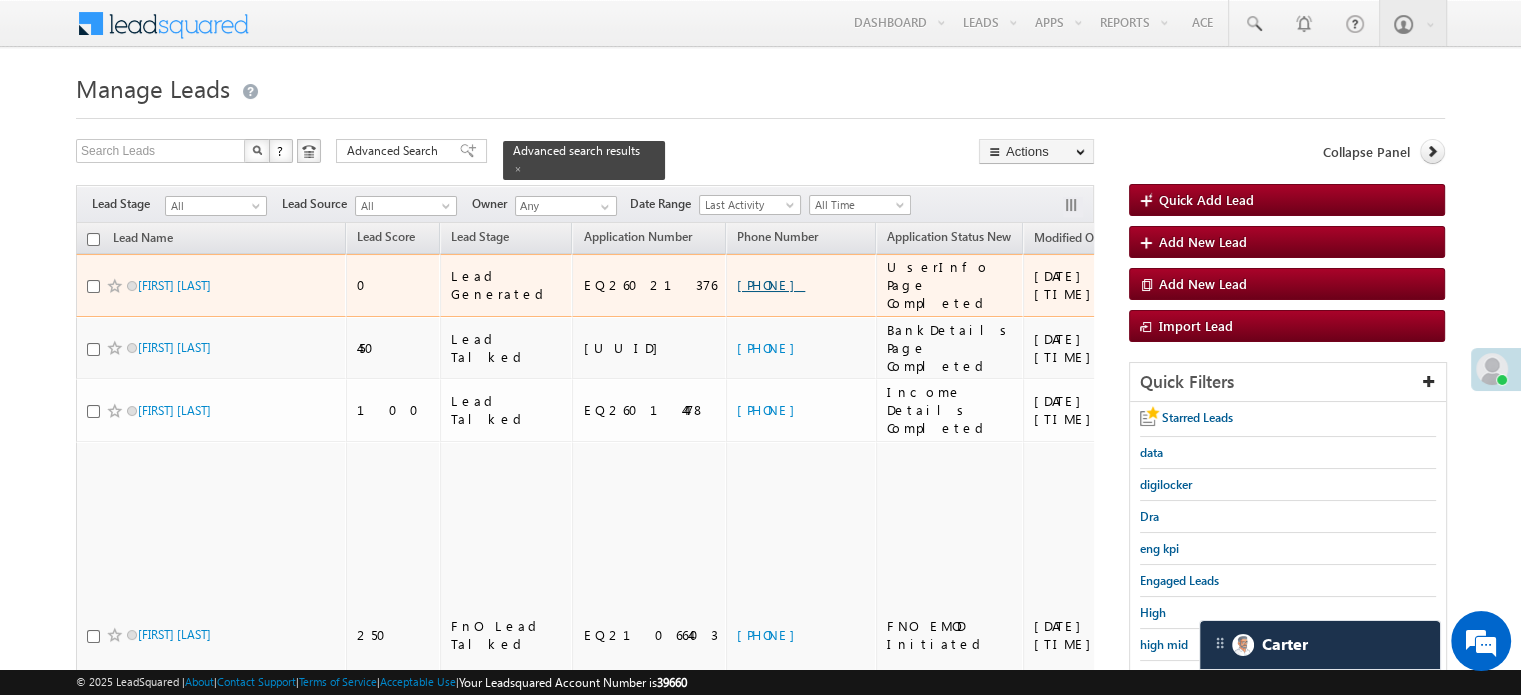 click on "+91-7724844490" at bounding box center [771, 284] 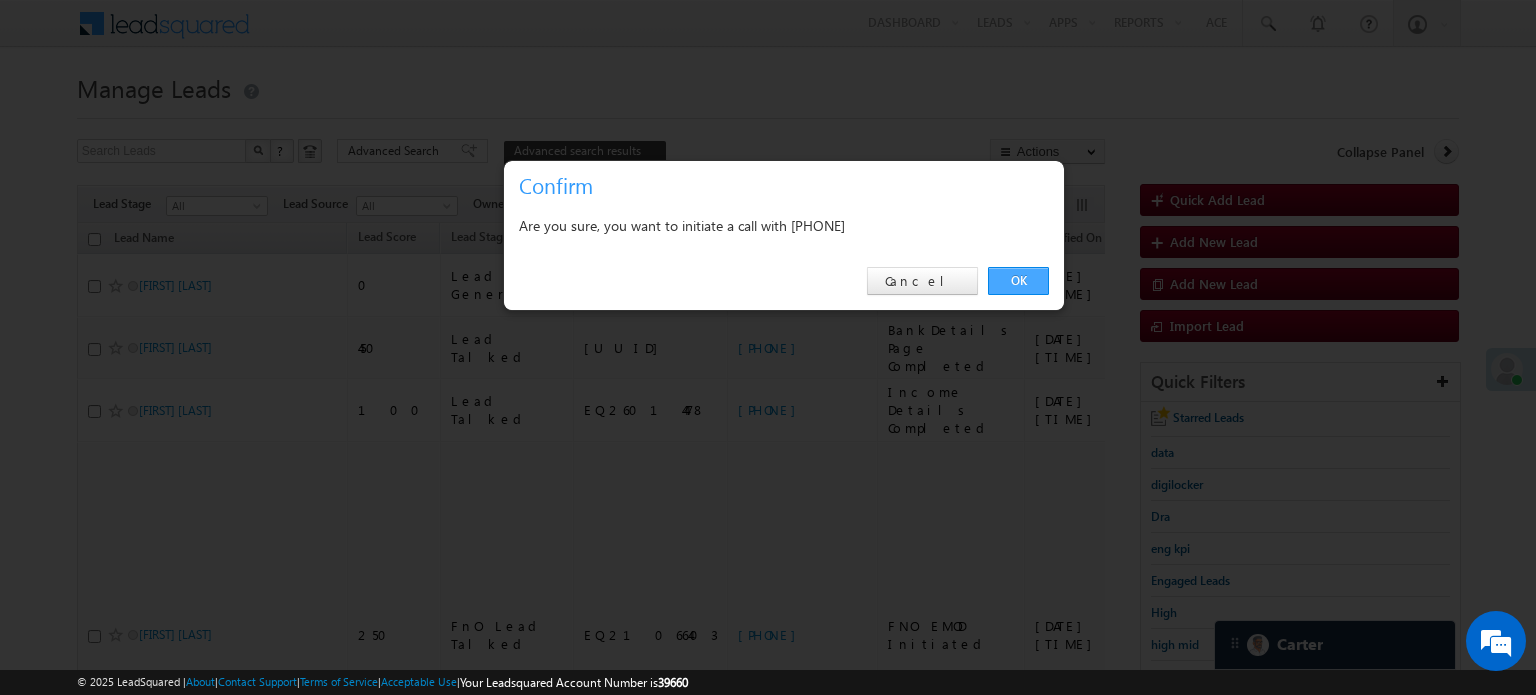 click on "OK" at bounding box center (1018, 281) 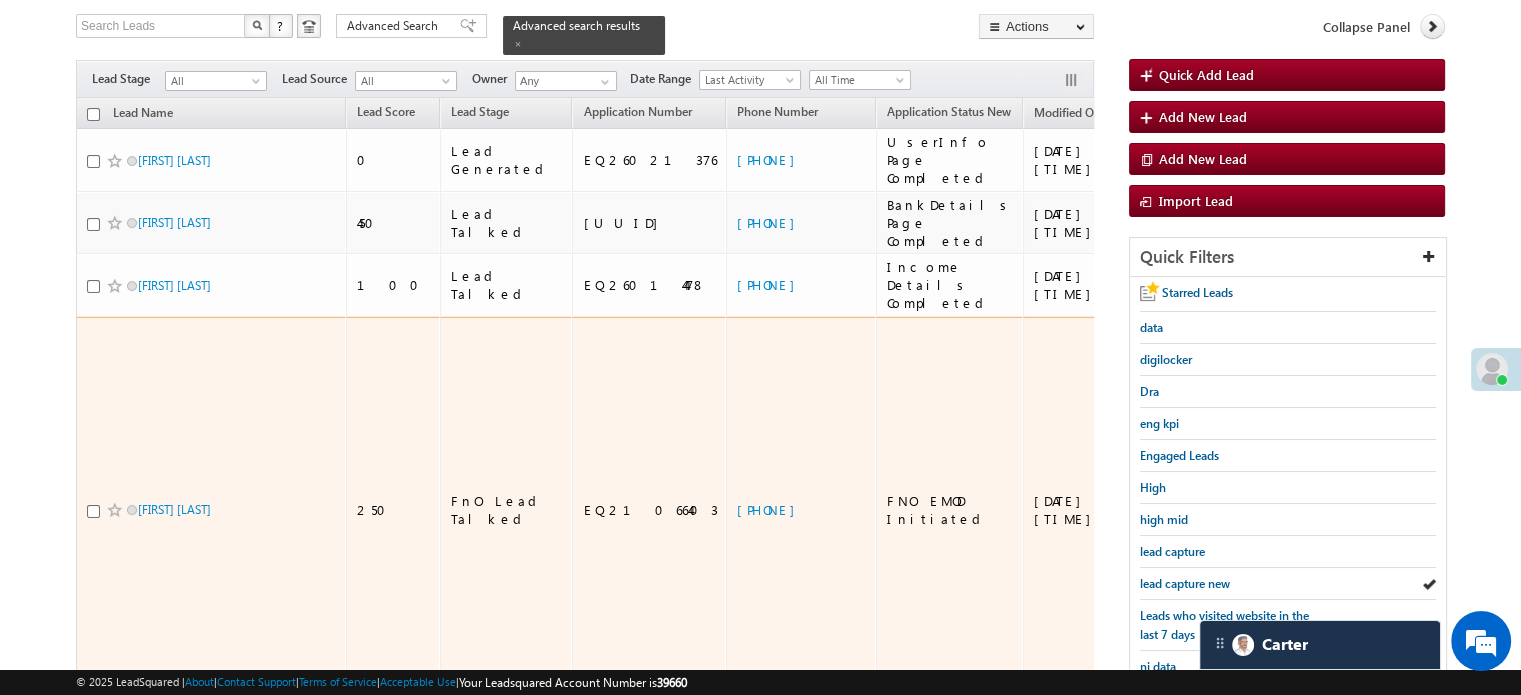scroll, scrollTop: 200, scrollLeft: 0, axis: vertical 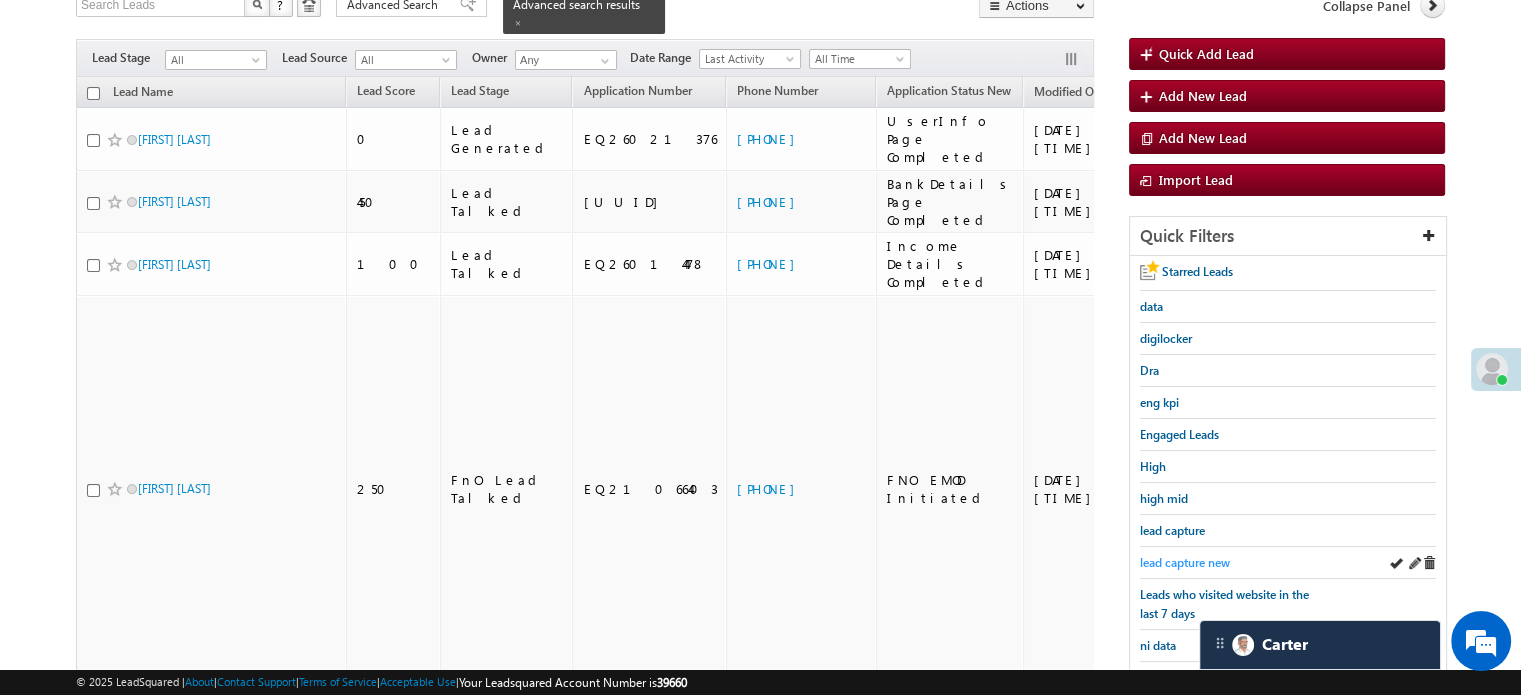 click on "lead capture new" at bounding box center (1185, 562) 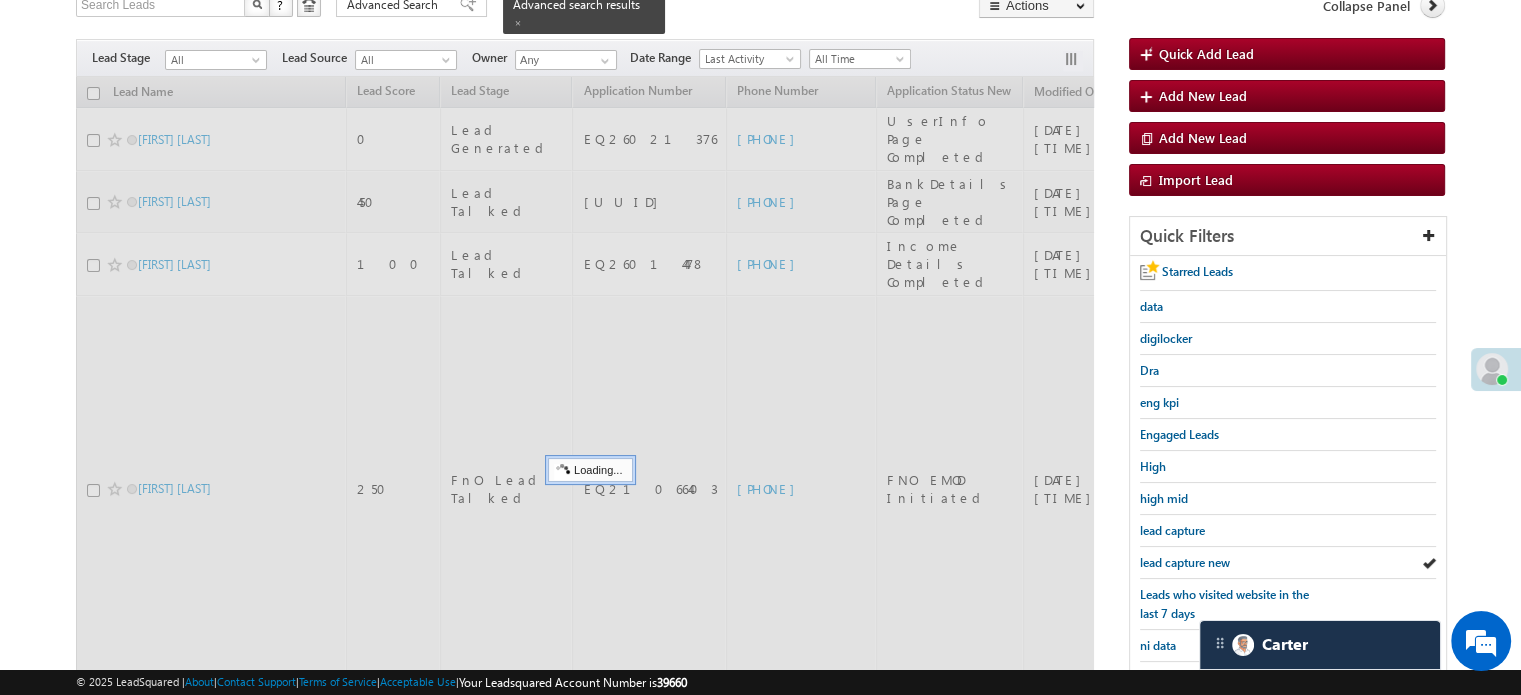 click on "lead capture new" at bounding box center (1185, 562) 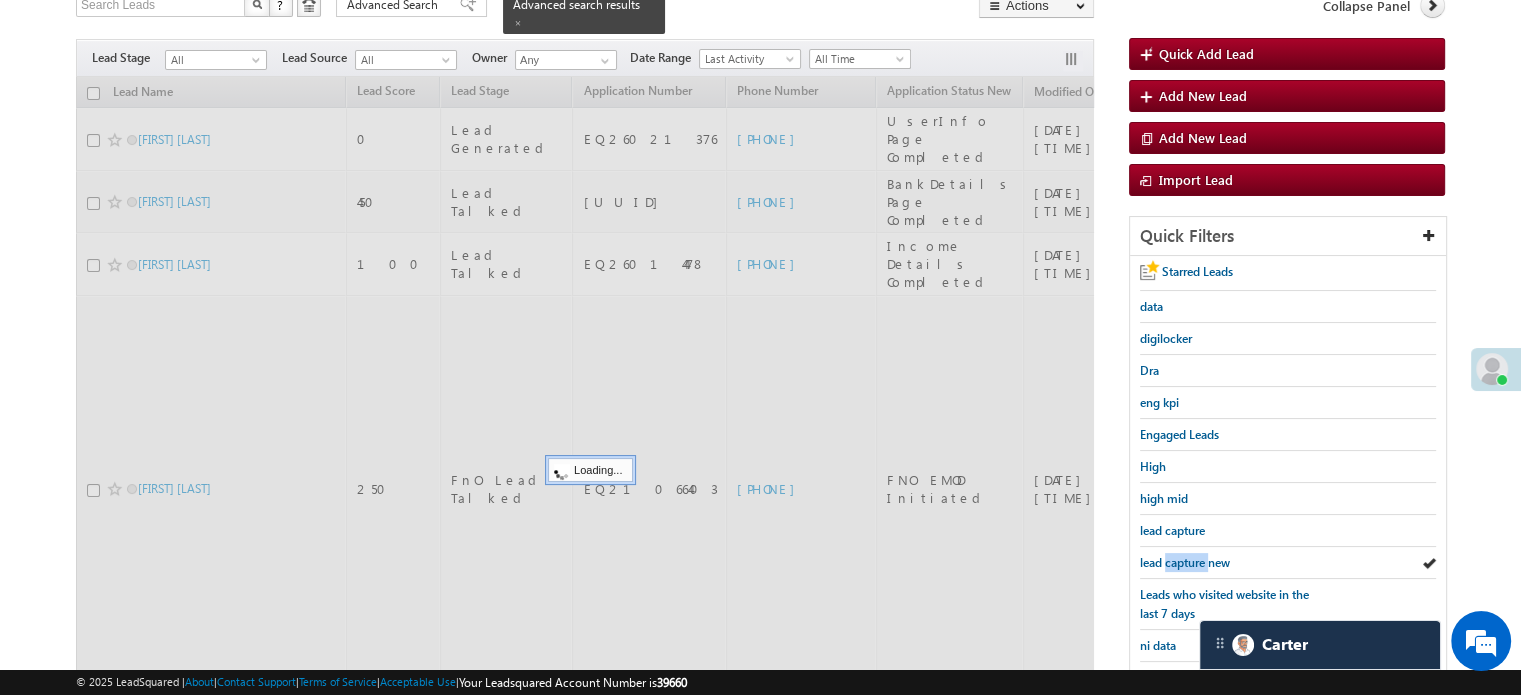 click on "lead capture new" at bounding box center [1185, 562] 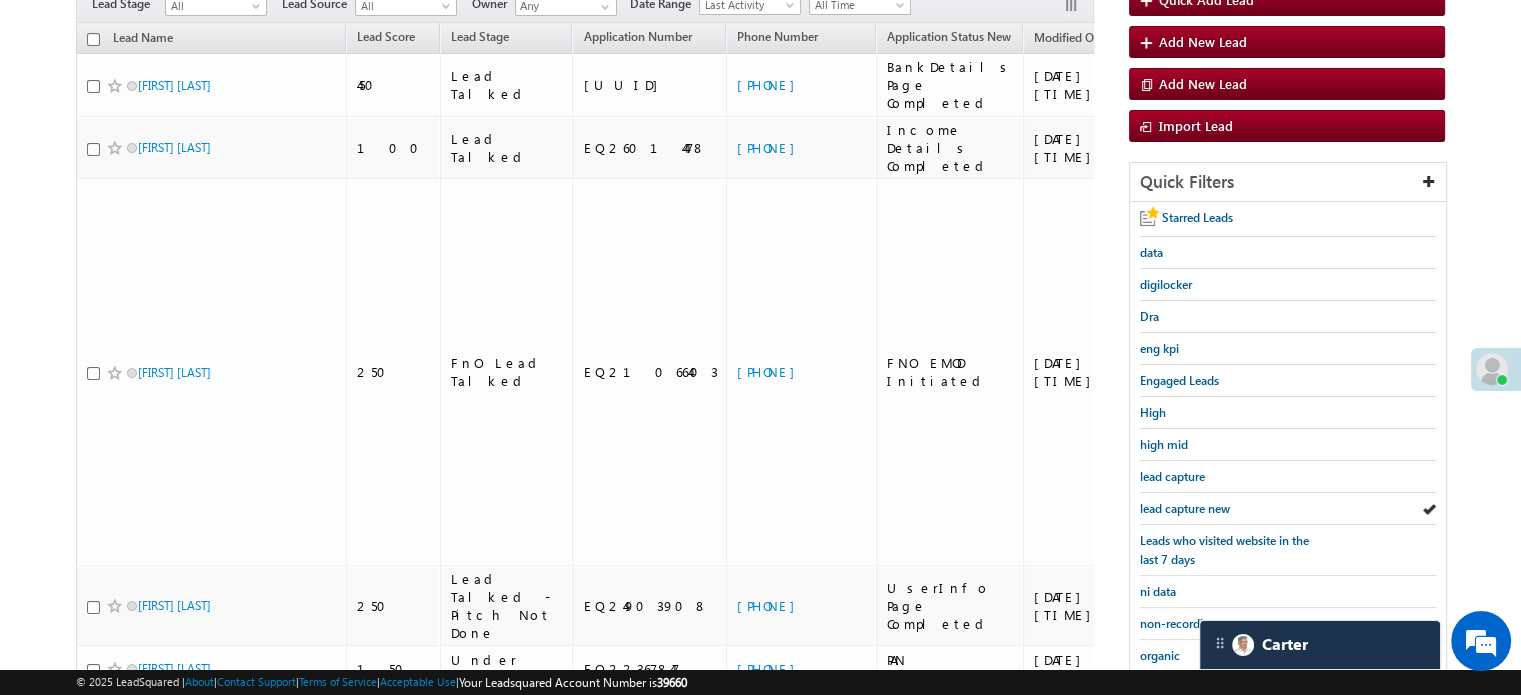 scroll, scrollTop: 146, scrollLeft: 0, axis: vertical 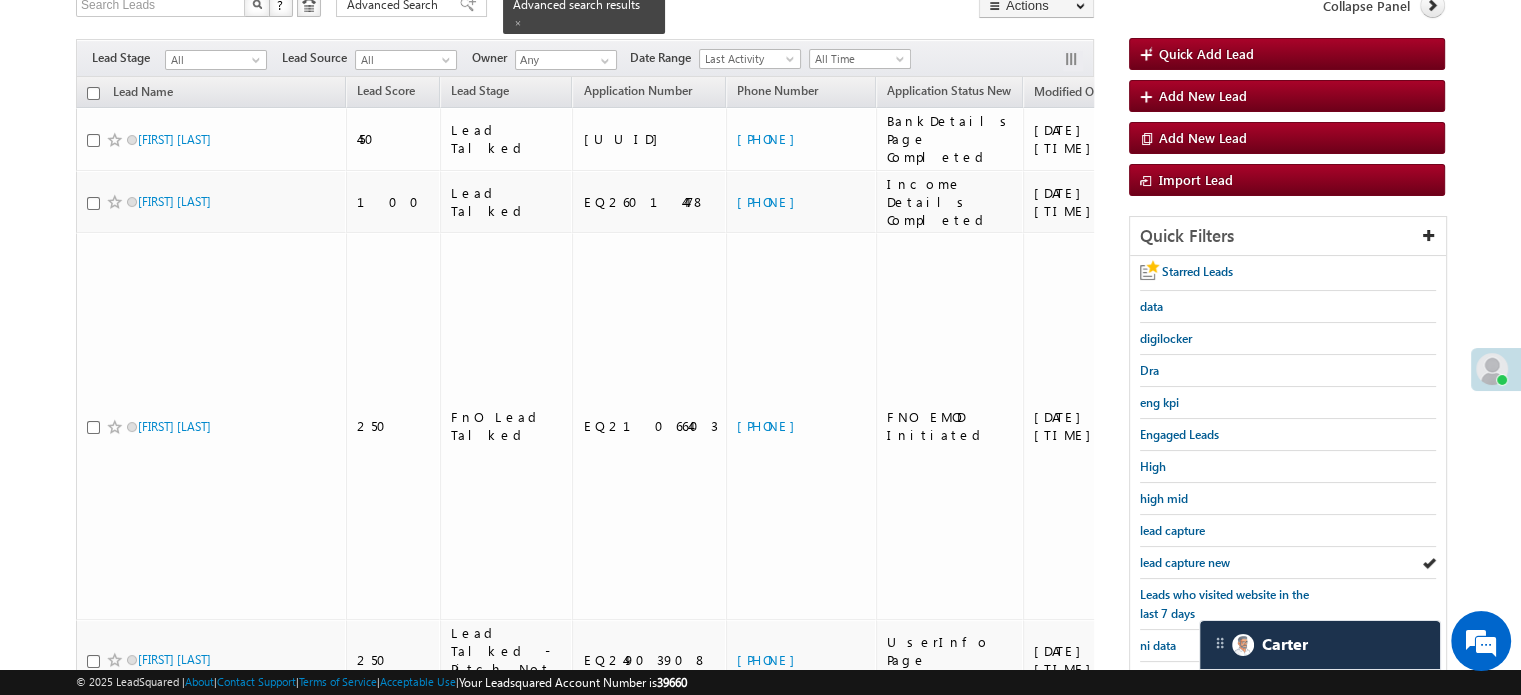click on "lead capture new" at bounding box center [1185, 562] 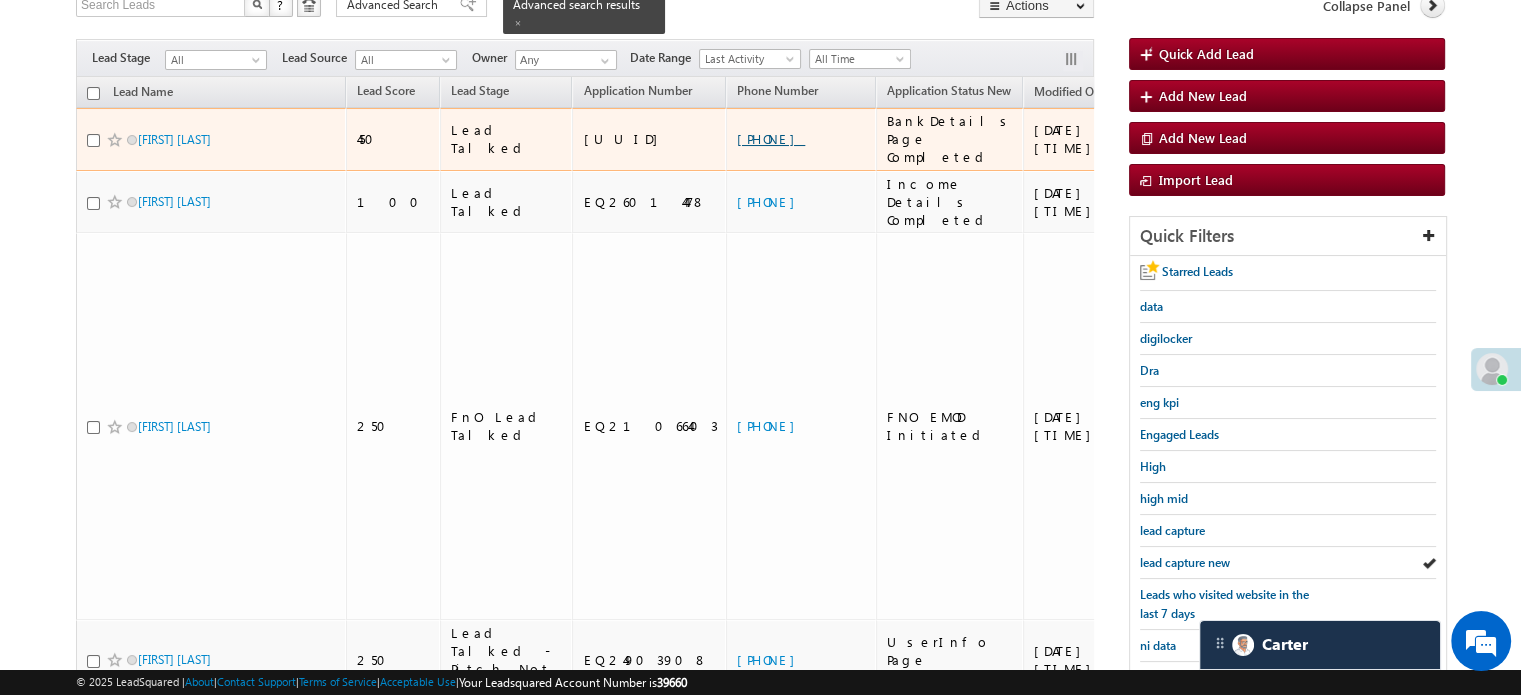 click on "+91-7875014739" at bounding box center (771, 138) 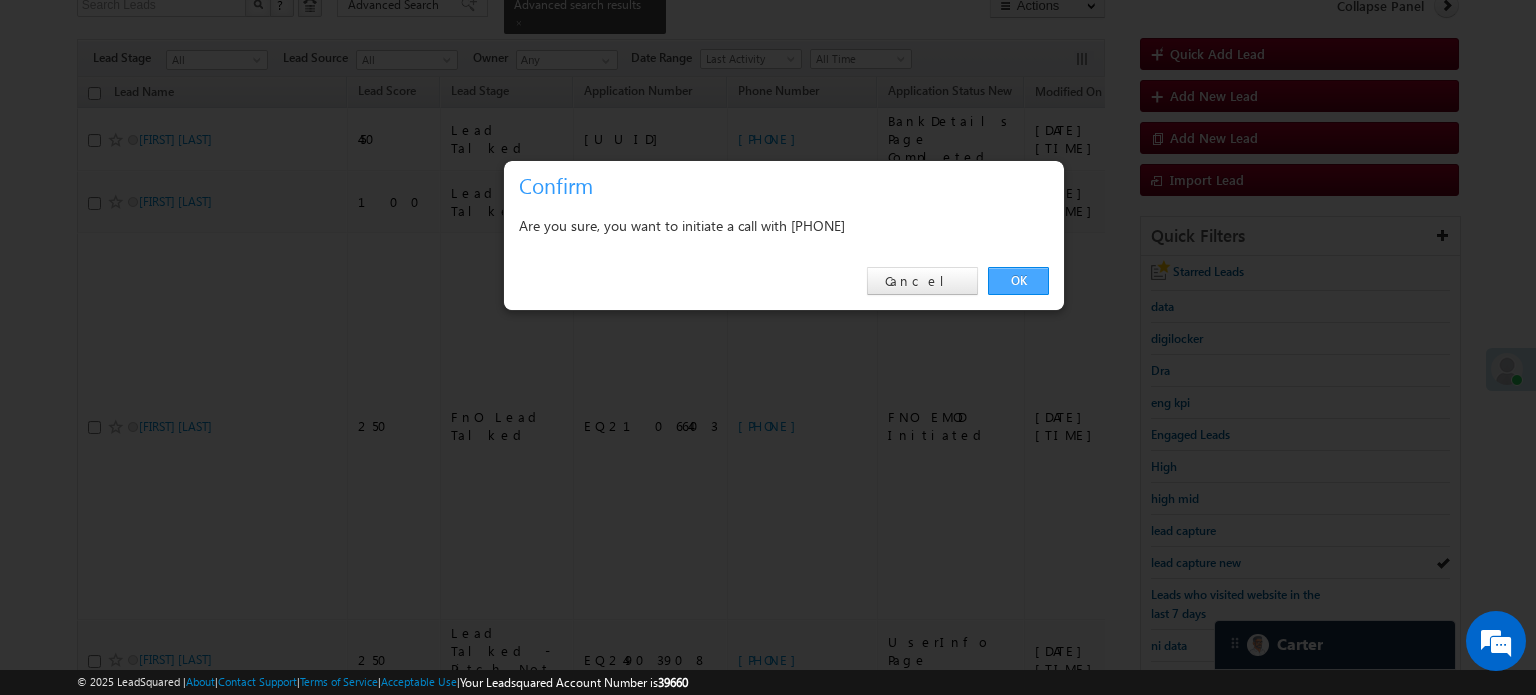 click on "OK" at bounding box center (1018, 281) 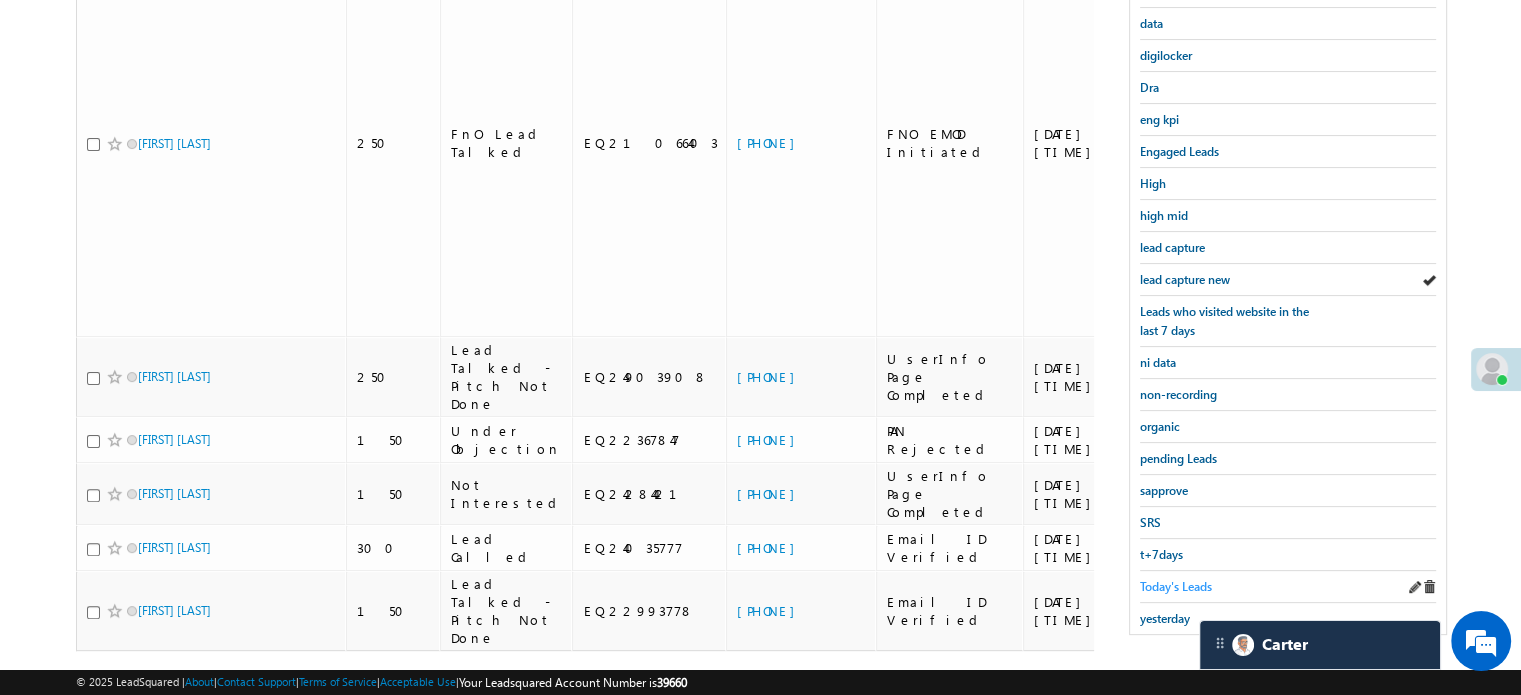 click on "Today's Leads" at bounding box center (1176, 586) 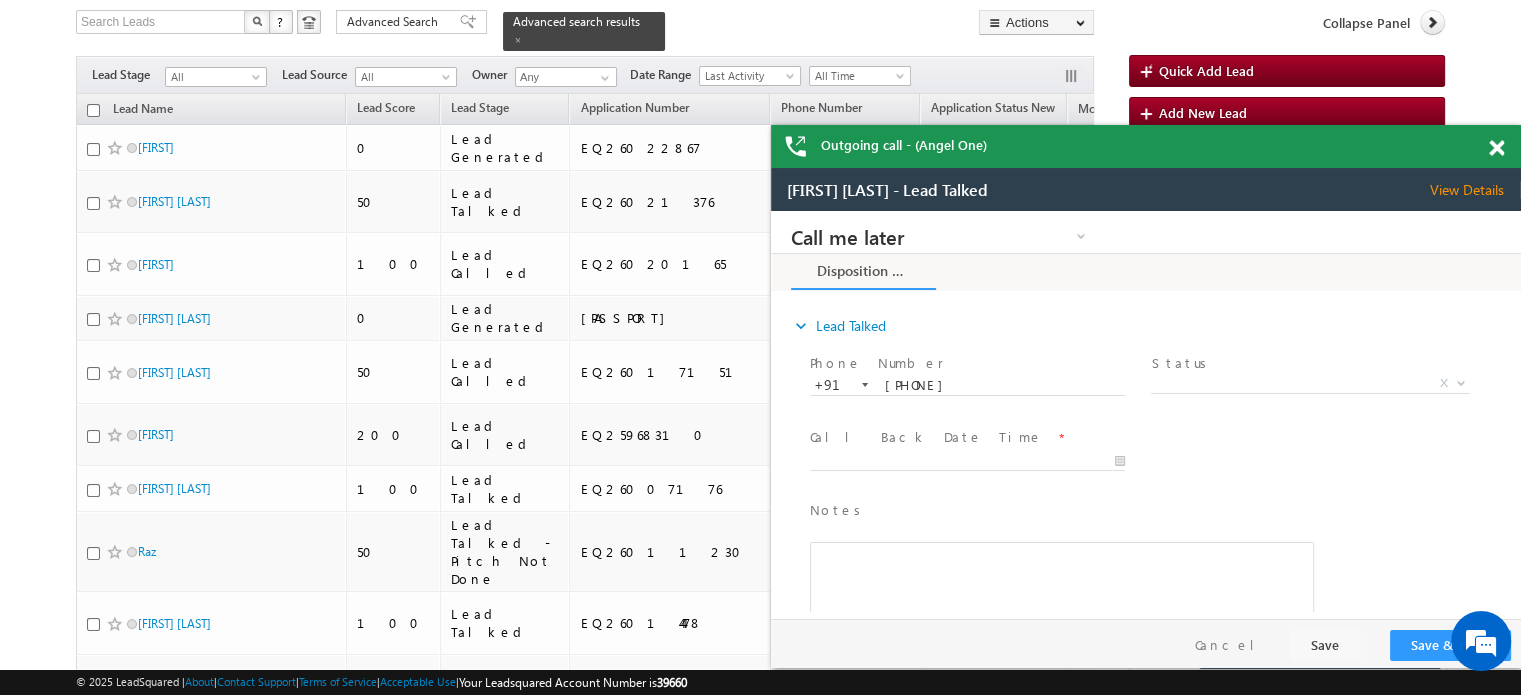 scroll, scrollTop: 0, scrollLeft: 0, axis: both 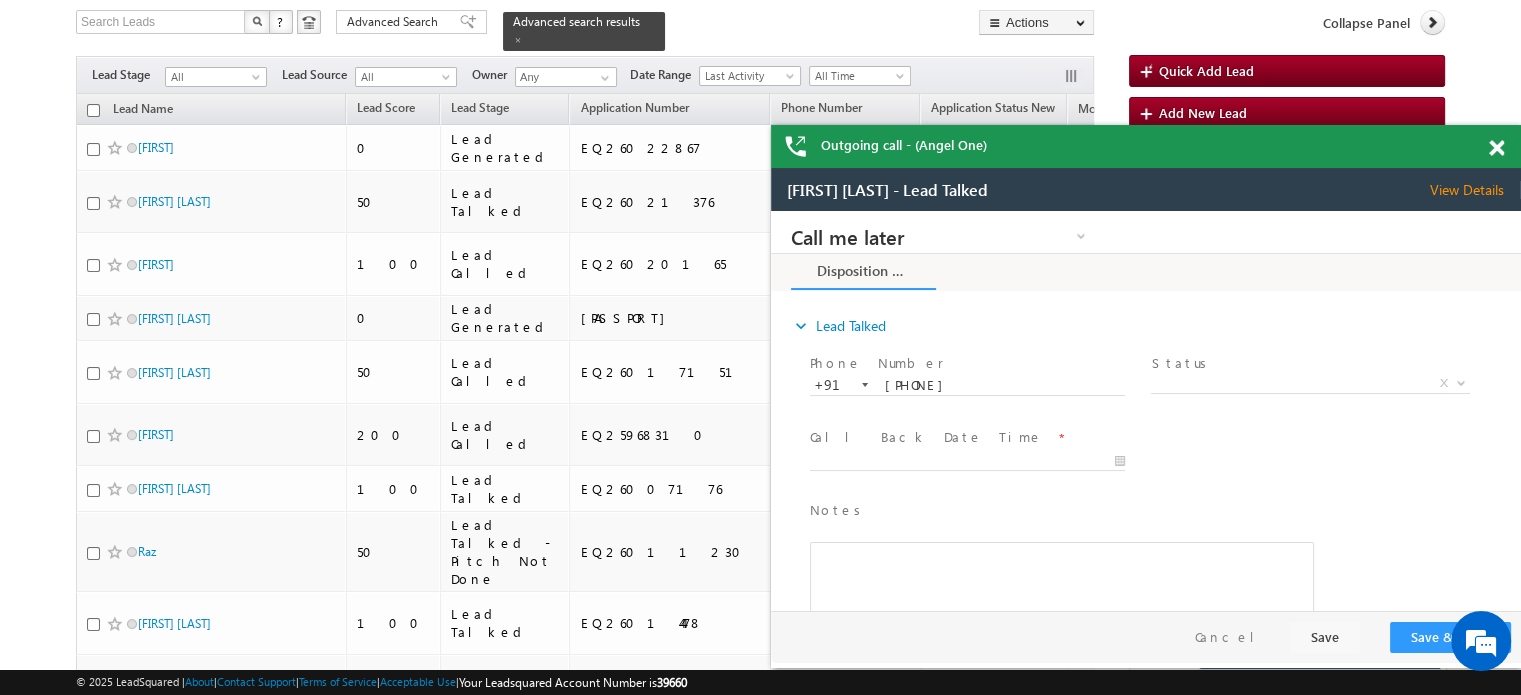 click at bounding box center (1496, 148) 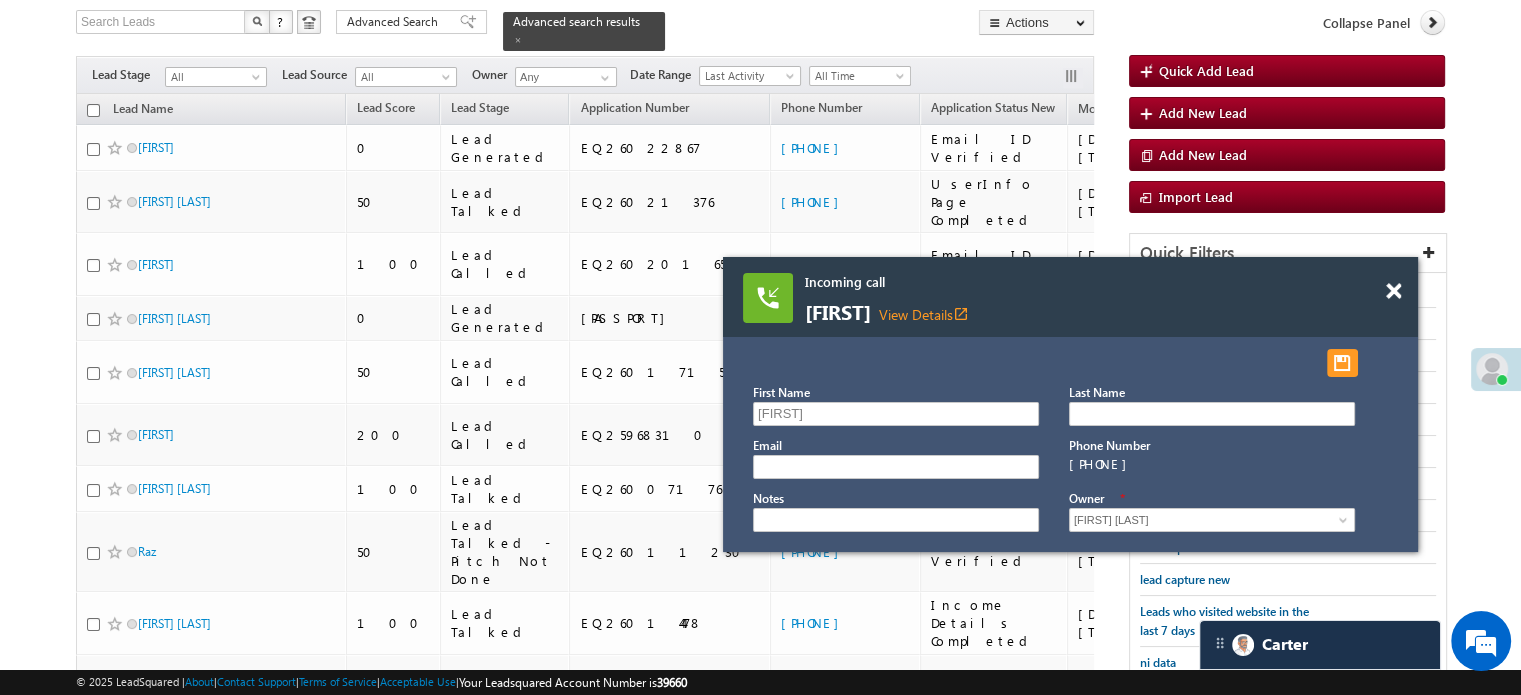 drag, startPoint x: 1364, startPoint y: 326, endPoint x: 1240, endPoint y: 319, distance: 124.197426 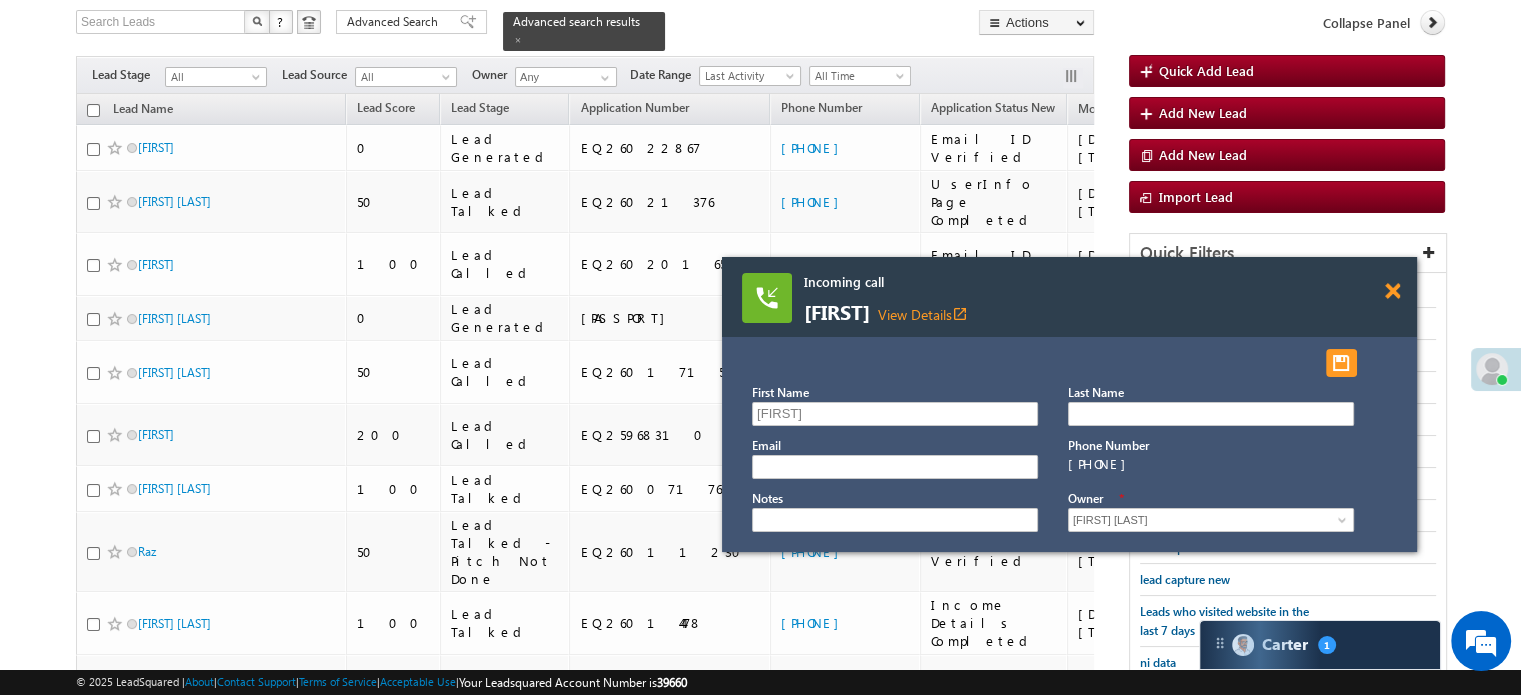 click at bounding box center [1392, 291] 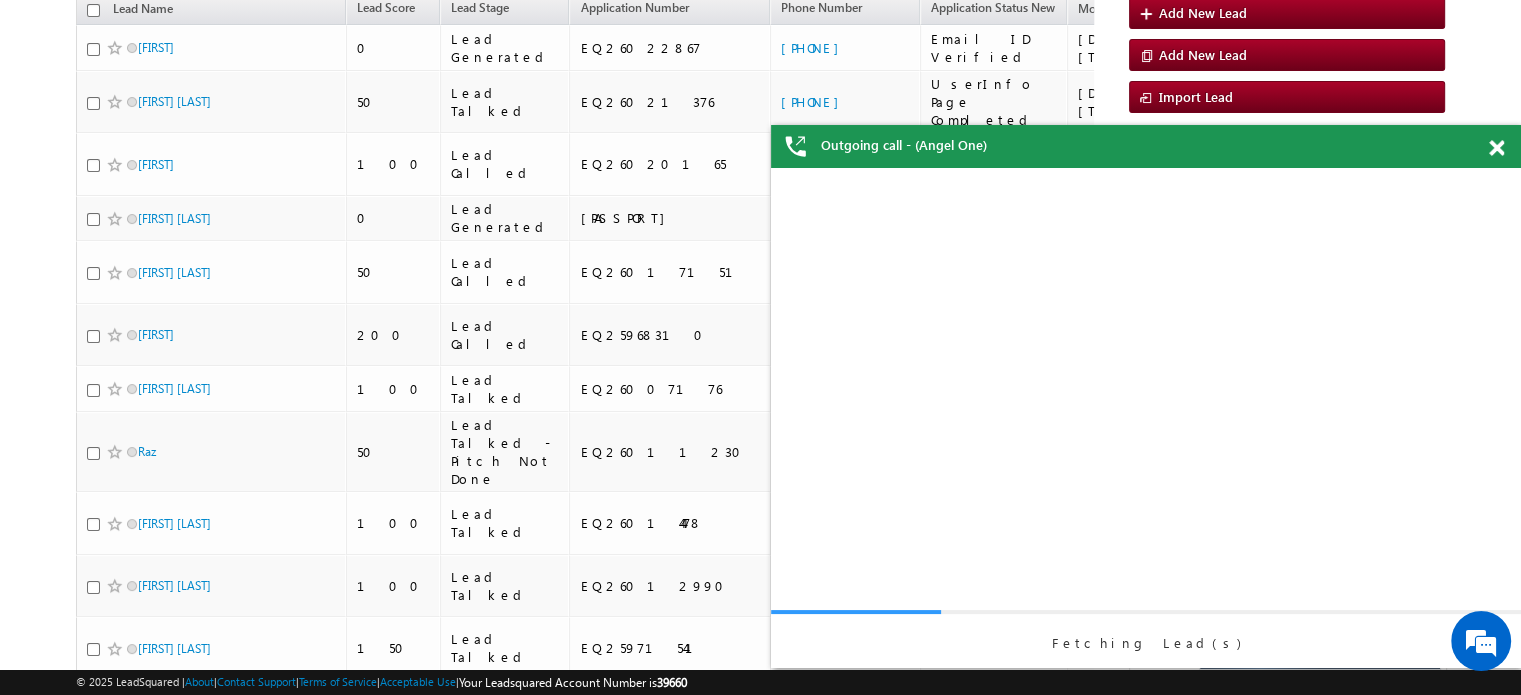 scroll, scrollTop: 0, scrollLeft: 0, axis: both 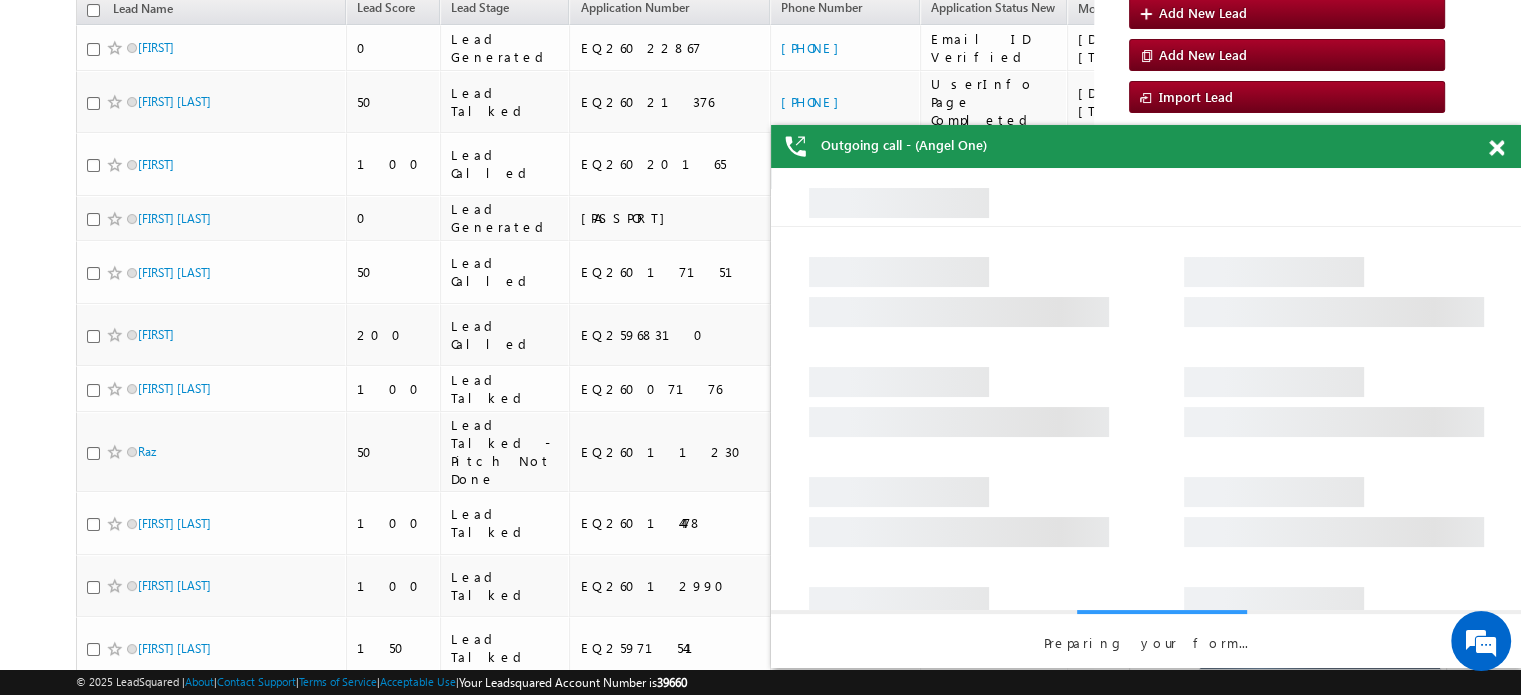 click at bounding box center [1507, 144] 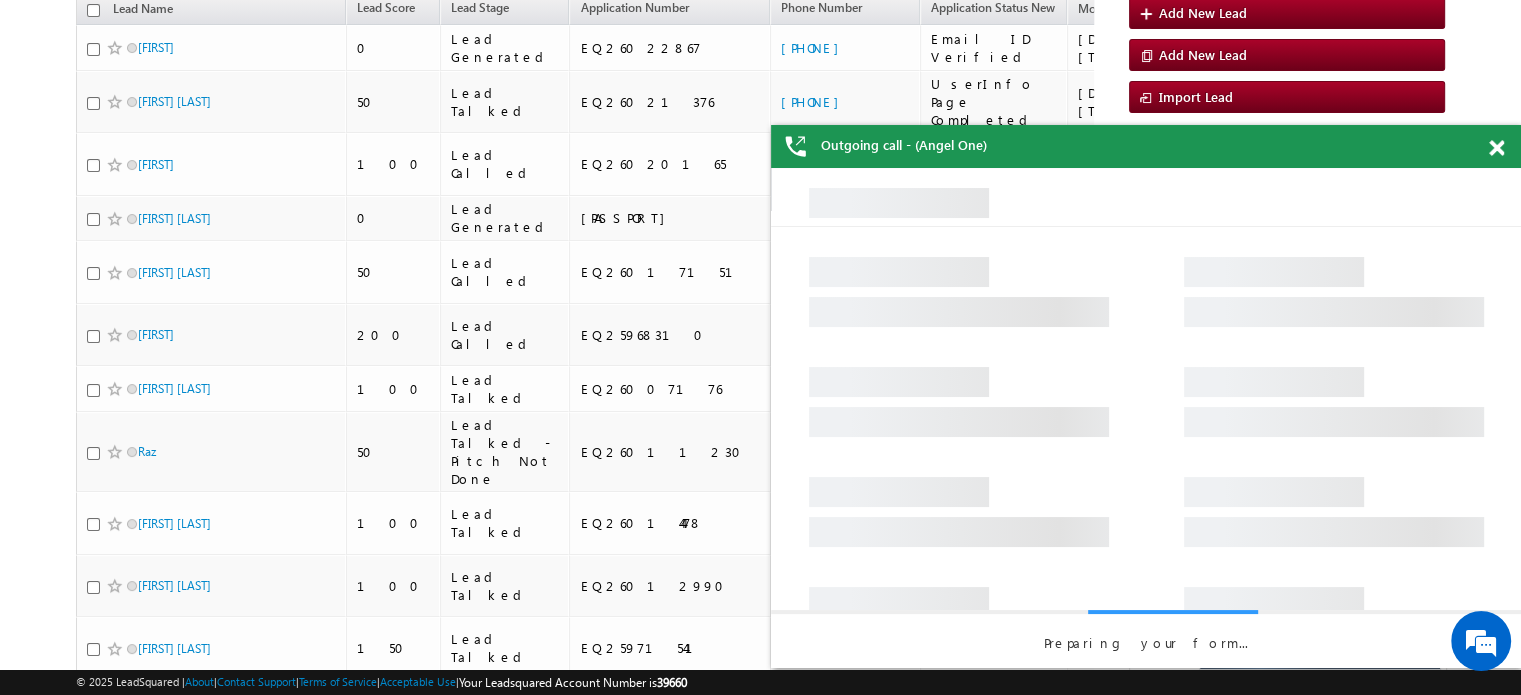 click at bounding box center [1496, 148] 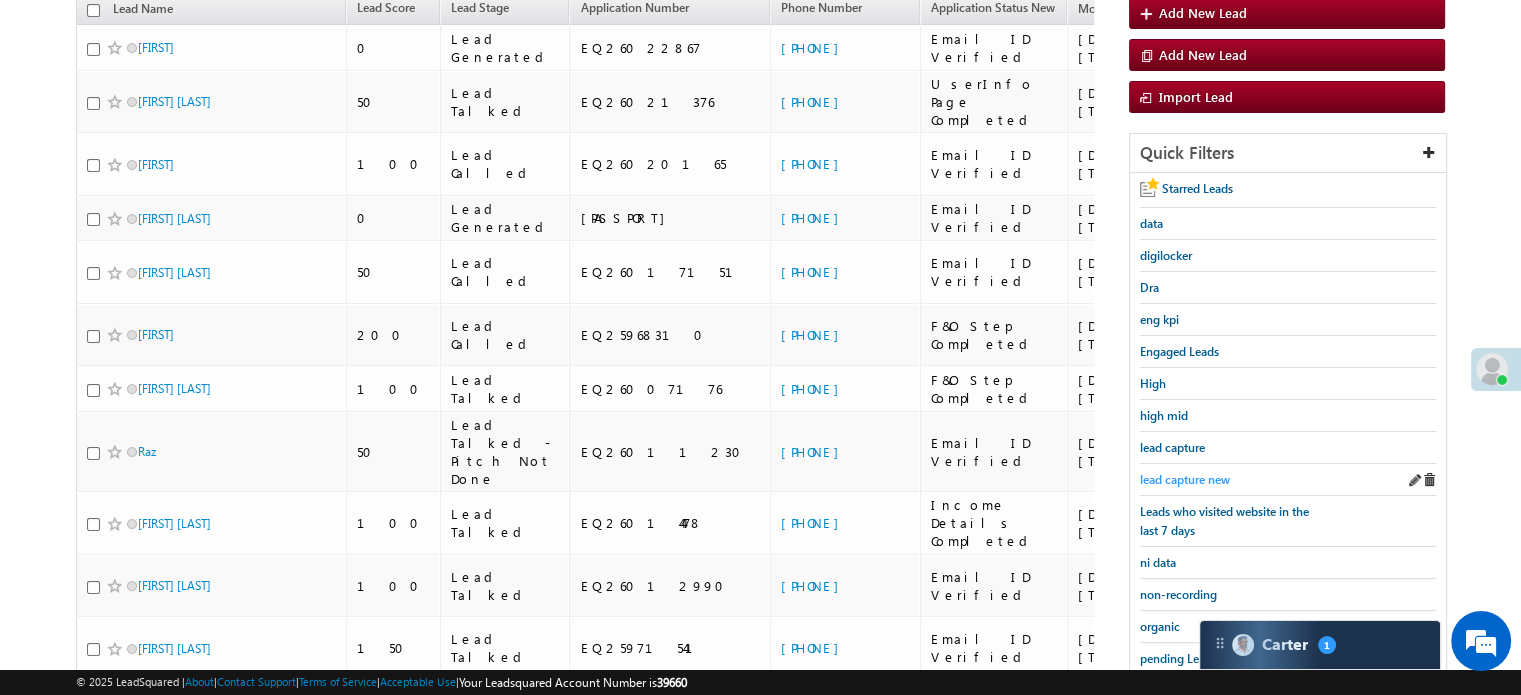 click on "lead capture new" at bounding box center [1185, 479] 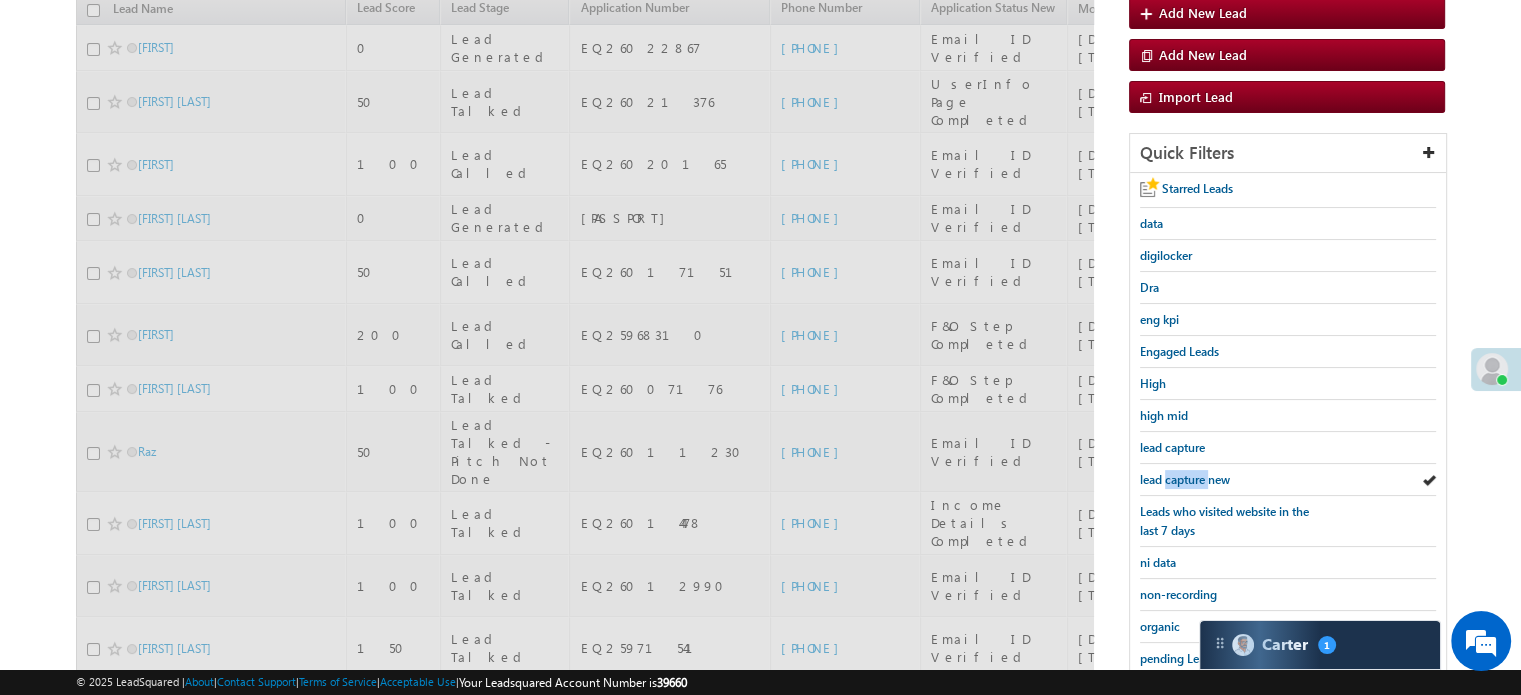 click on "lead capture new" at bounding box center [1185, 479] 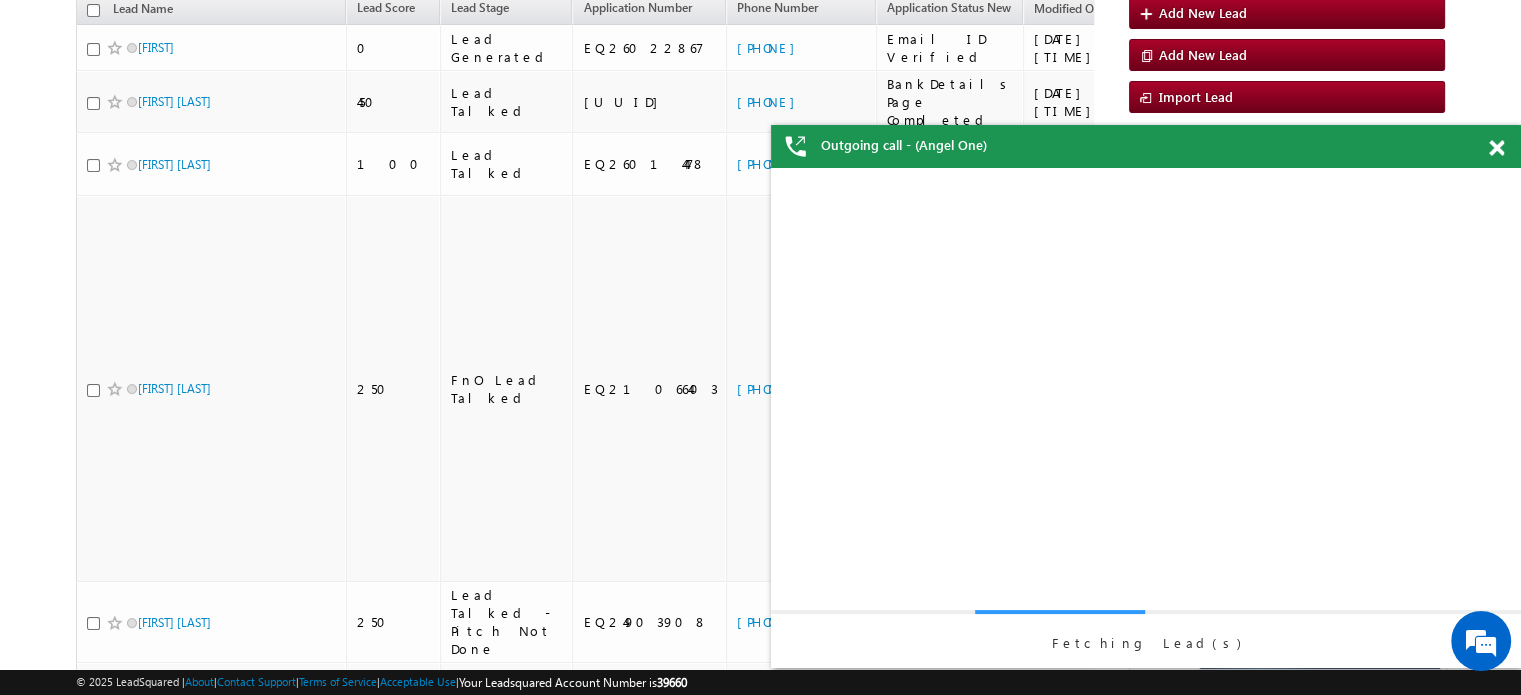 scroll, scrollTop: 0, scrollLeft: 0, axis: both 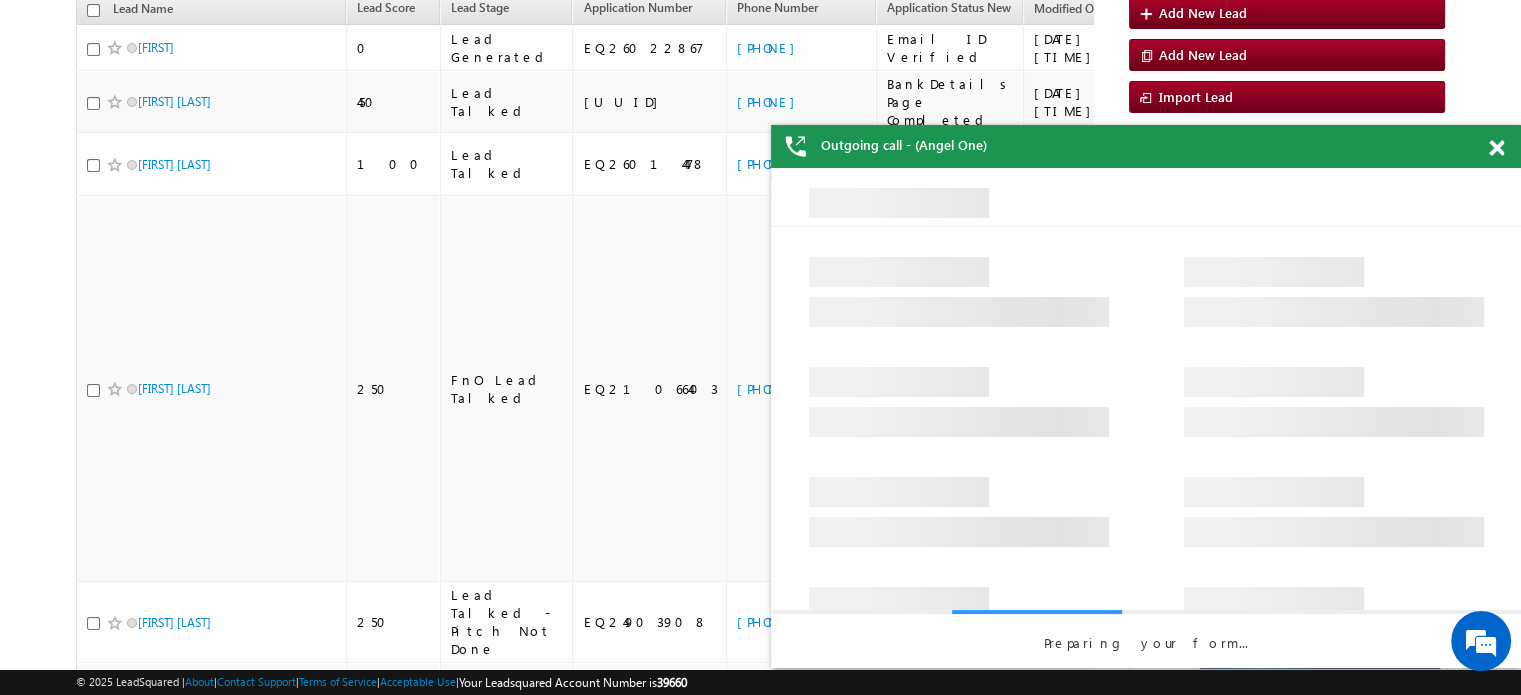click at bounding box center (1496, 148) 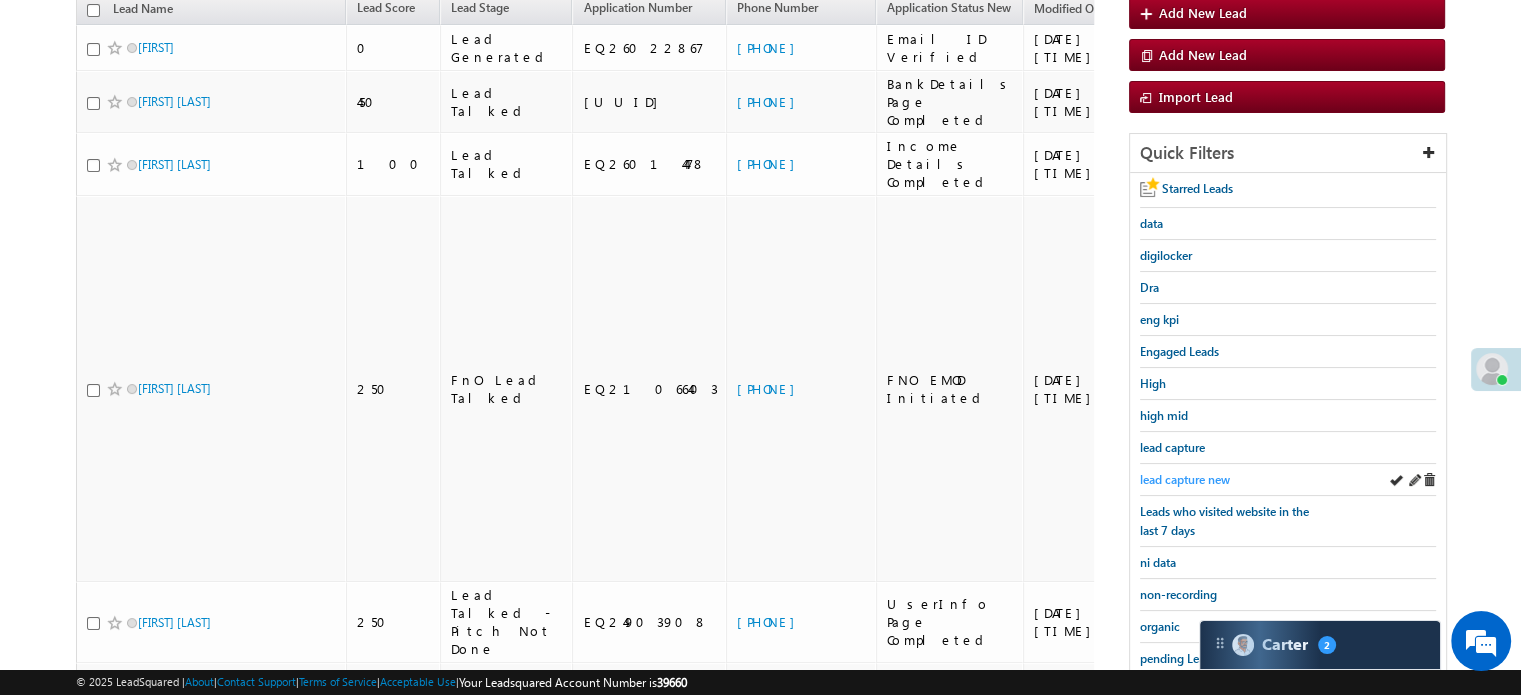 click on "lead capture new" at bounding box center [1185, 479] 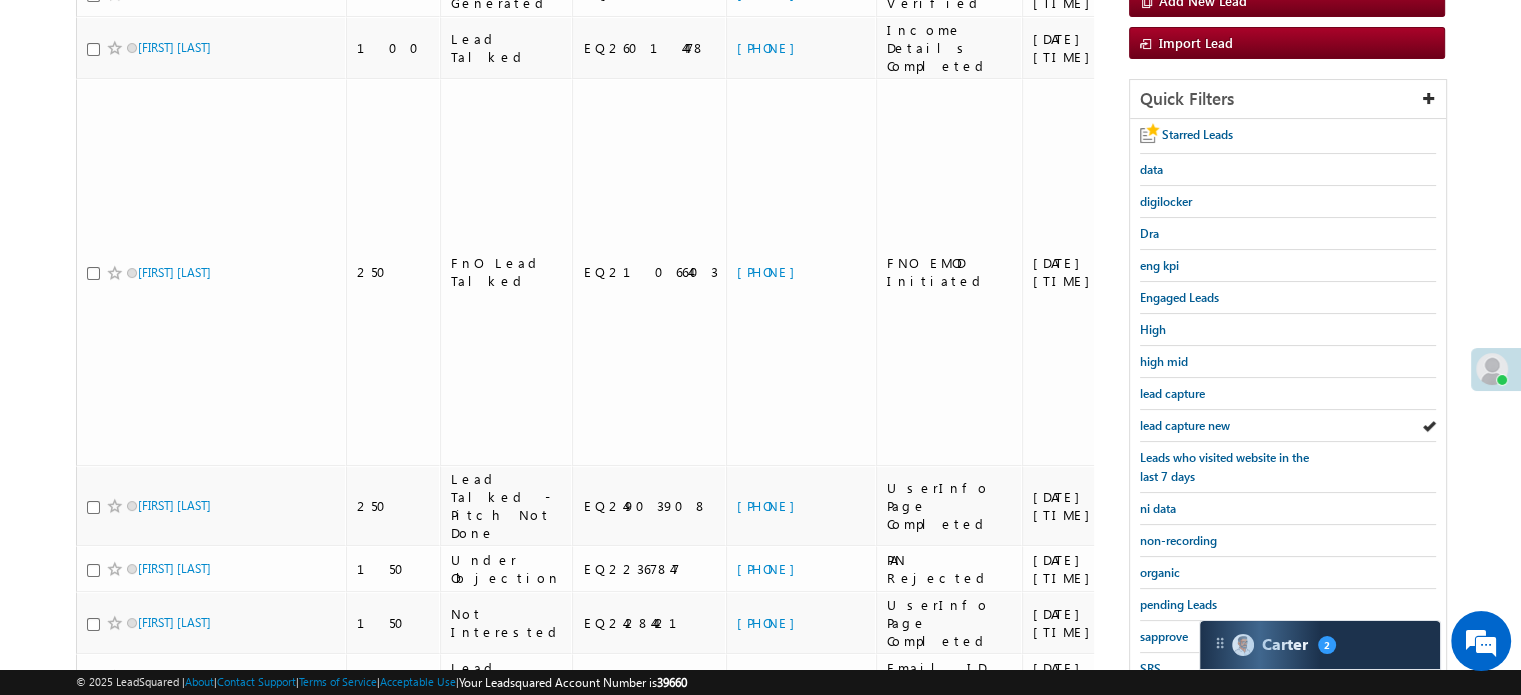scroll, scrollTop: 429, scrollLeft: 0, axis: vertical 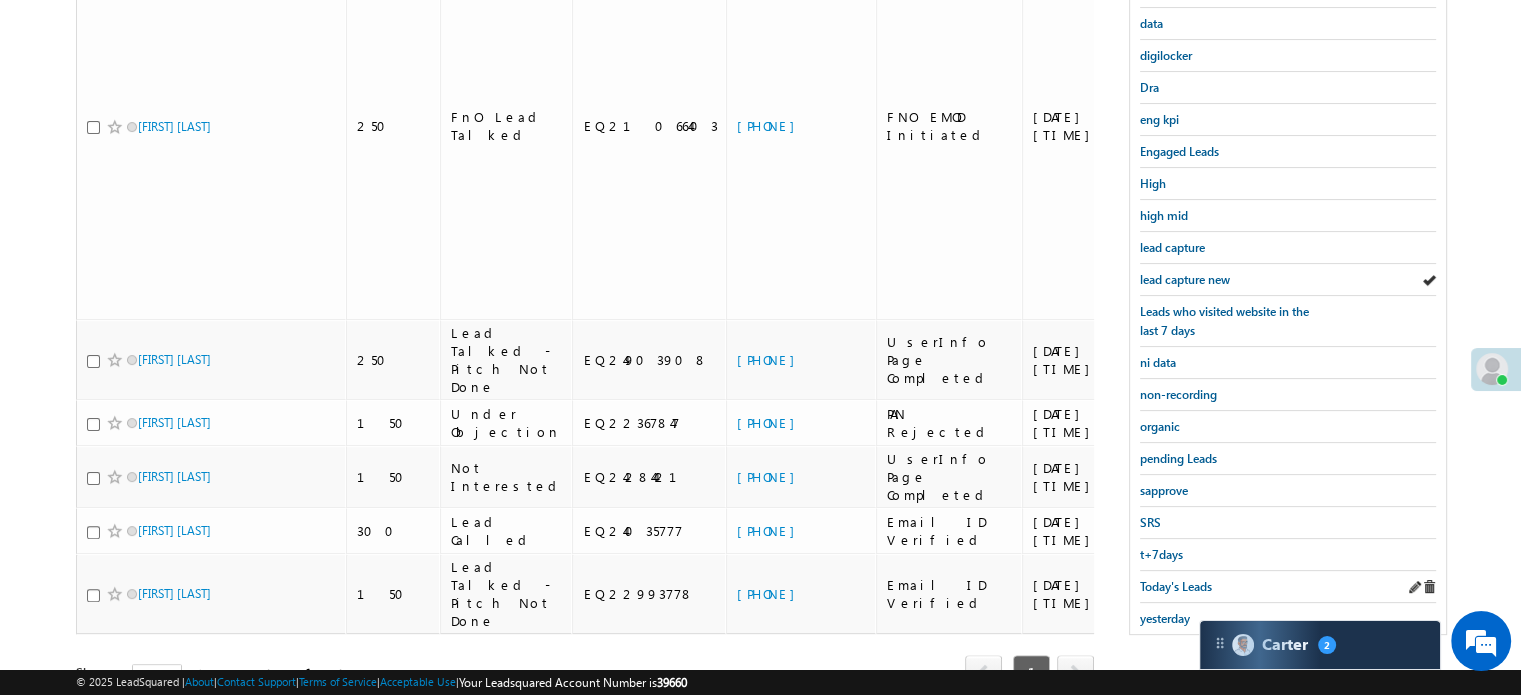 click on "Today's Leads" at bounding box center (1288, 587) 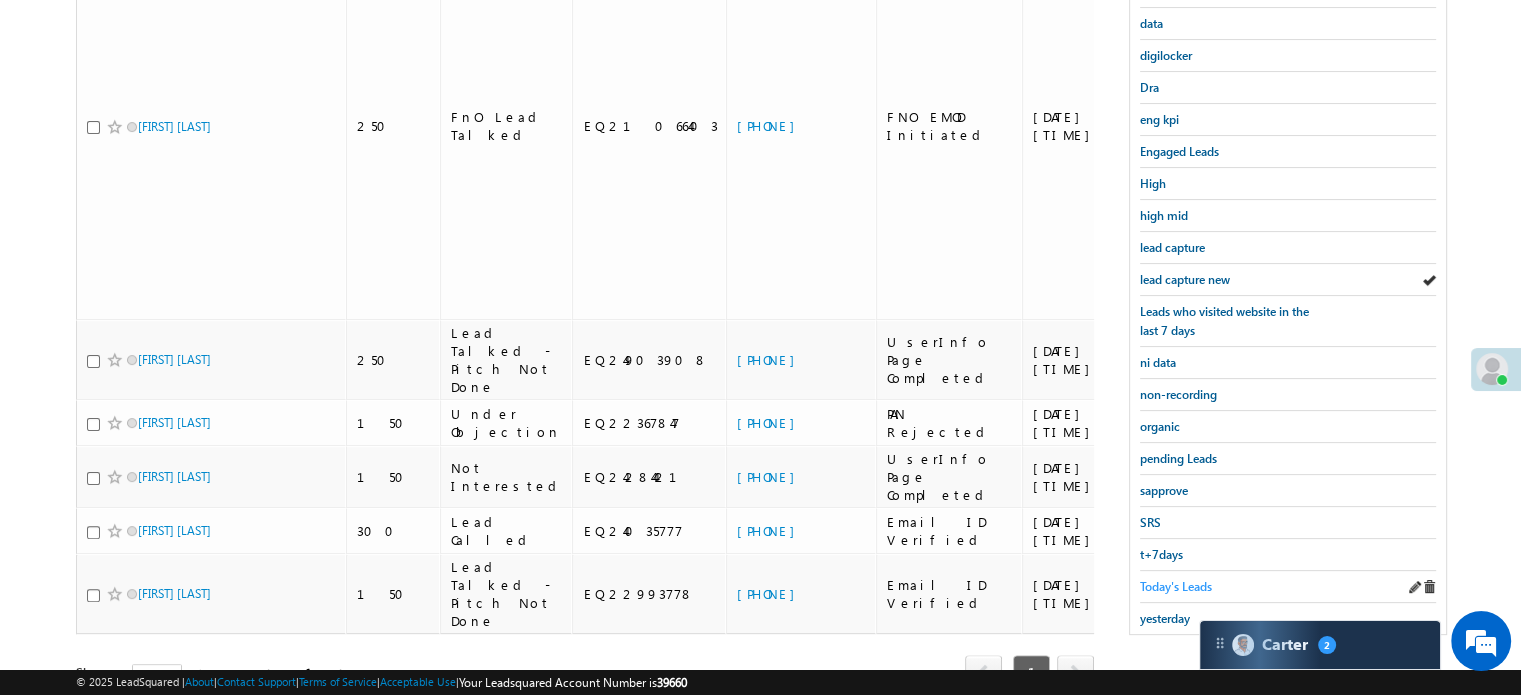 click on "Today's Leads" at bounding box center [1176, 586] 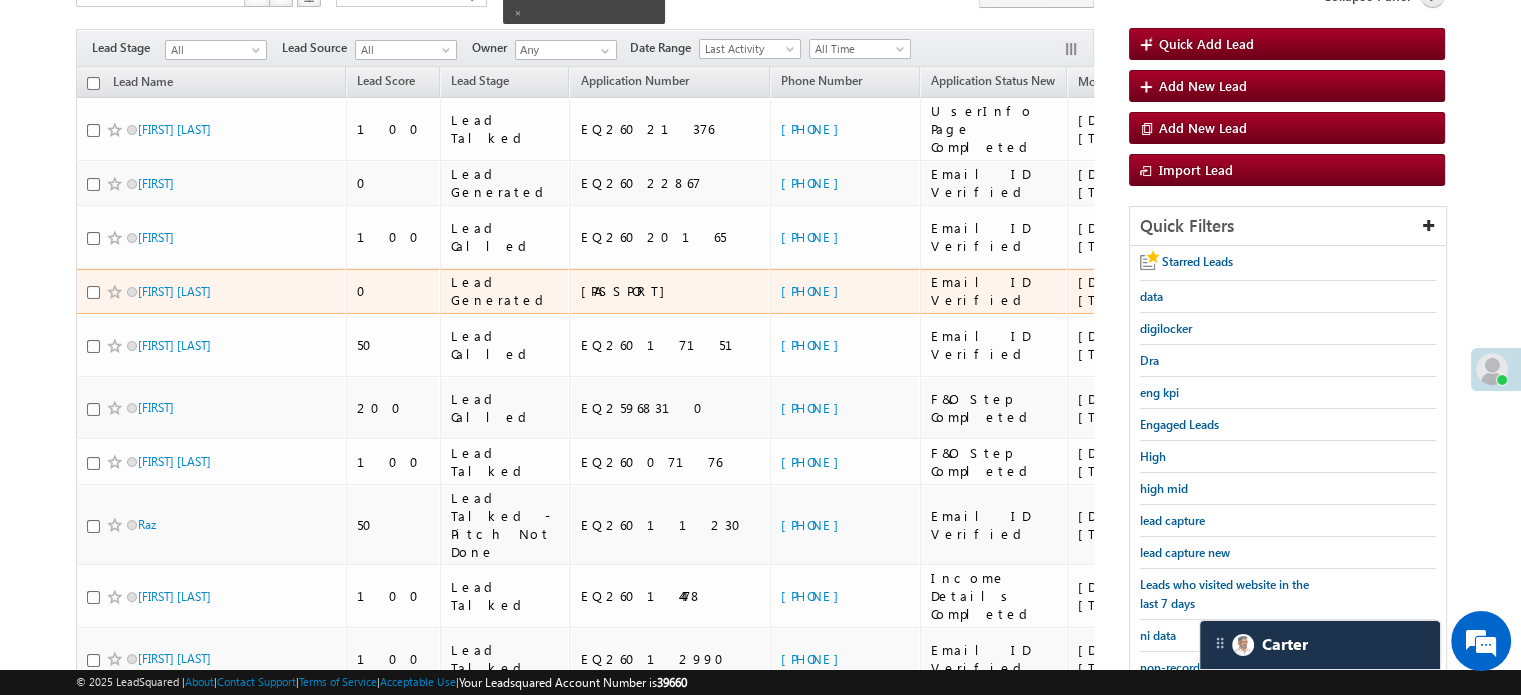 scroll, scrollTop: 200, scrollLeft: 0, axis: vertical 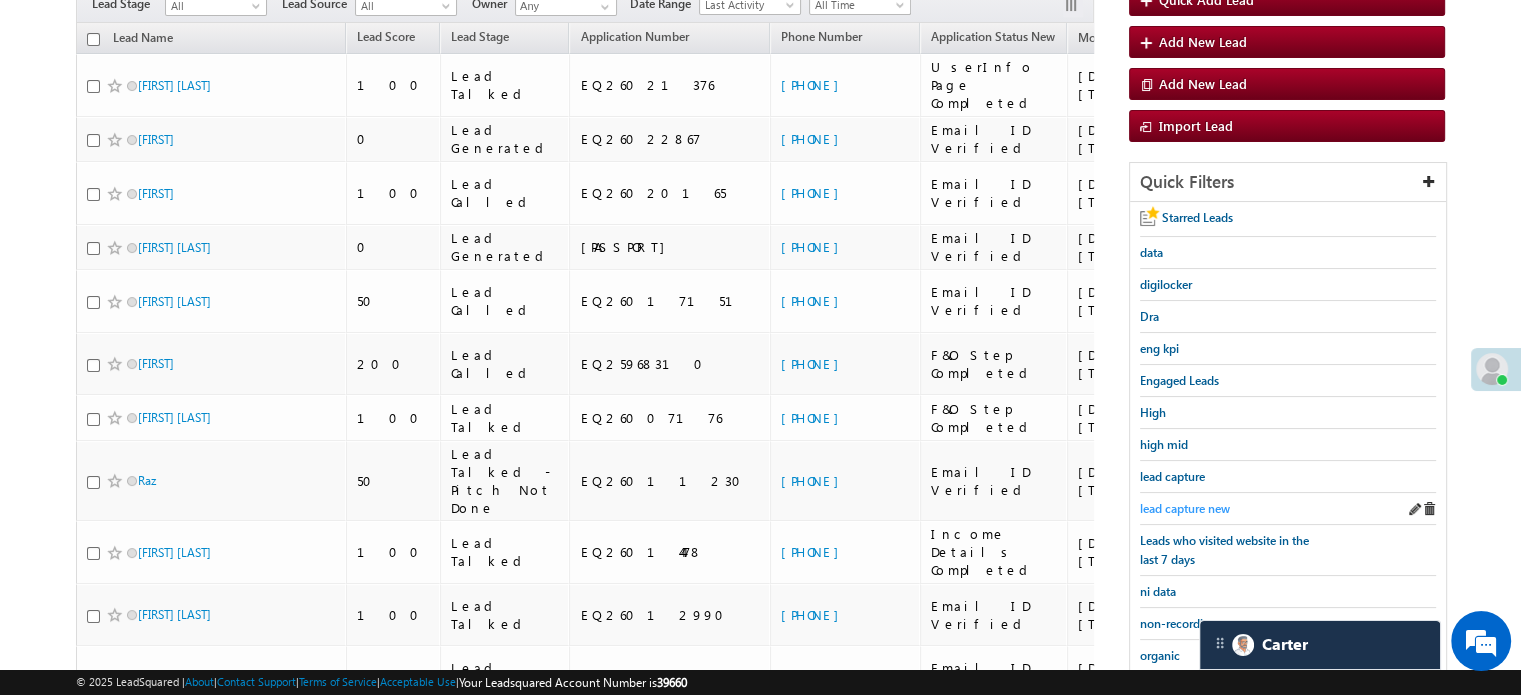 click on "lead capture new" at bounding box center [1185, 508] 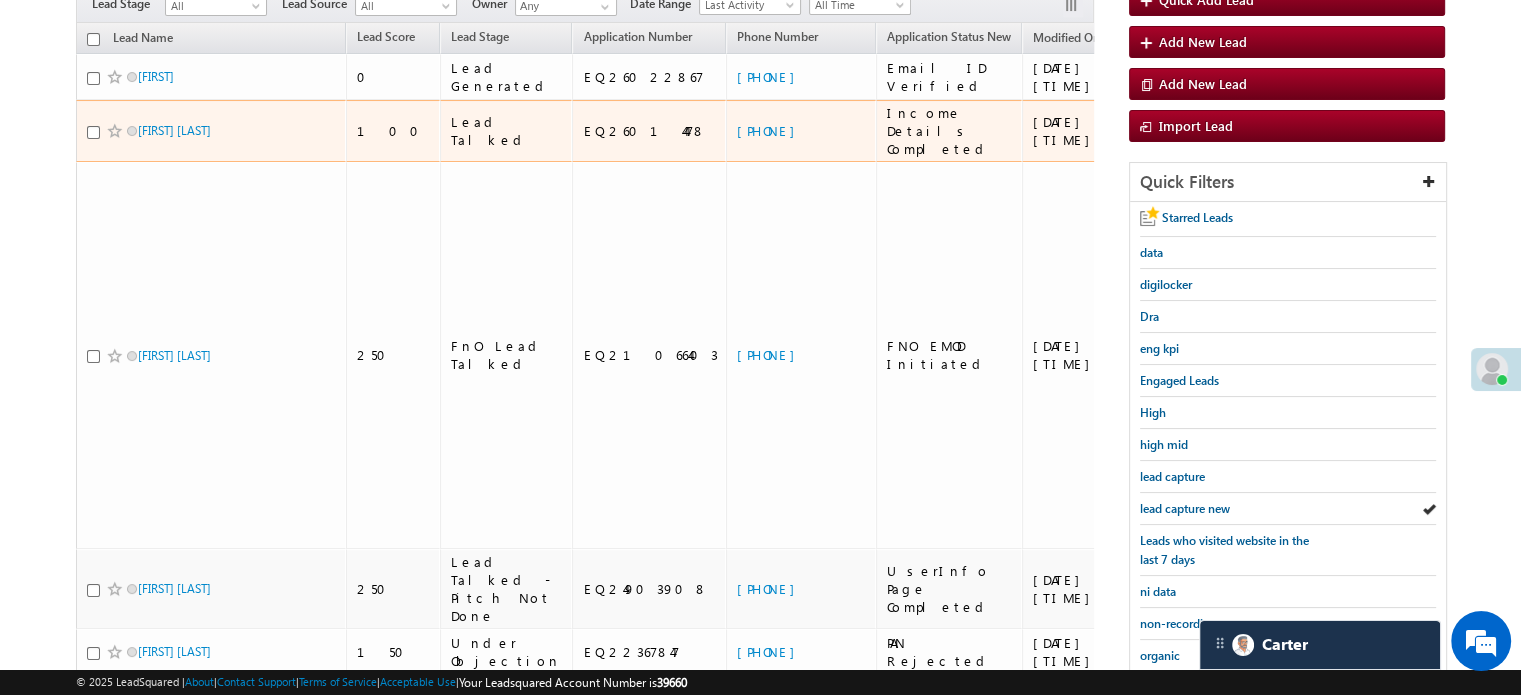 click on "+91-9009004187" at bounding box center [801, 131] 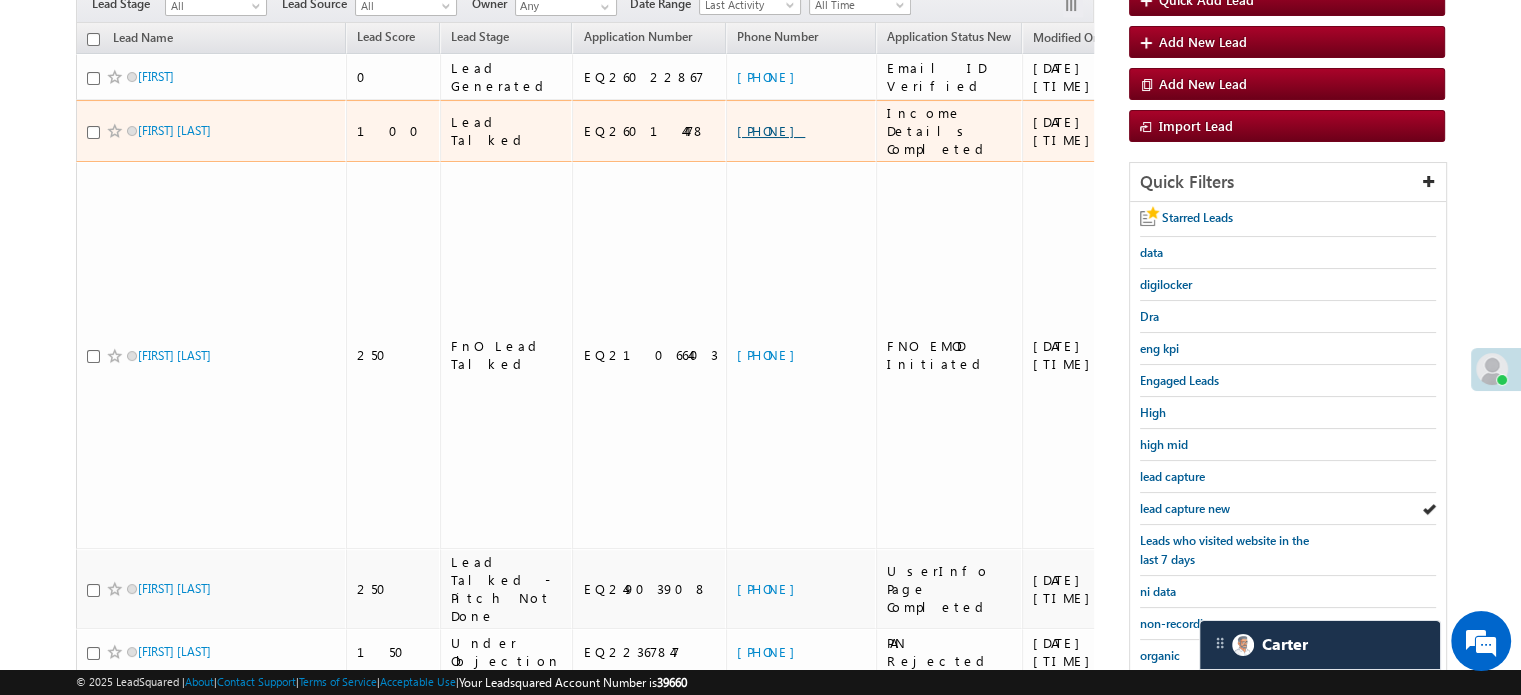 click on "+91-9009004187" at bounding box center (771, 130) 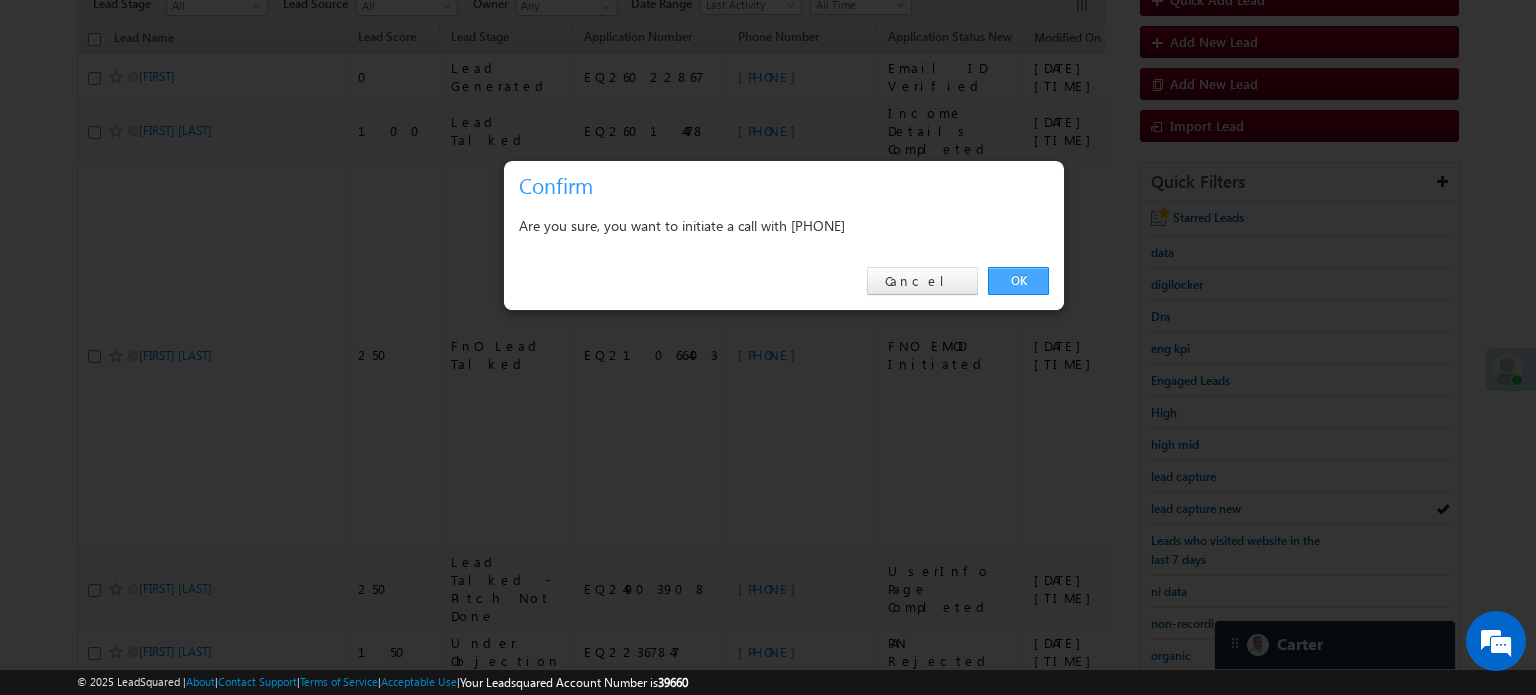 click on "OK" at bounding box center [1018, 281] 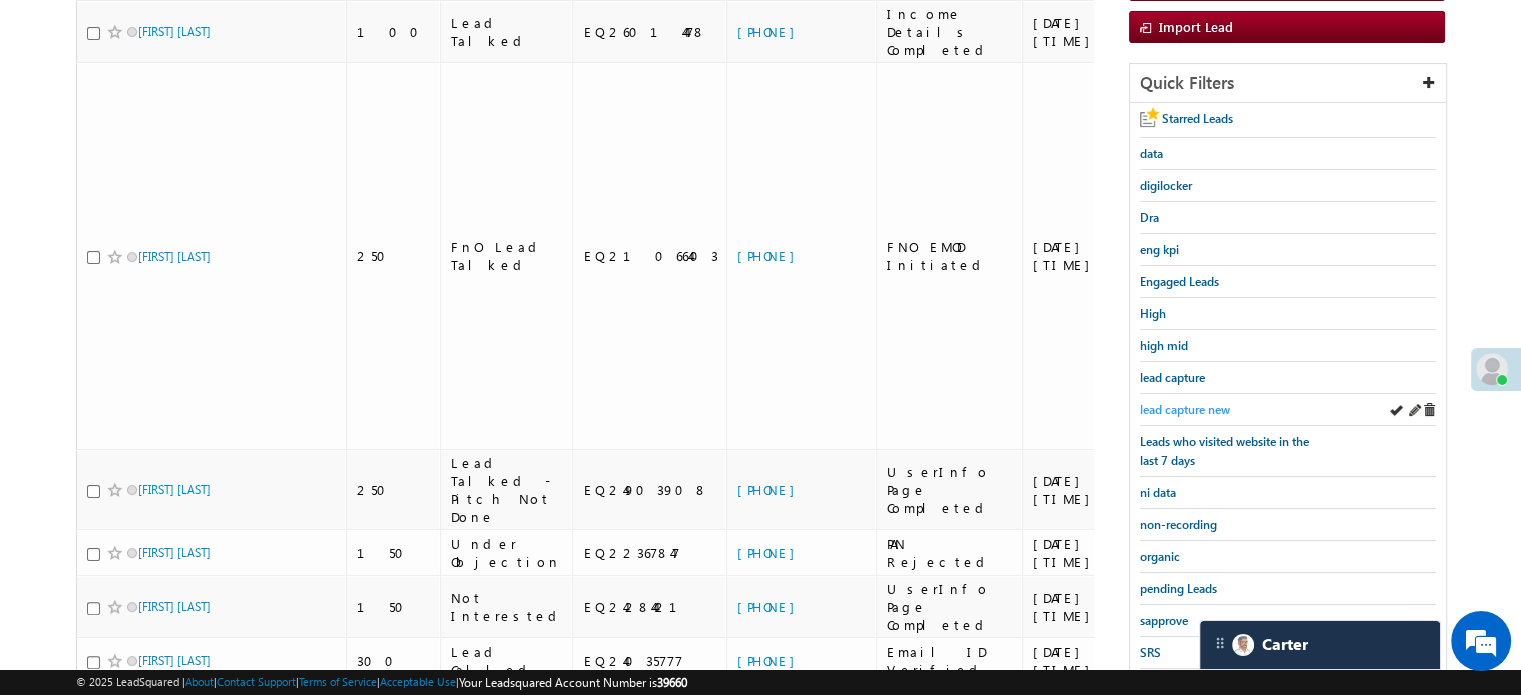 click on "lead capture new" at bounding box center (1185, 409) 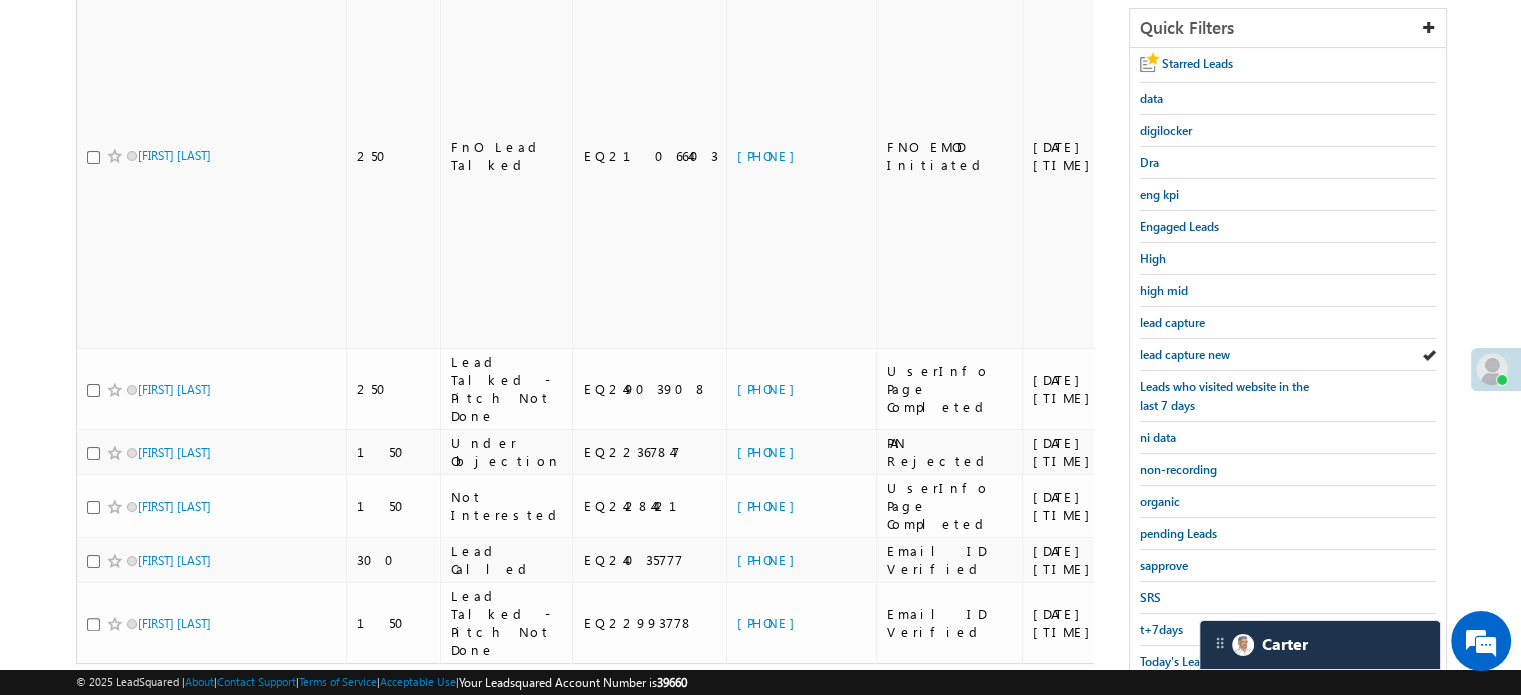 scroll, scrollTop: 429, scrollLeft: 0, axis: vertical 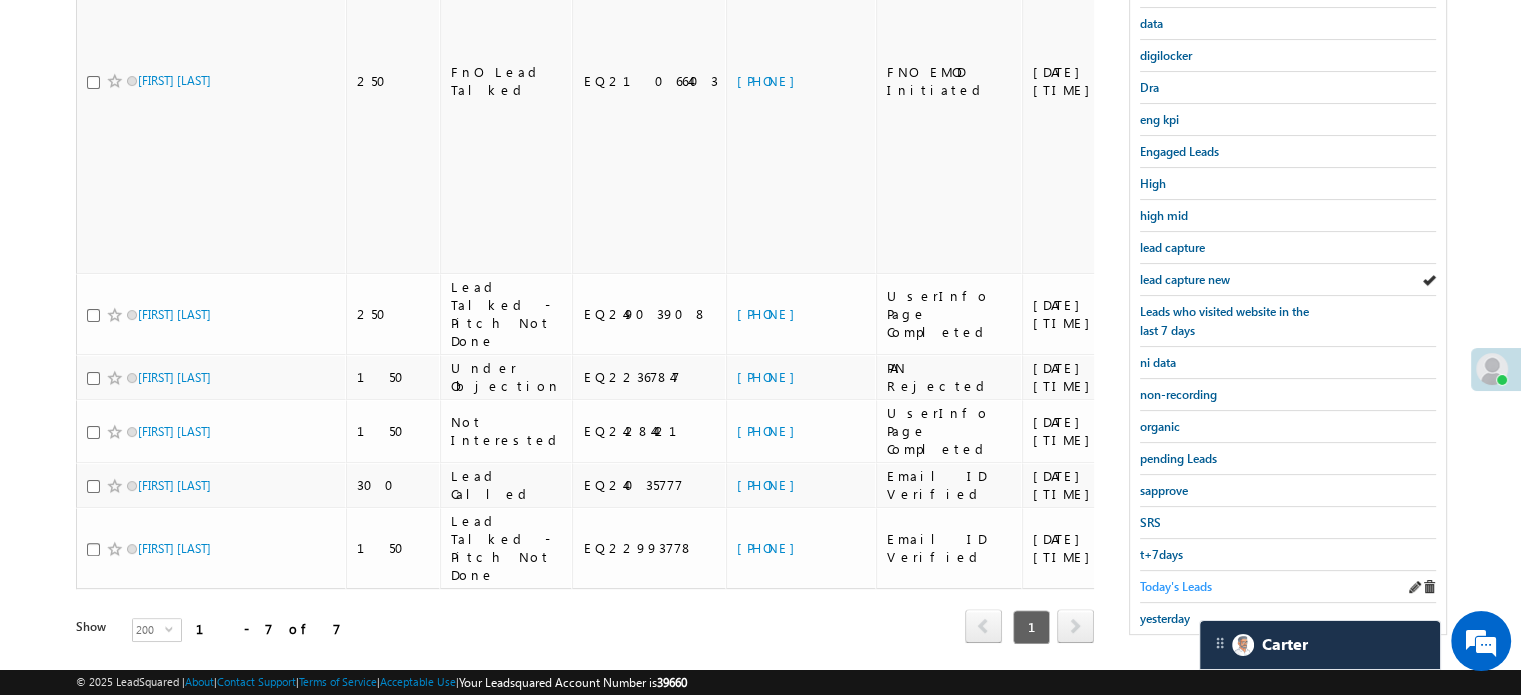 click on "Today's Leads" at bounding box center (1176, 586) 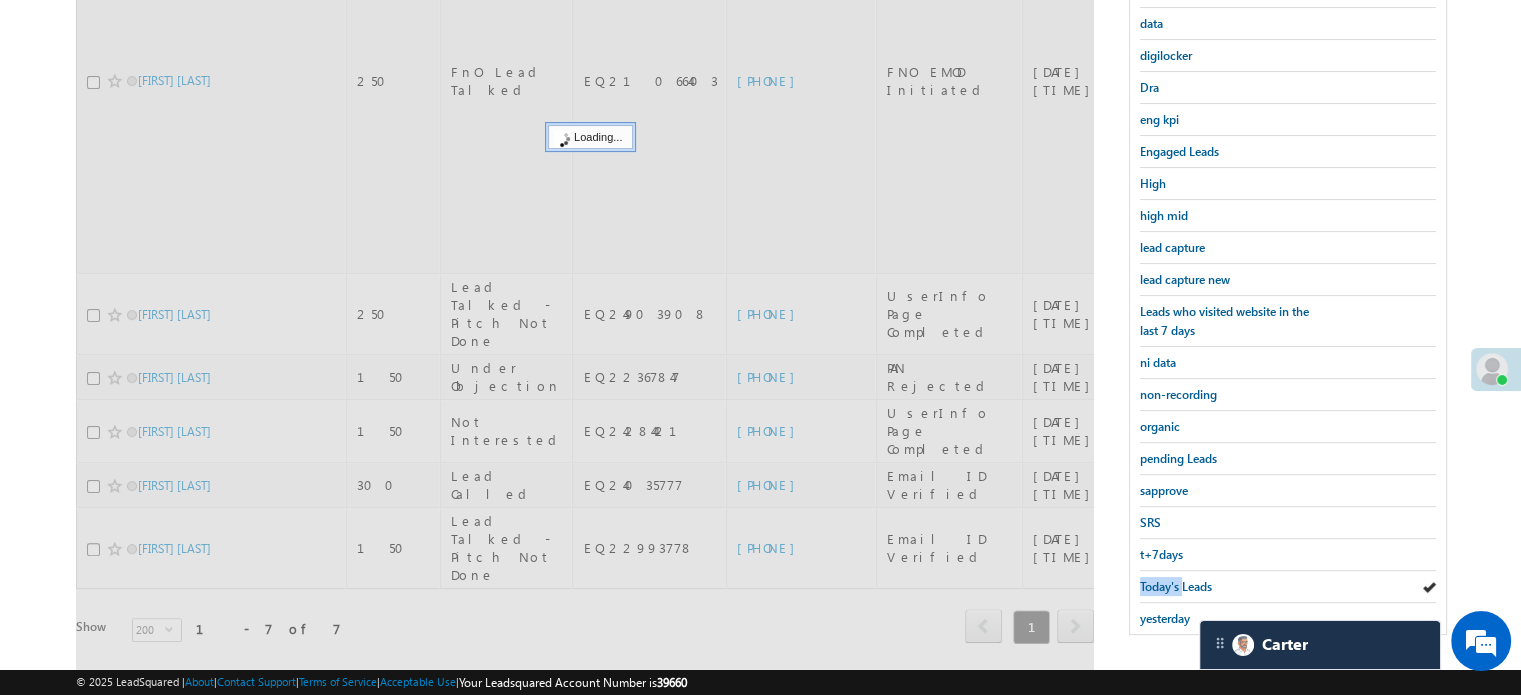 click on "Today's Leads" at bounding box center [1176, 586] 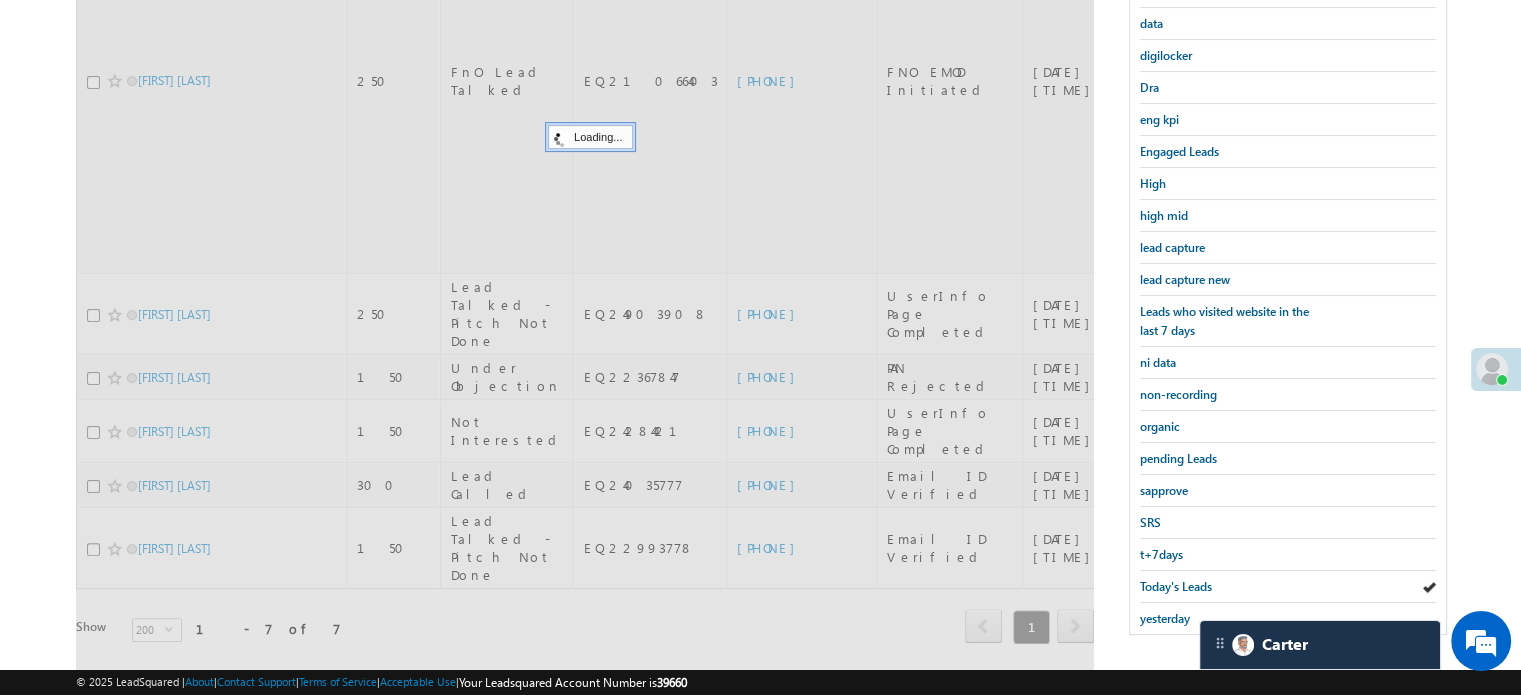 click on "Today's Leads" at bounding box center [1176, 586] 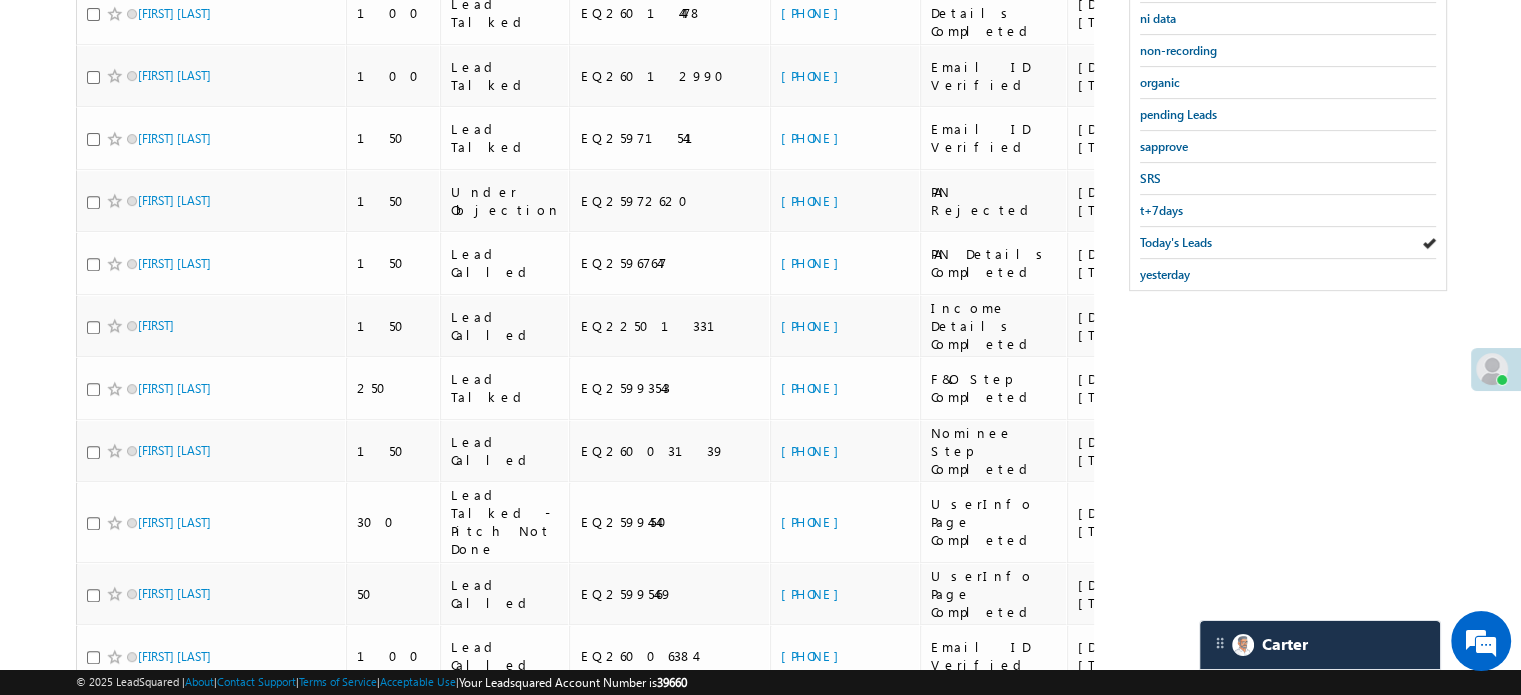 scroll, scrollTop: 729, scrollLeft: 0, axis: vertical 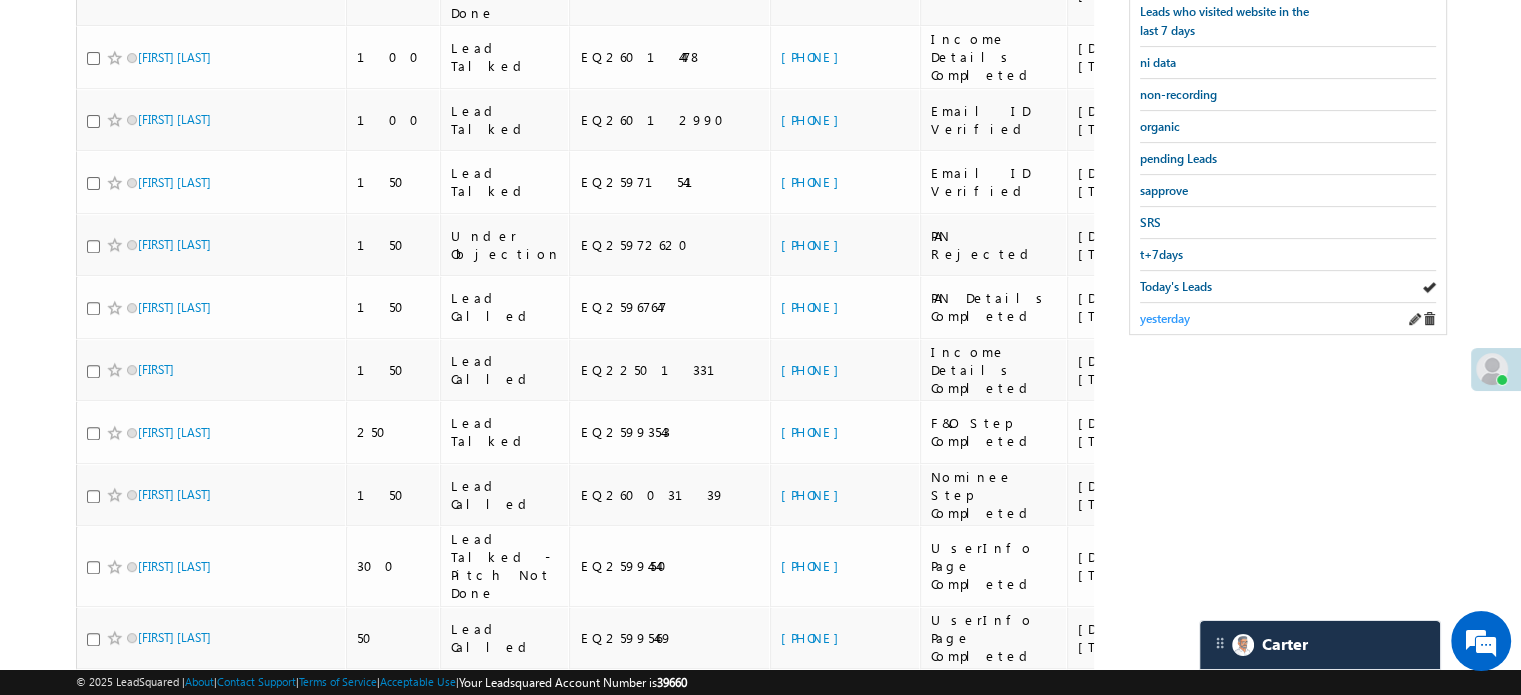 click on "yesterday" at bounding box center [1165, 318] 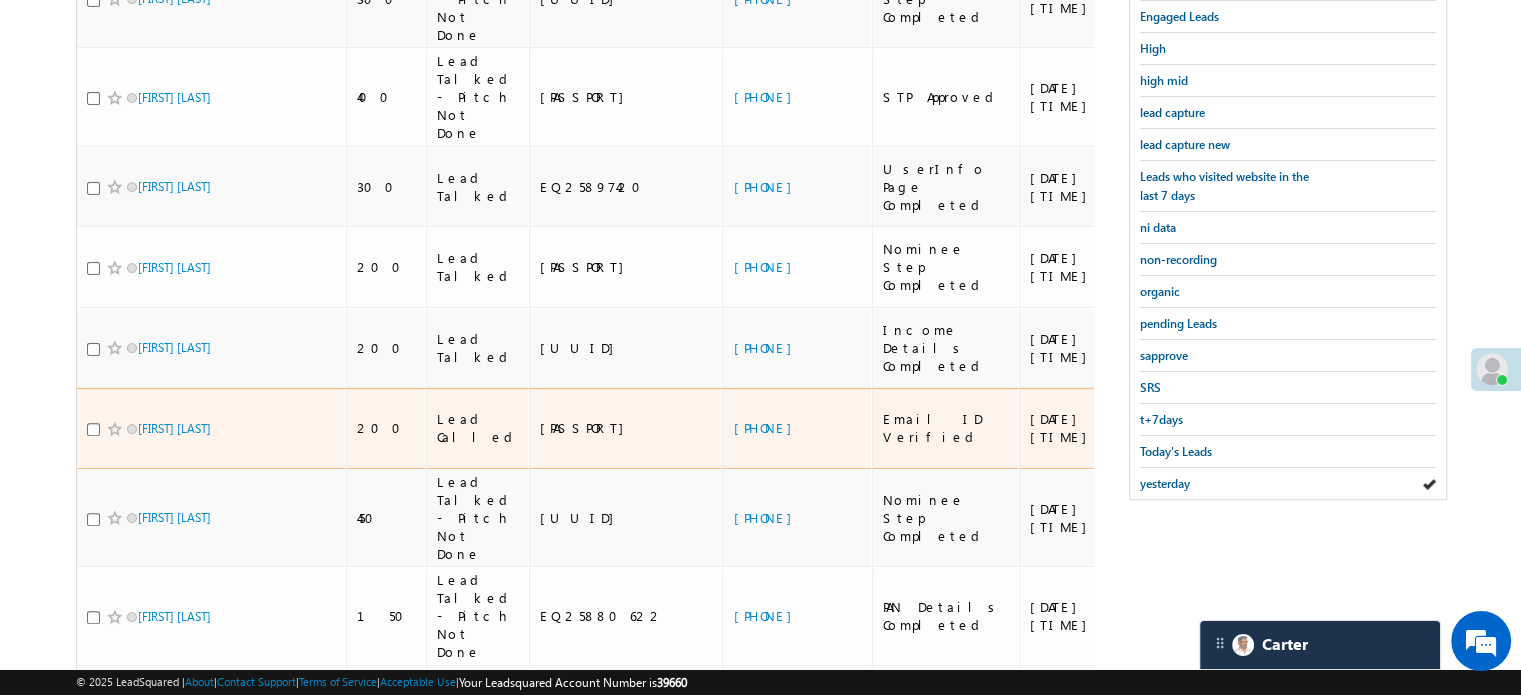 scroll, scrollTop: 364, scrollLeft: 0, axis: vertical 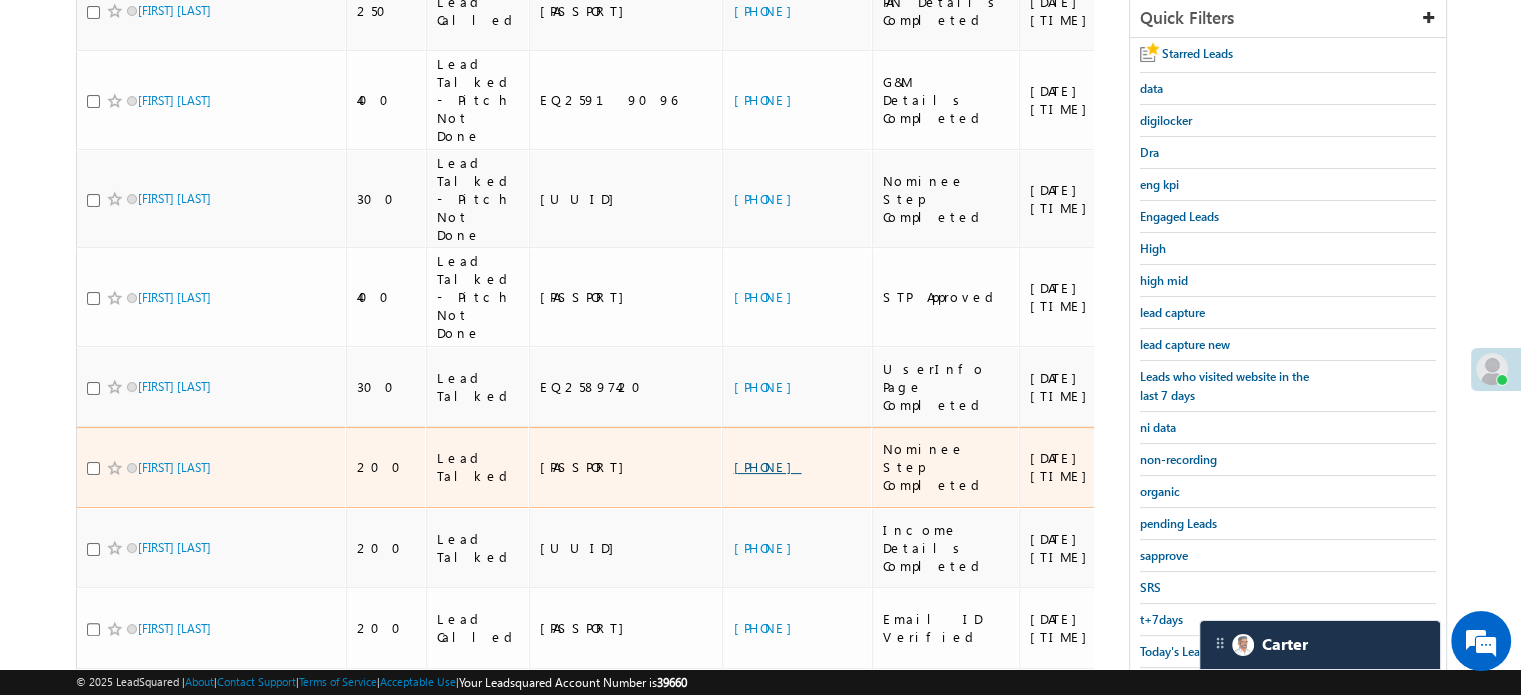 click on "+91-9149535394" at bounding box center (767, 466) 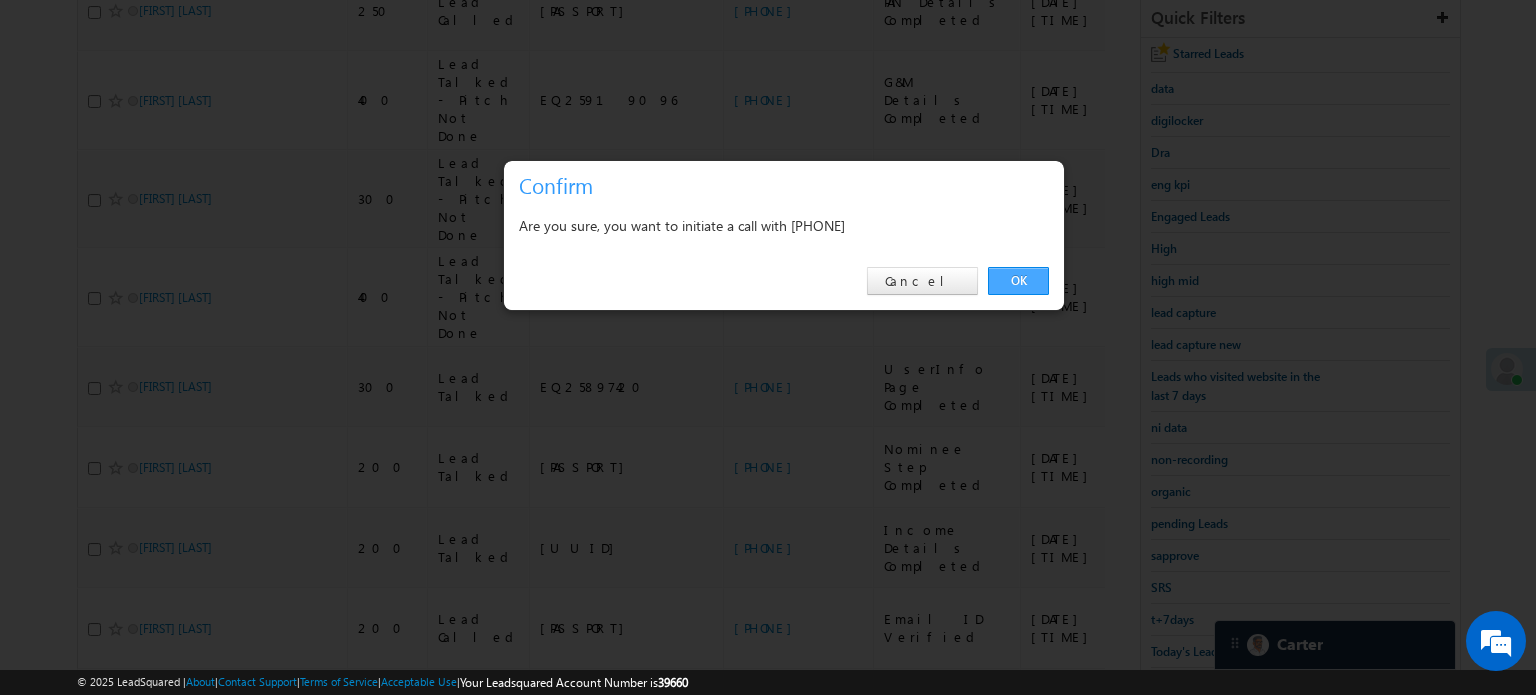 click on "OK" at bounding box center (1018, 281) 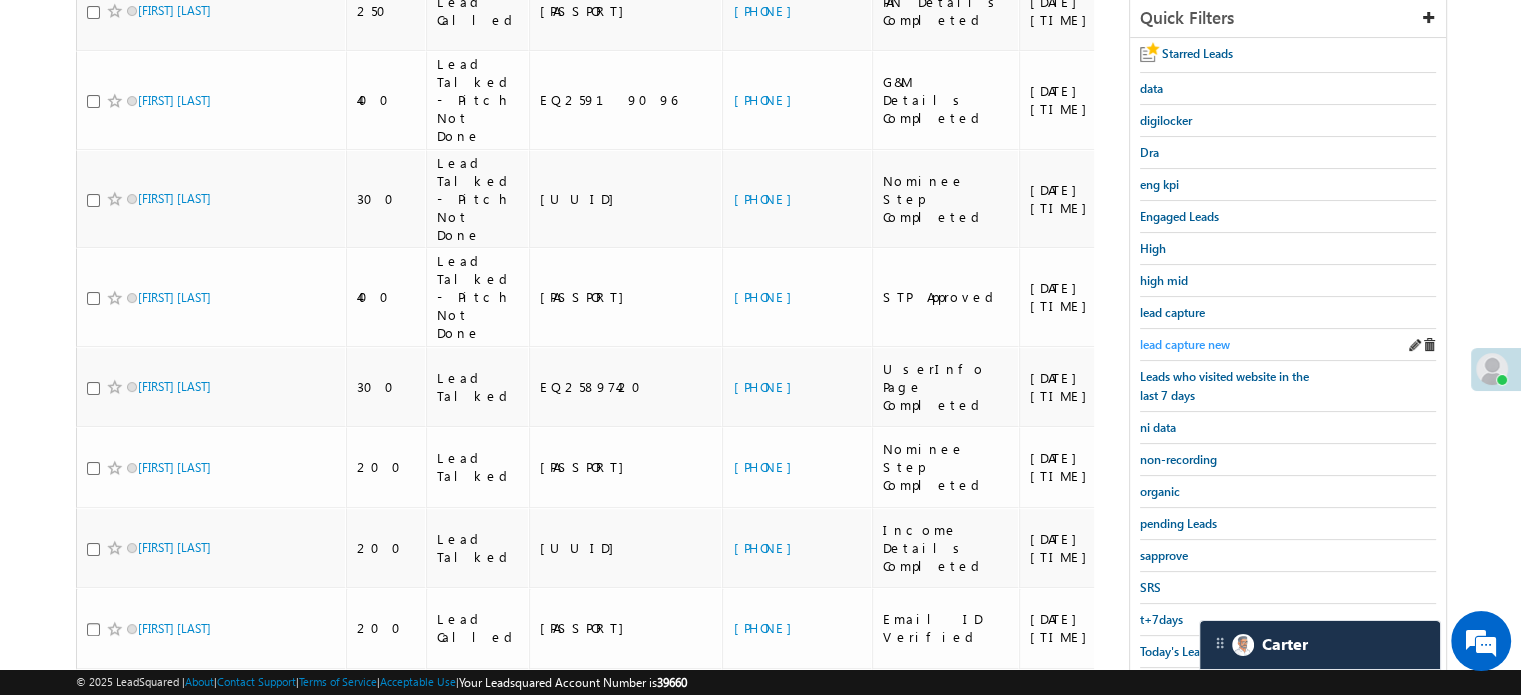 click on "lead capture new" at bounding box center (1185, 344) 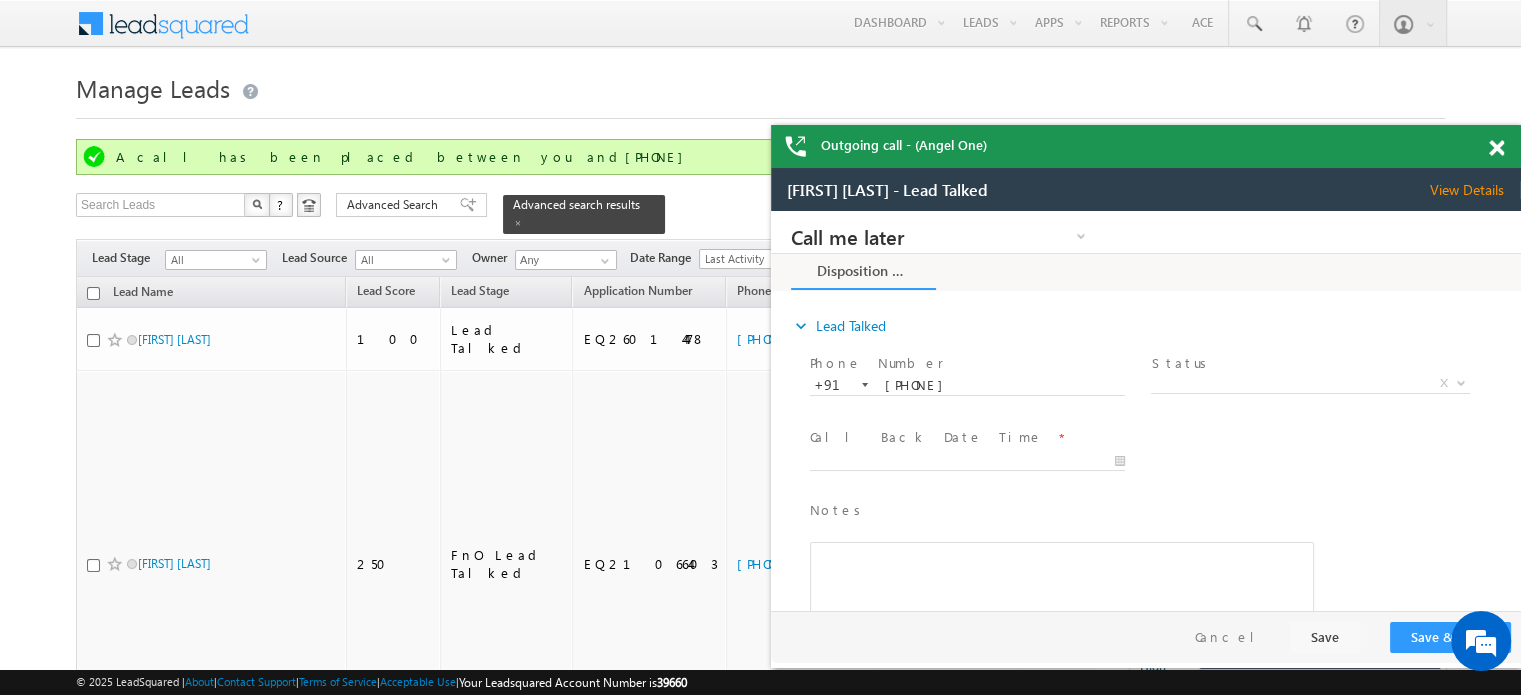 scroll, scrollTop: 0, scrollLeft: 0, axis: both 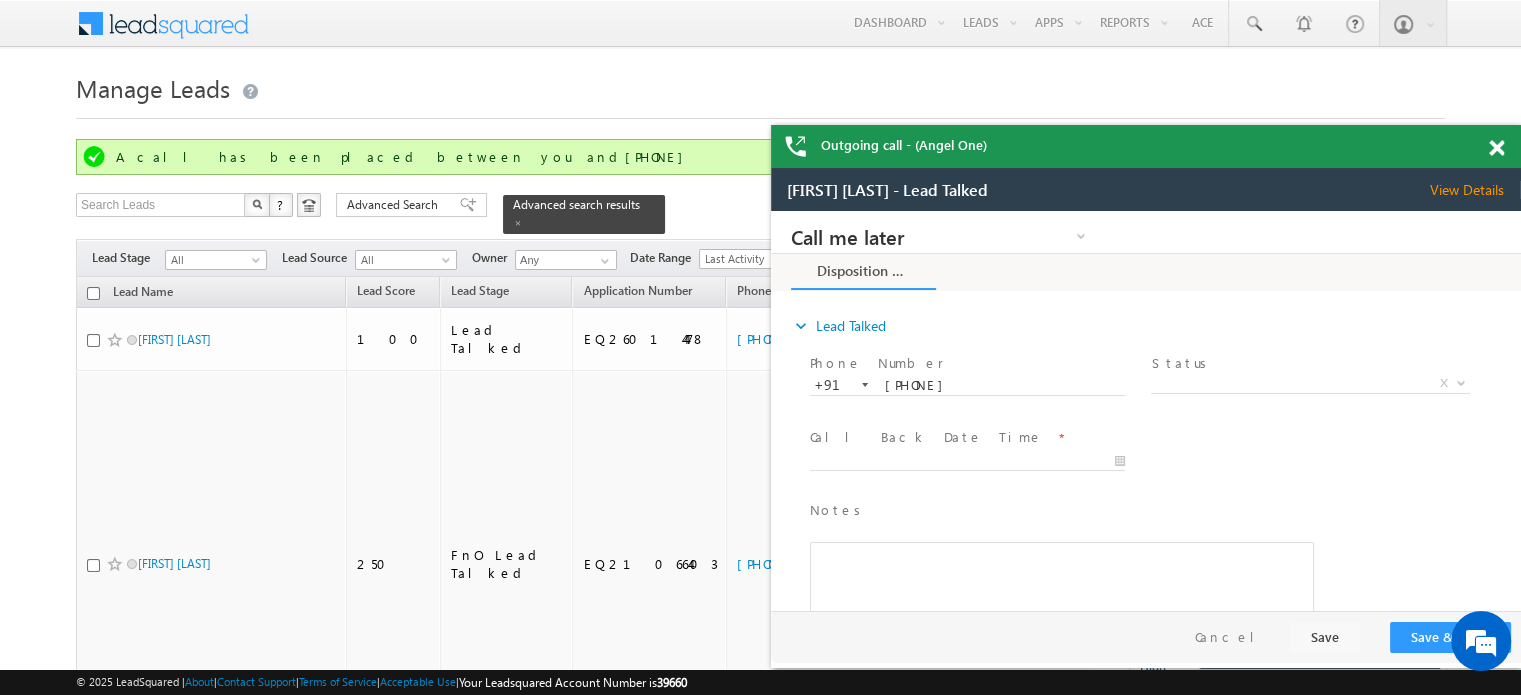 click at bounding box center [1496, 148] 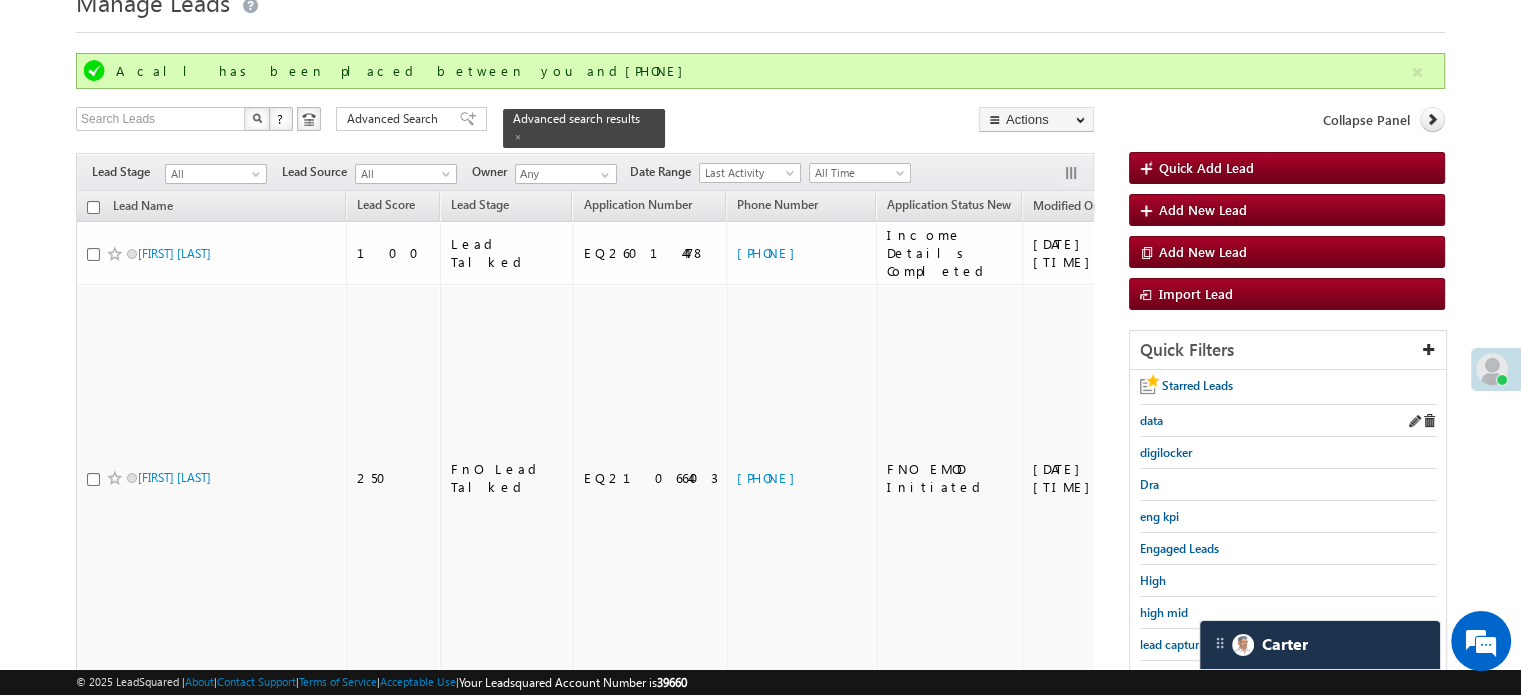 scroll, scrollTop: 200, scrollLeft: 0, axis: vertical 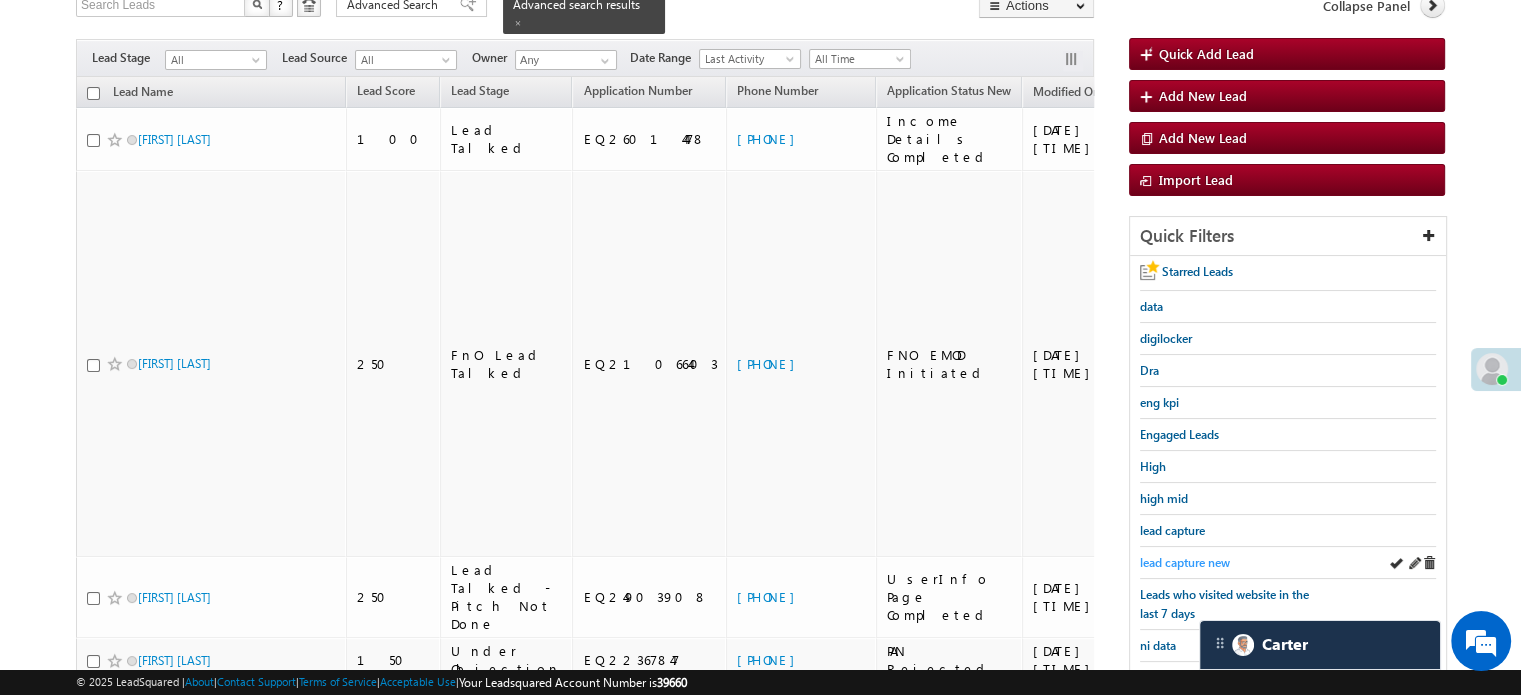 click on "lead capture new" at bounding box center [1185, 562] 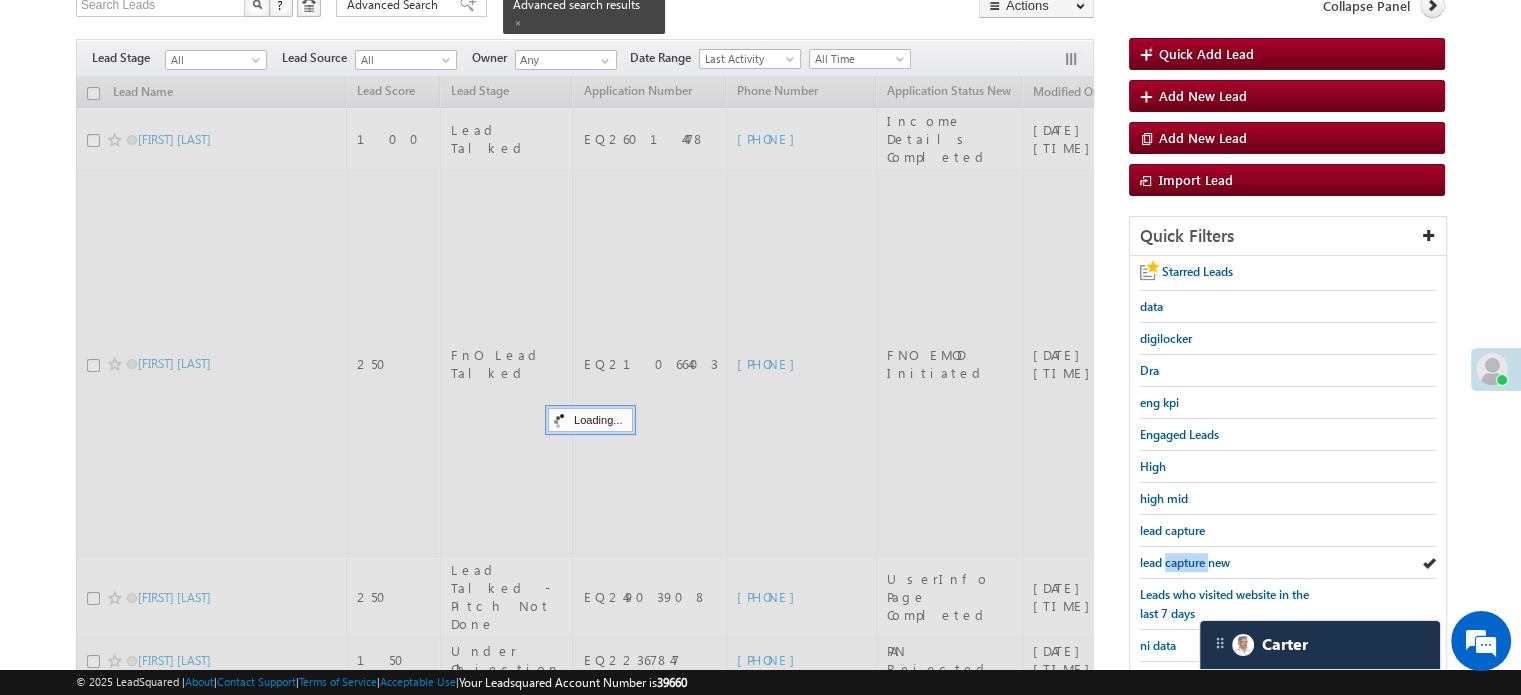 click on "lead capture new" at bounding box center (1185, 562) 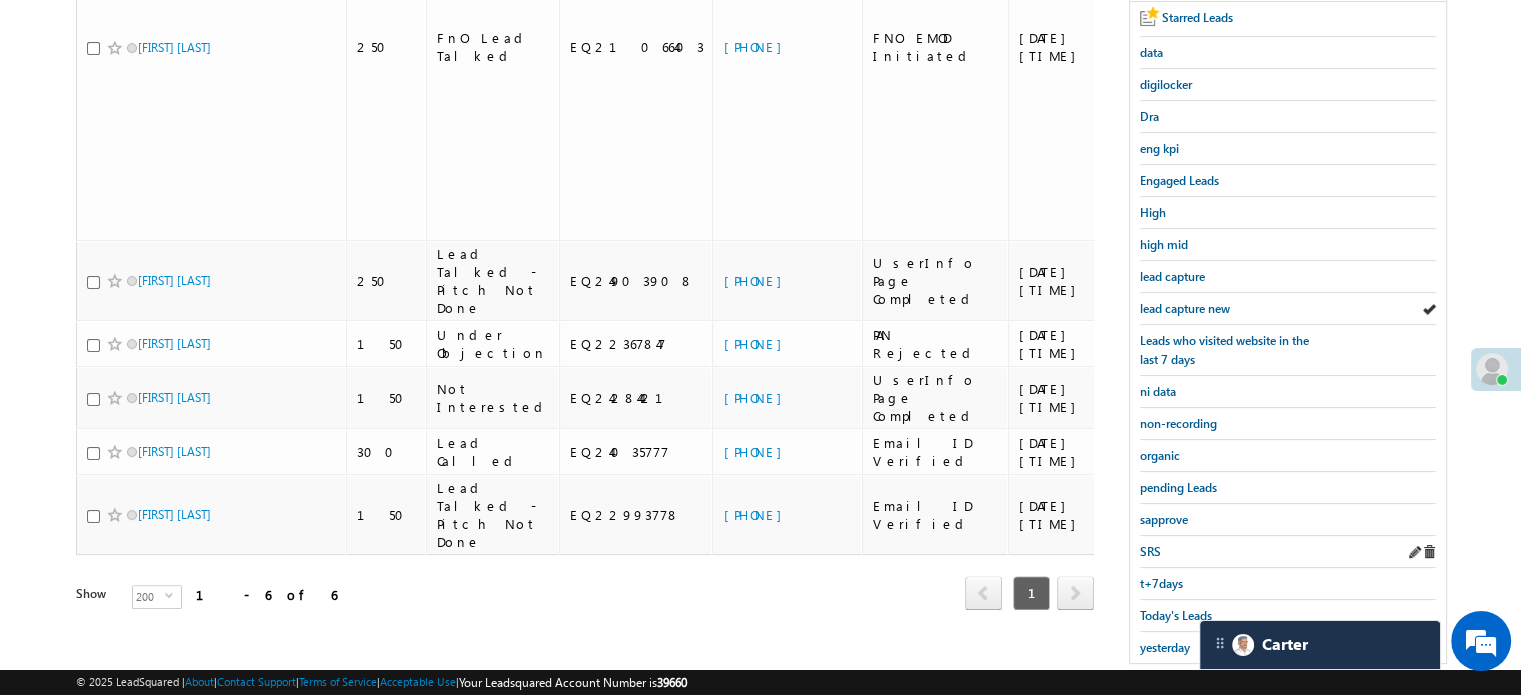 scroll, scrollTop: 429, scrollLeft: 0, axis: vertical 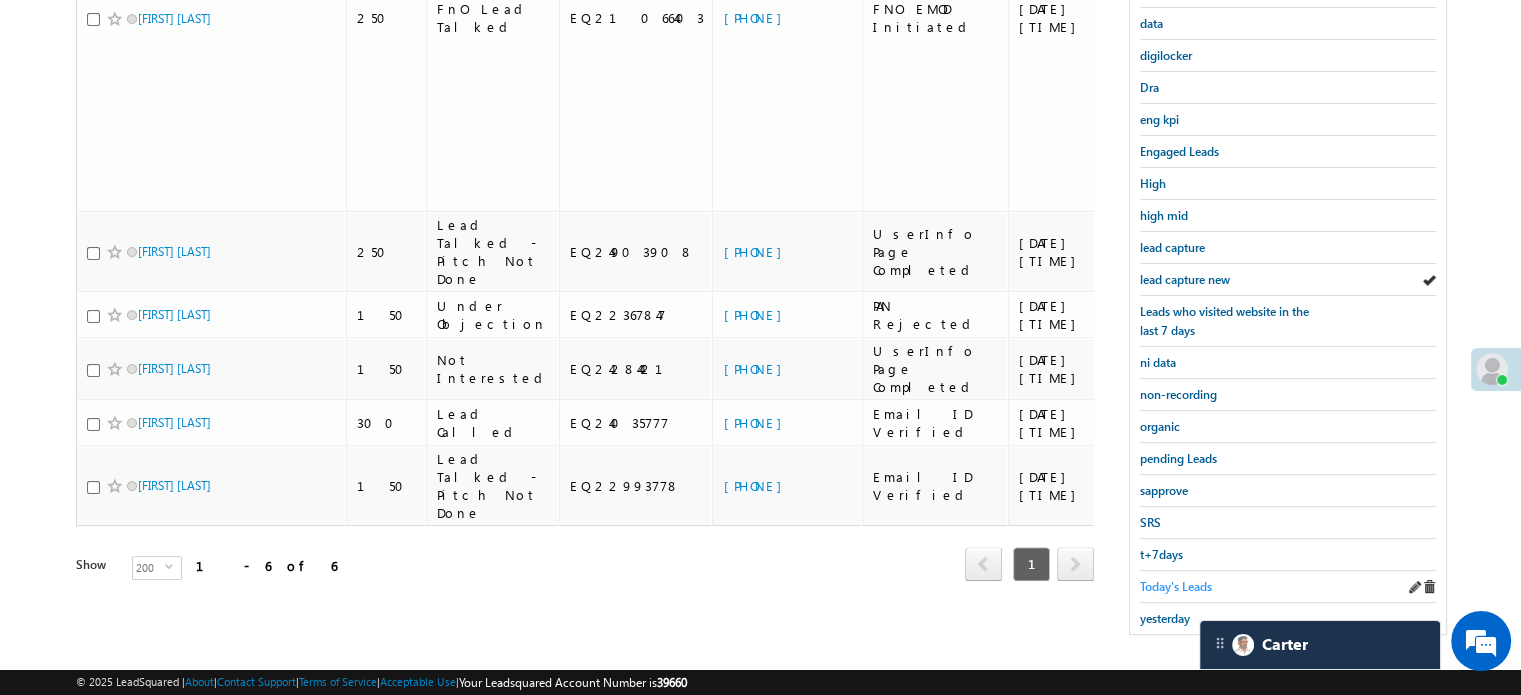 drag, startPoint x: 1153, startPoint y: 564, endPoint x: 1155, endPoint y: 575, distance: 11.18034 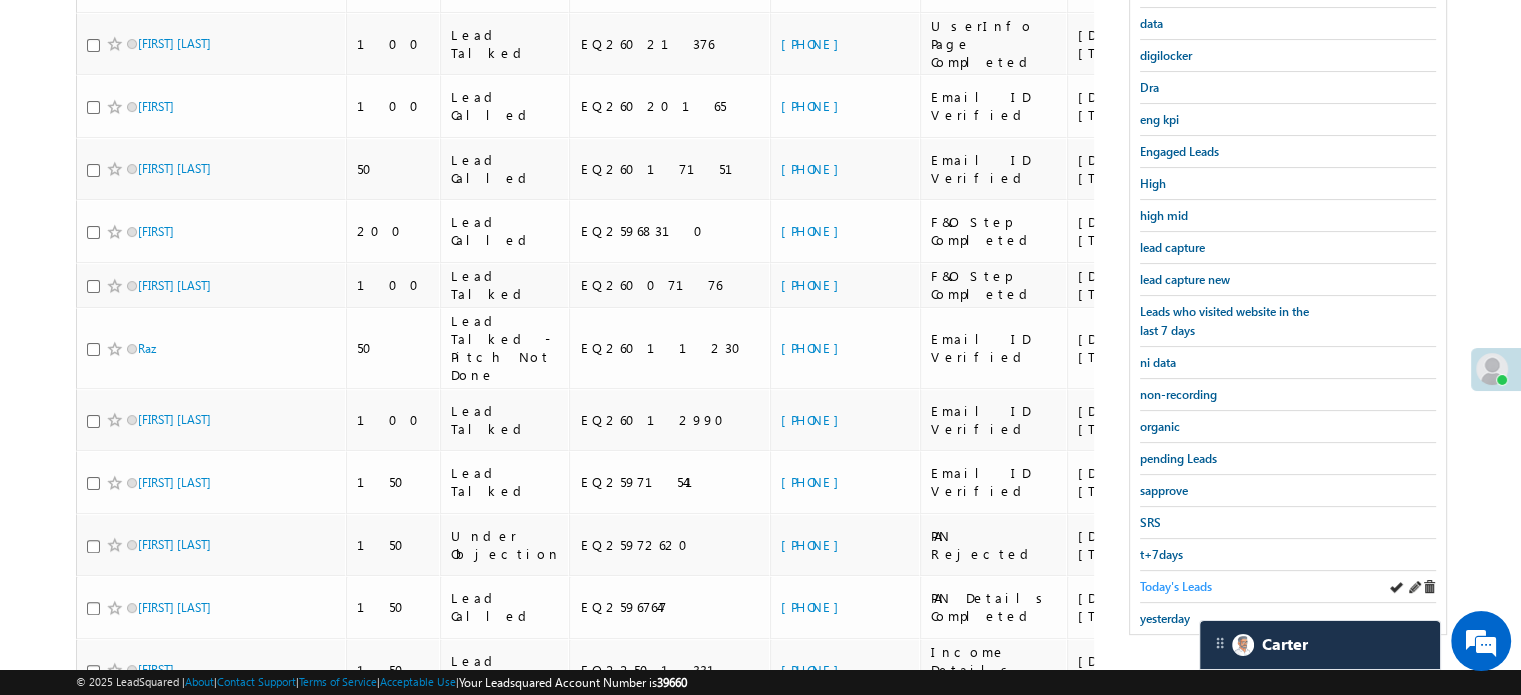scroll, scrollTop: 229, scrollLeft: 0, axis: vertical 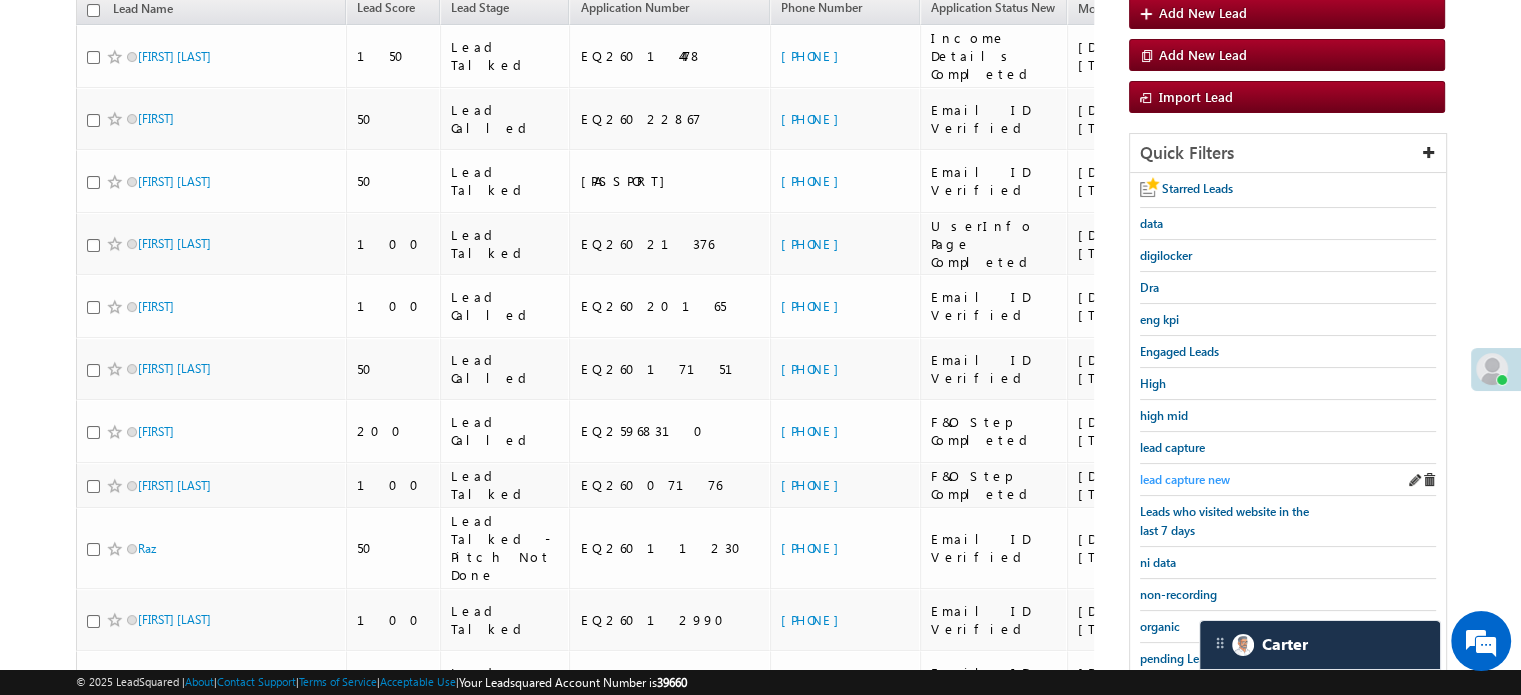 click on "lead capture new" at bounding box center (1185, 479) 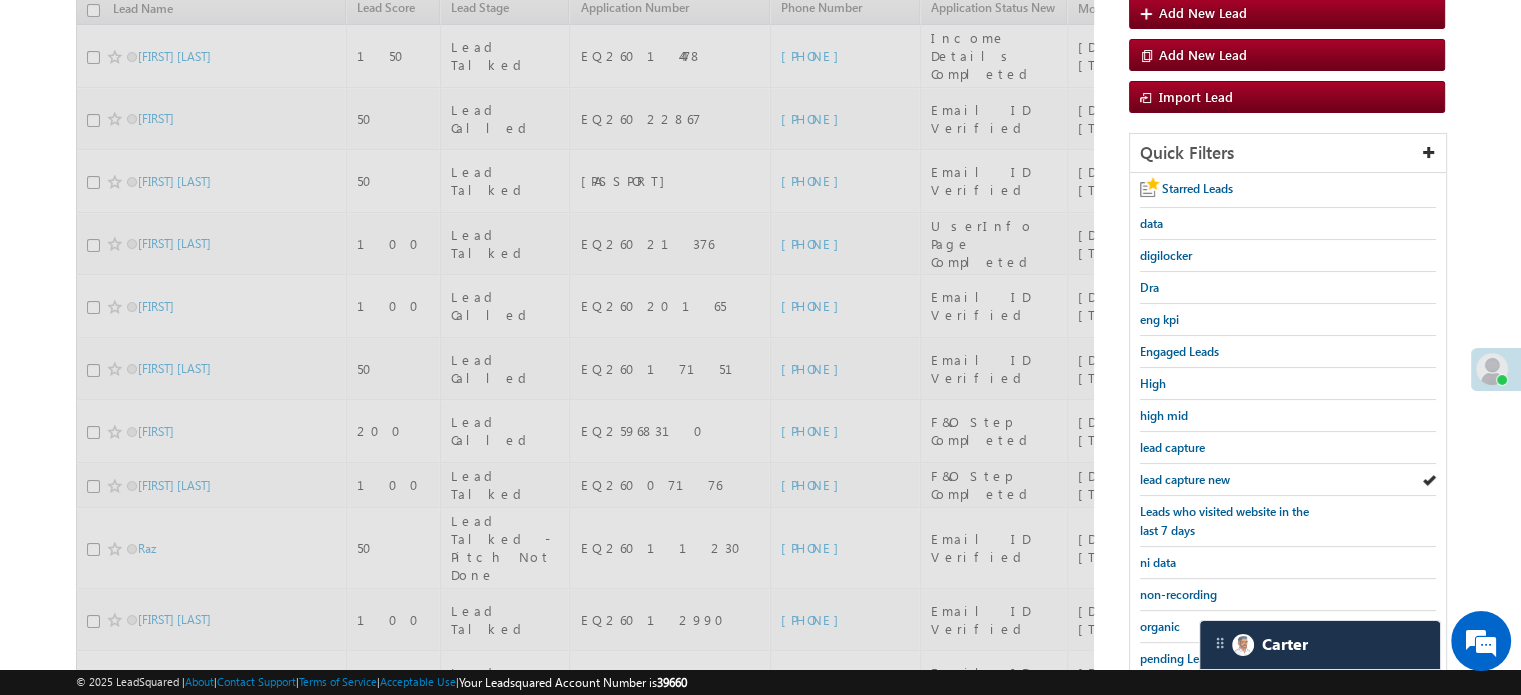 click on "lead capture new" at bounding box center (1185, 479) 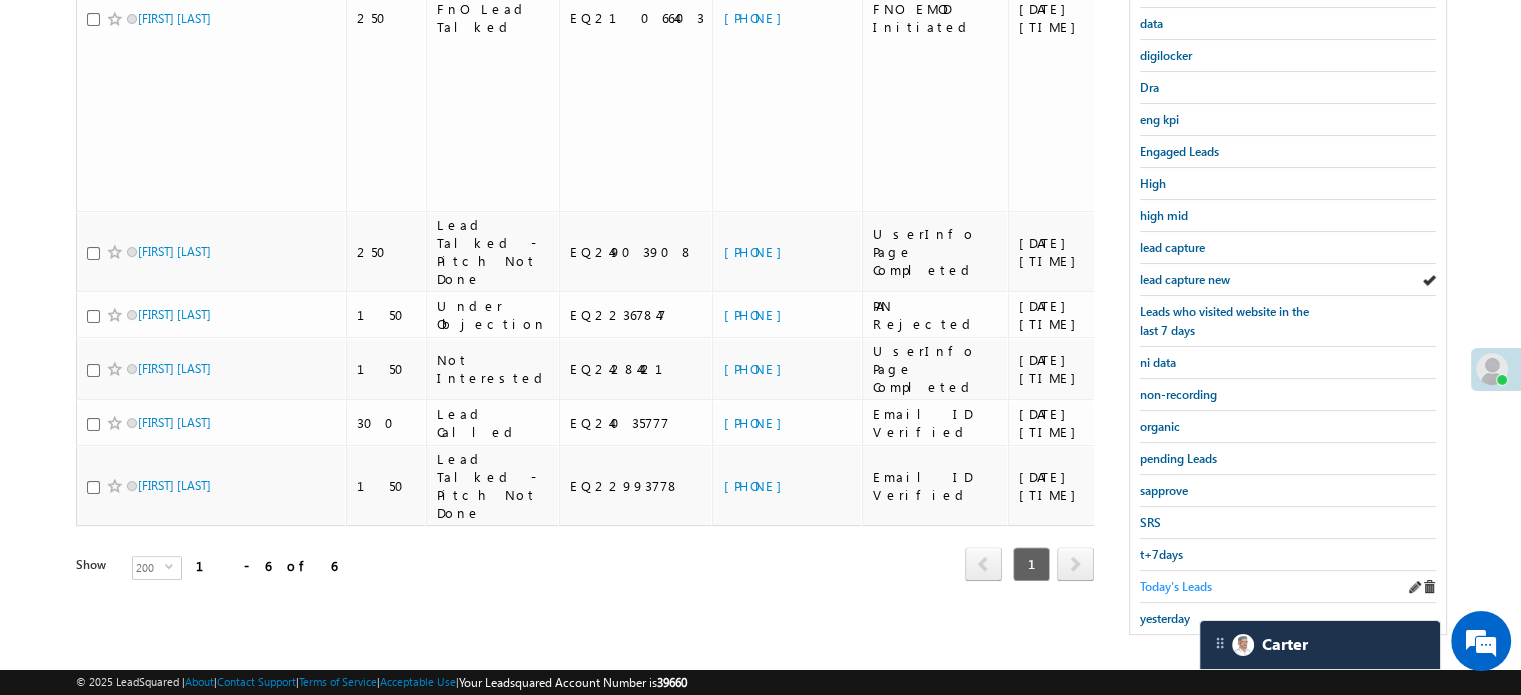 click on "Today's Leads" at bounding box center (1176, 586) 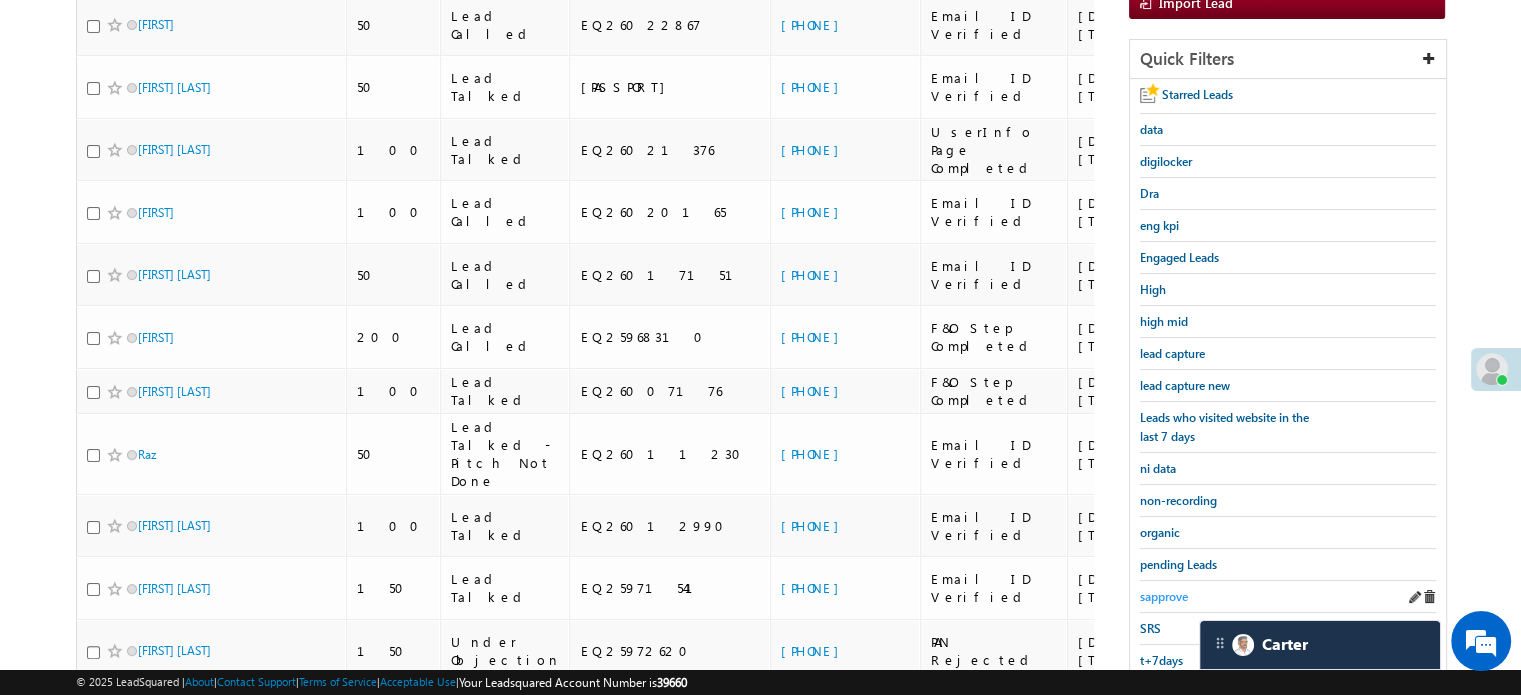 scroll, scrollTop: 329, scrollLeft: 0, axis: vertical 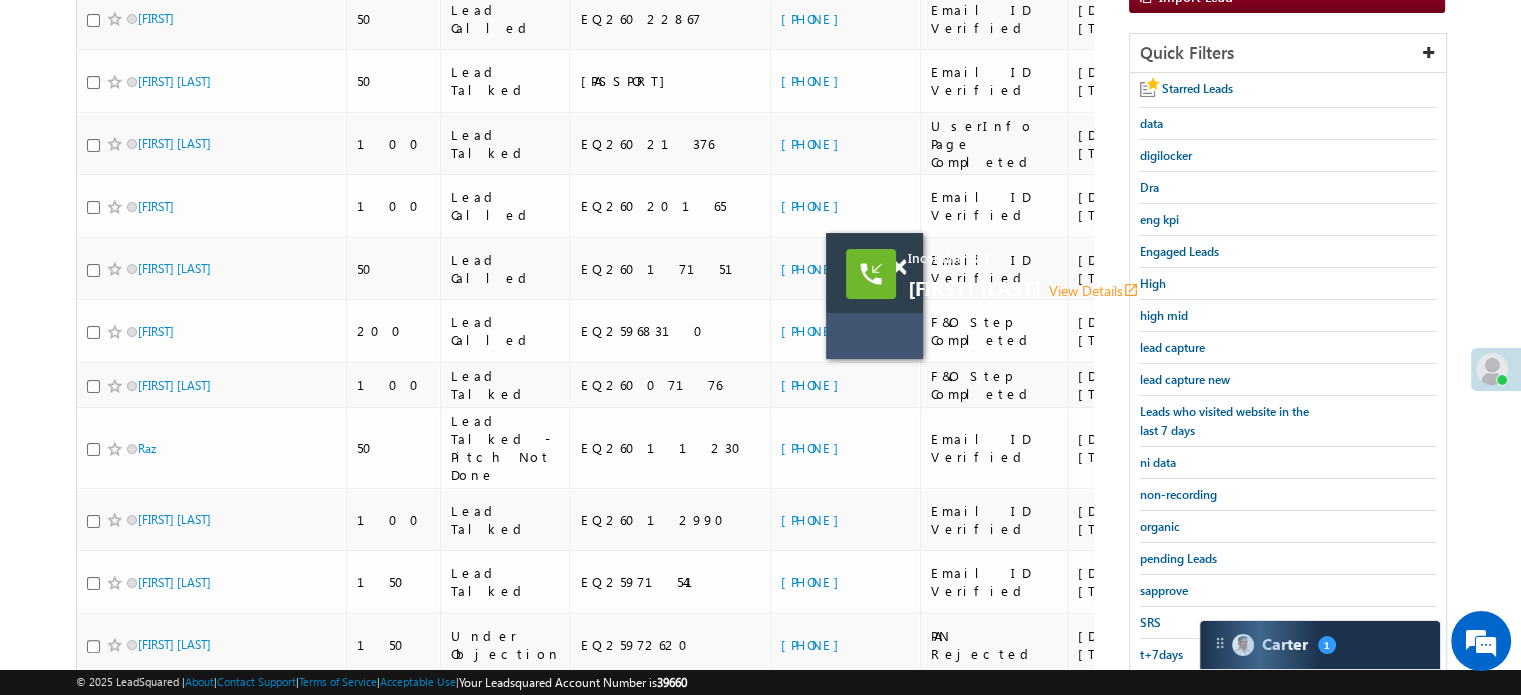 click on "SAGAR PRABHAKAR KHALSE   View Details  open_in_new" at bounding box center (1148, 289) 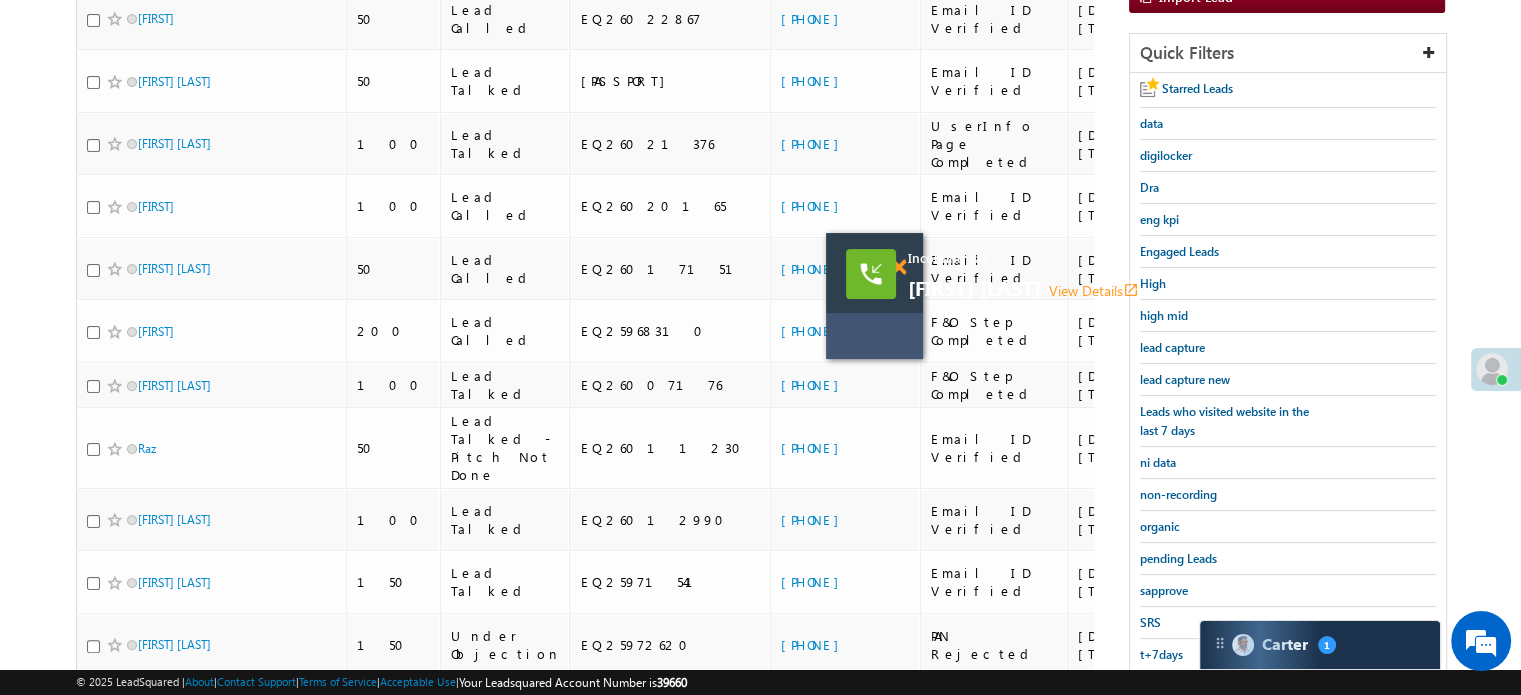 click at bounding box center (898, 267) 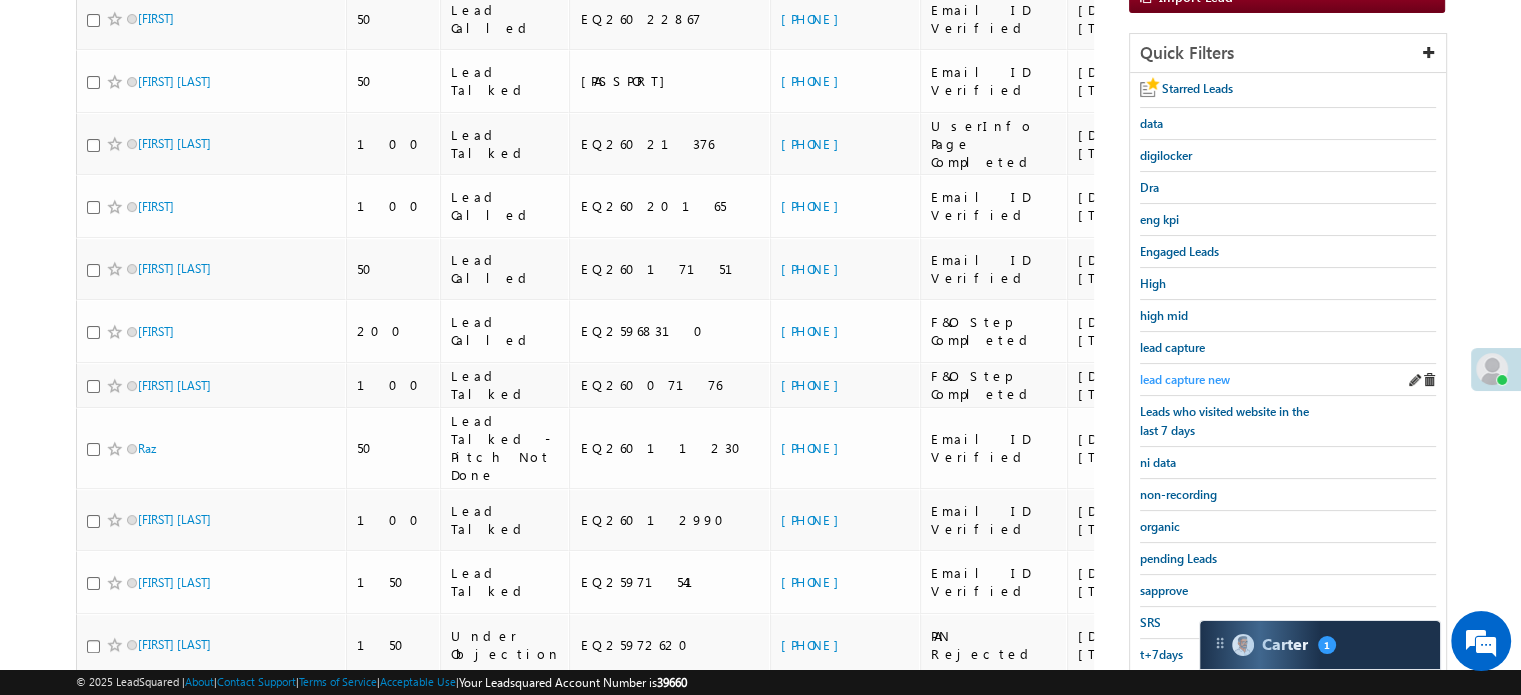 click on "lead capture new" at bounding box center [1185, 379] 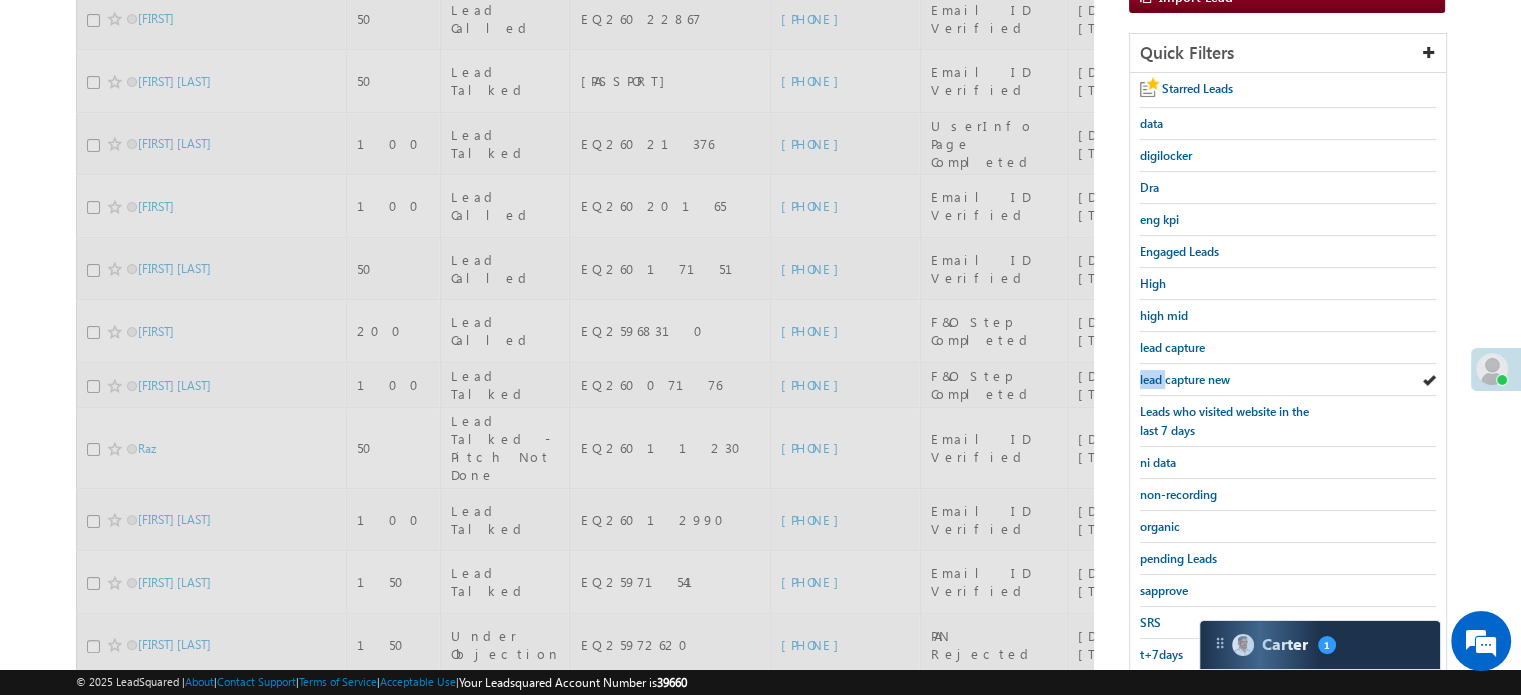 click on "lead capture new" at bounding box center [1185, 379] 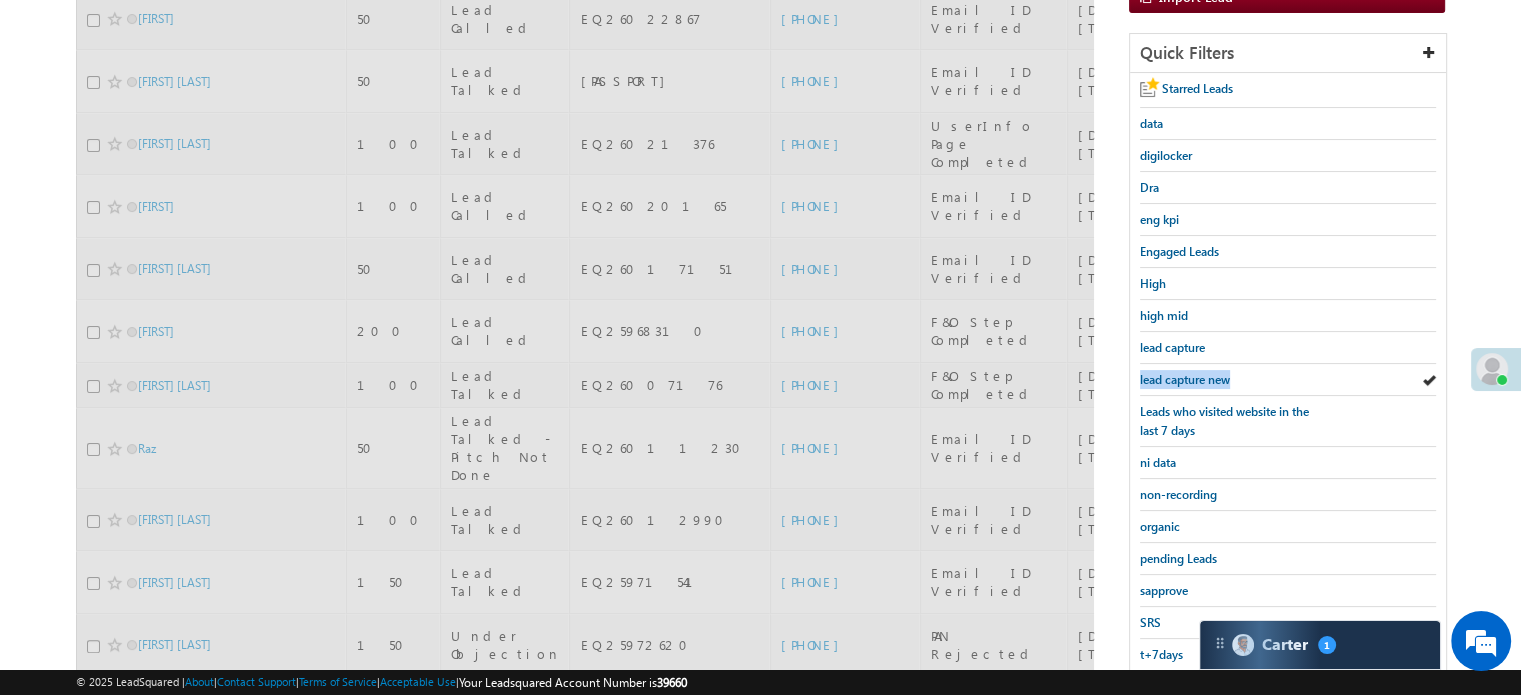 click on "lead capture new" at bounding box center [1185, 379] 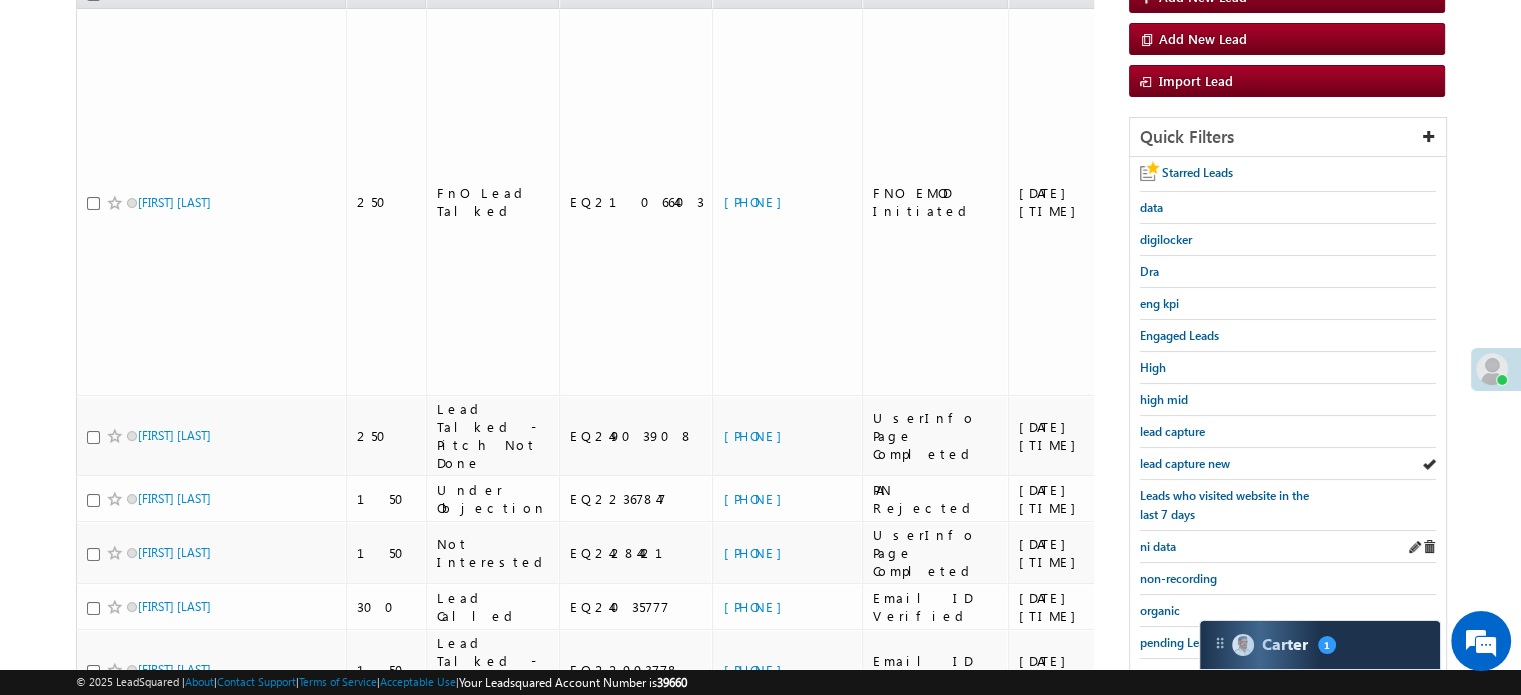scroll, scrollTop: 329, scrollLeft: 0, axis: vertical 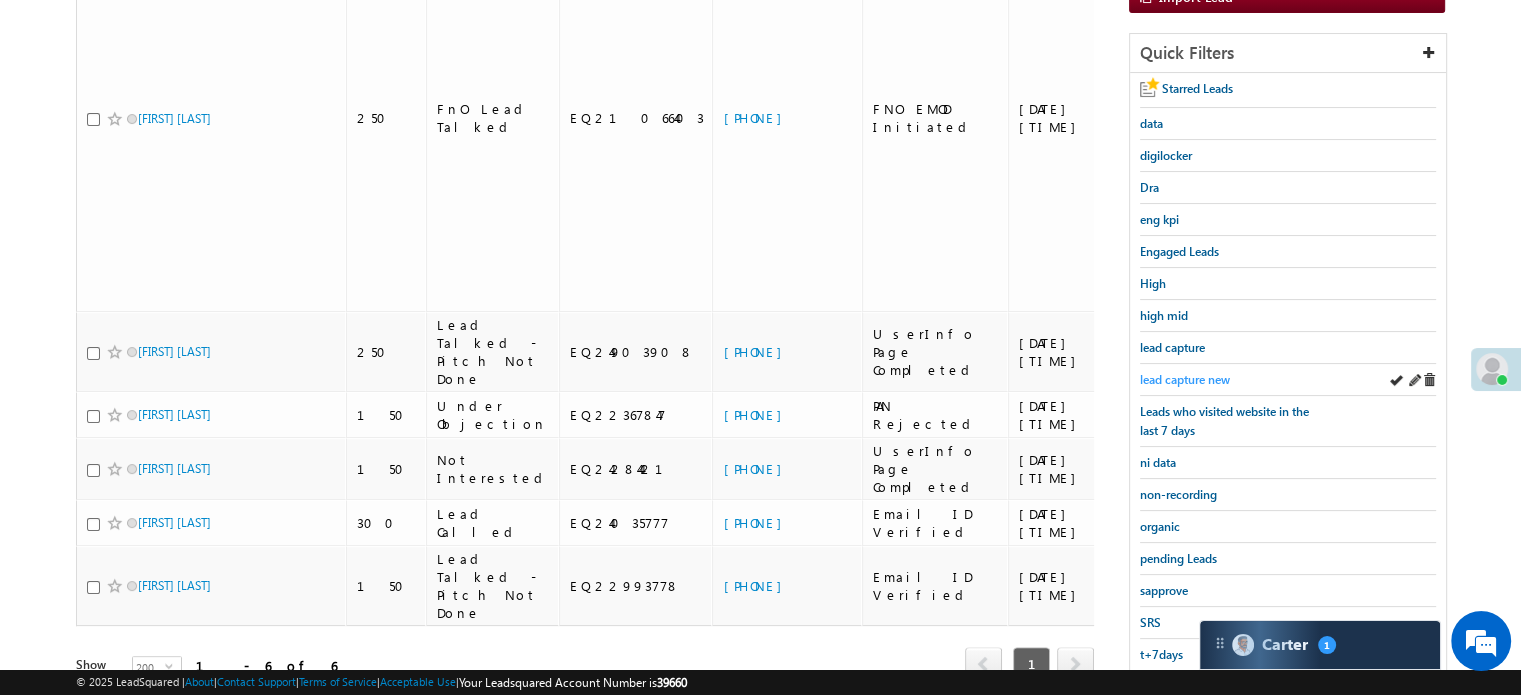 click on "lead capture new" at bounding box center (1185, 379) 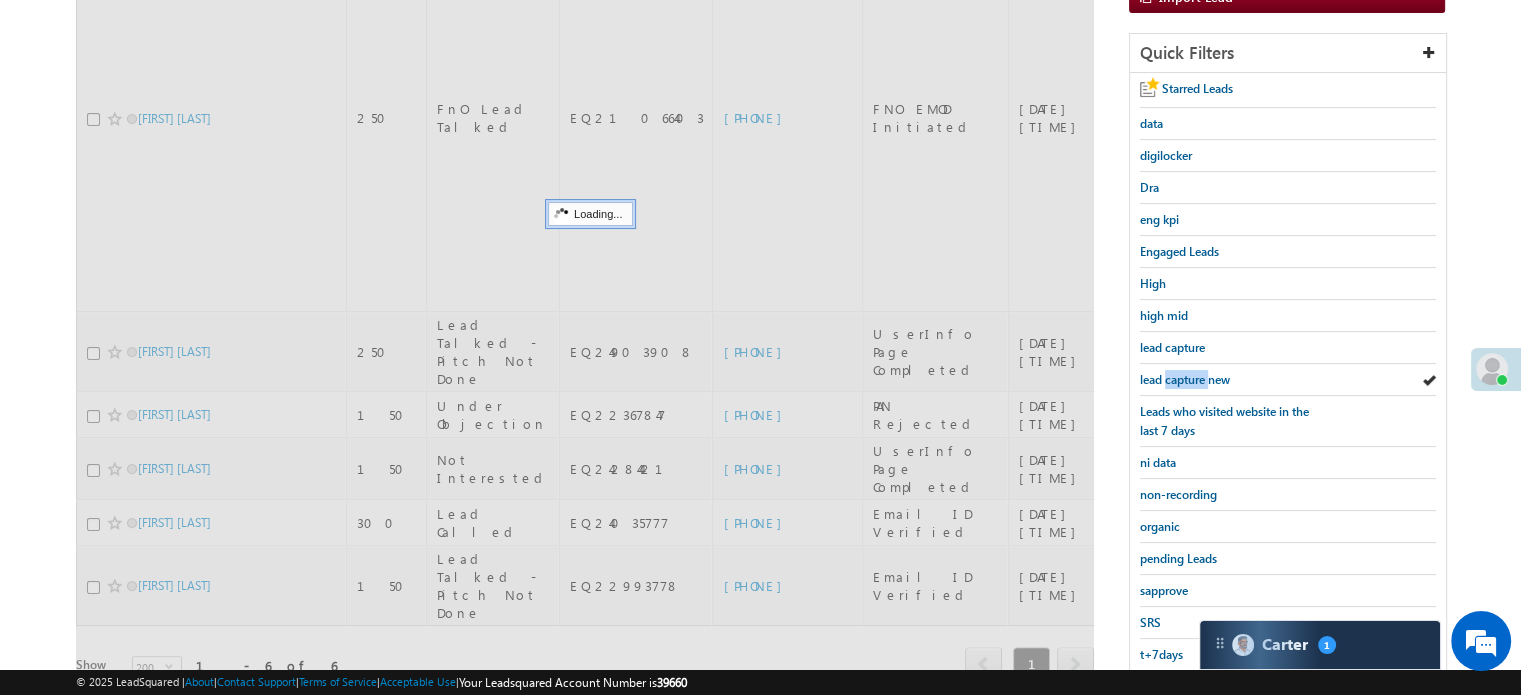 click on "lead capture new" at bounding box center [1185, 379] 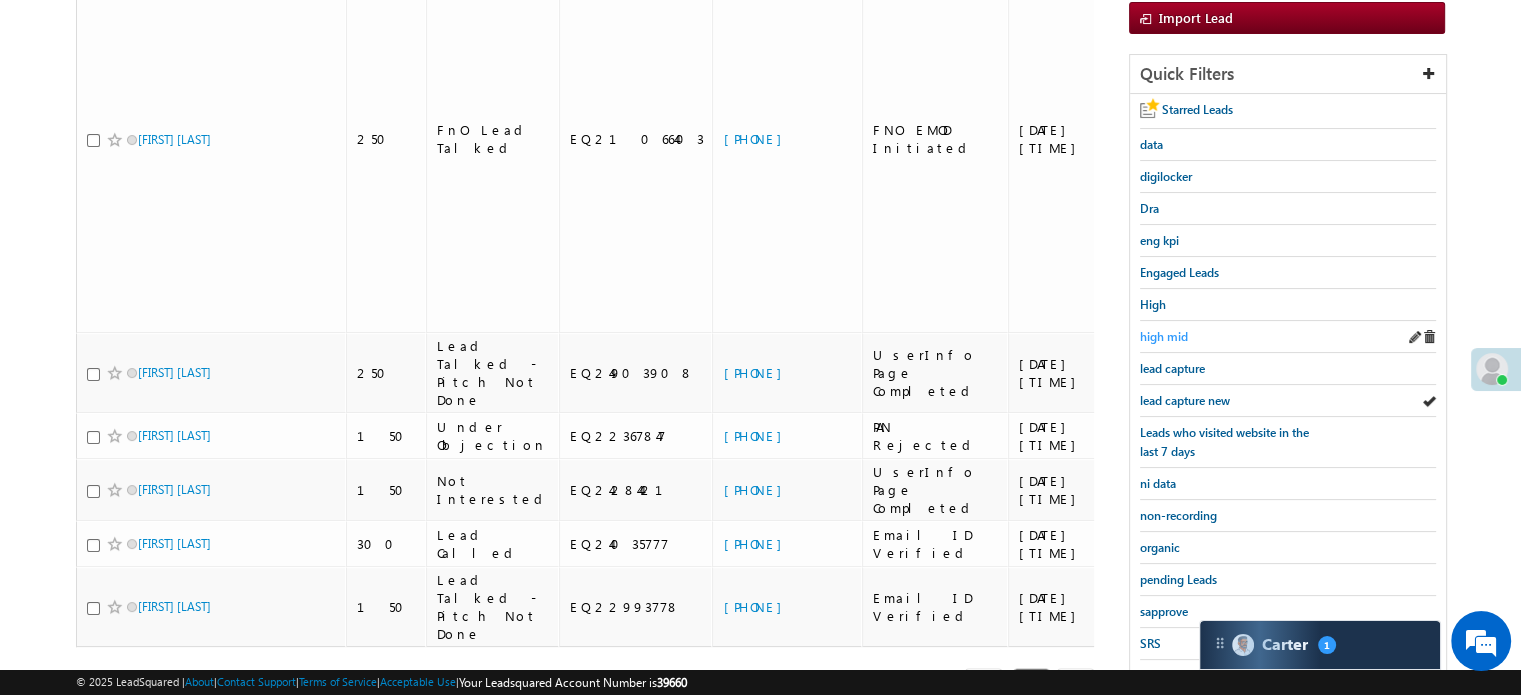 scroll, scrollTop: 429, scrollLeft: 0, axis: vertical 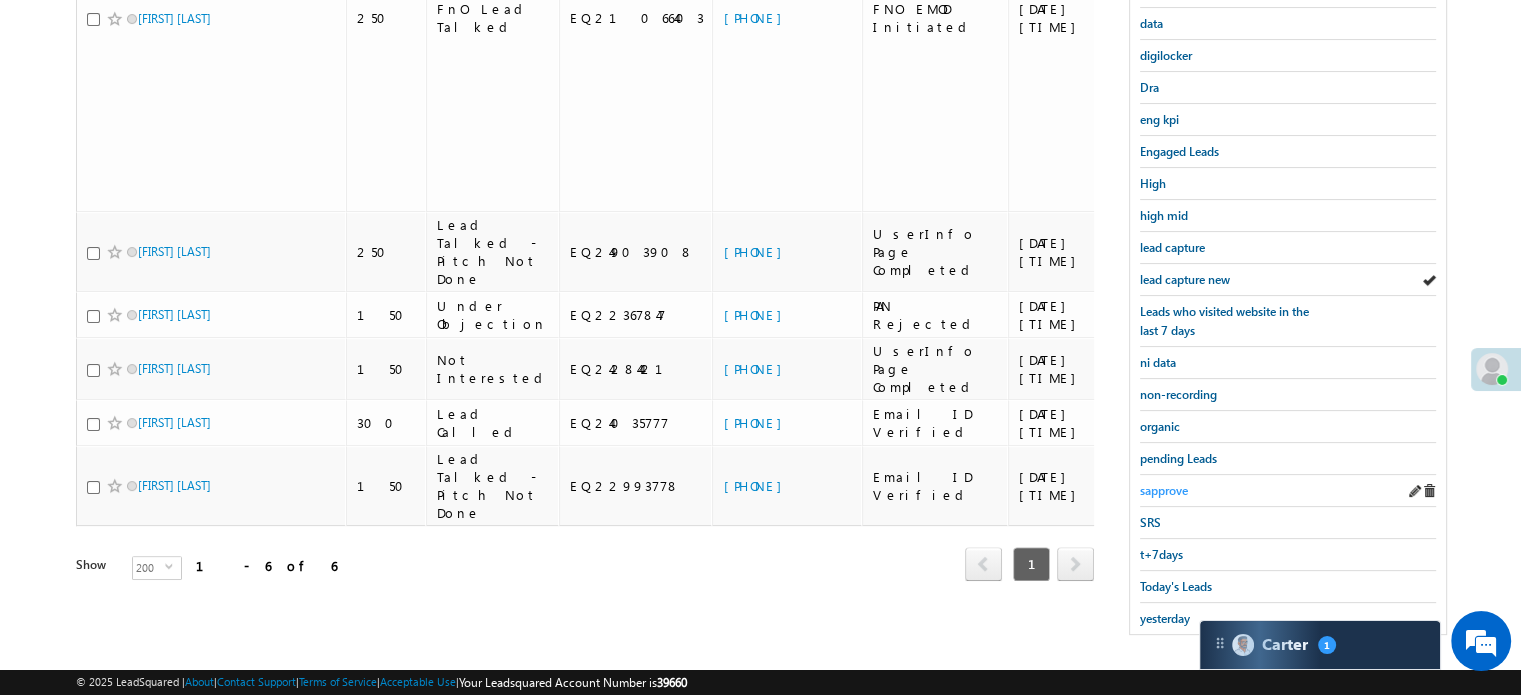 click on "sapprove" at bounding box center (1164, 490) 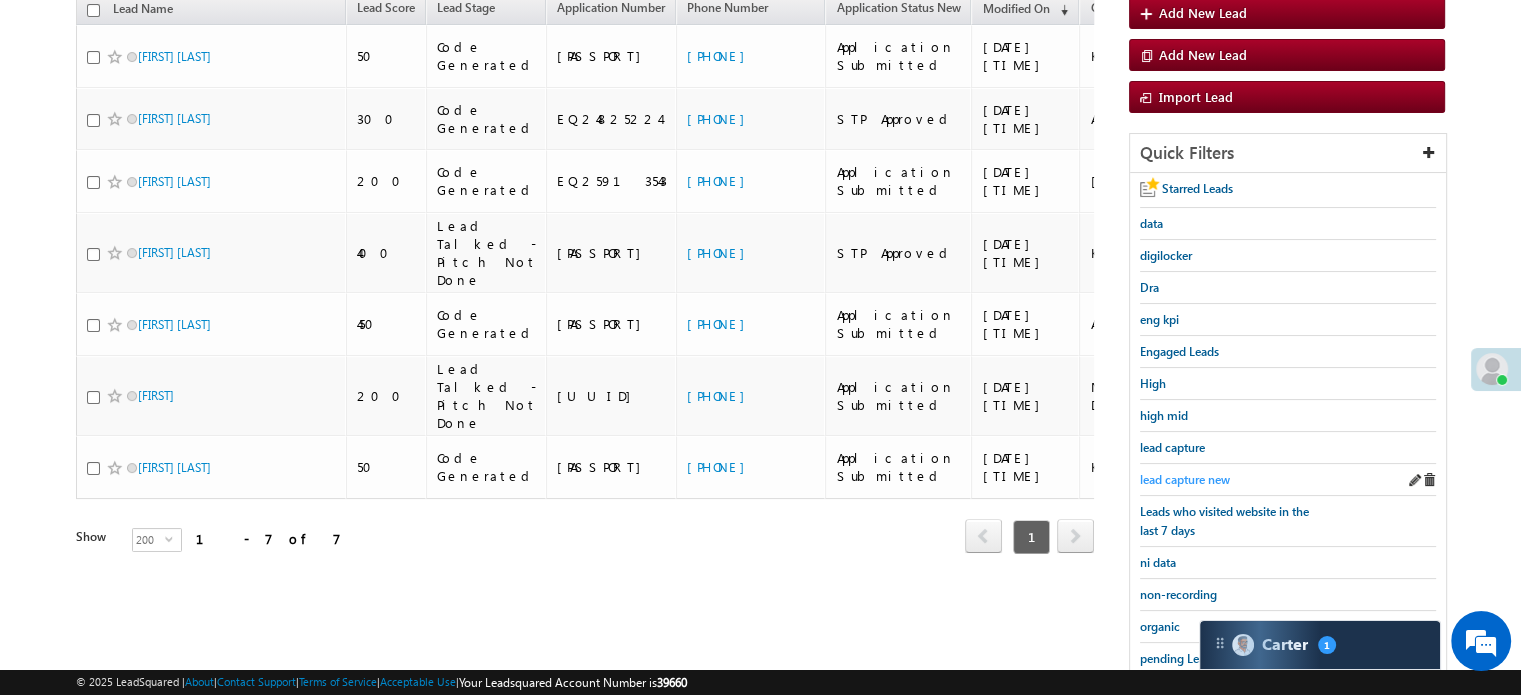 scroll, scrollTop: 129, scrollLeft: 0, axis: vertical 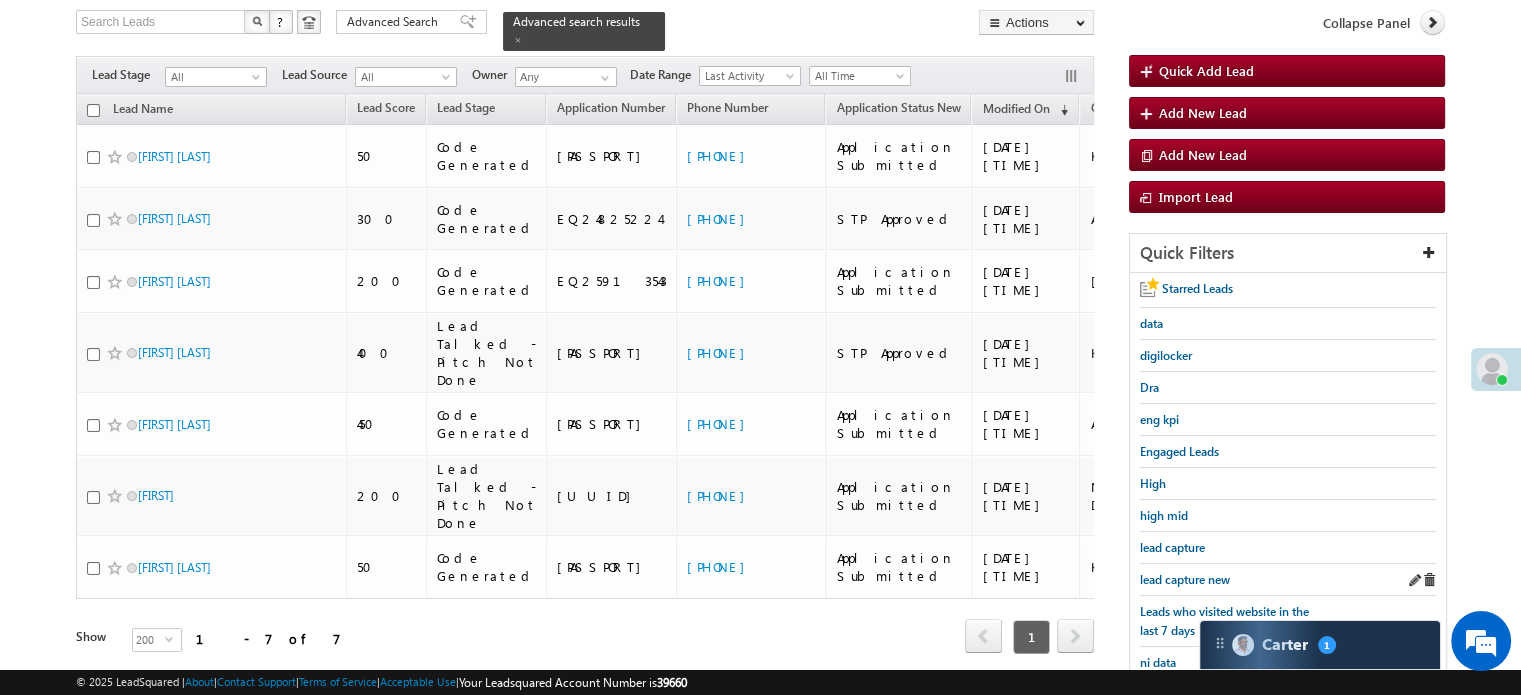 click on "lead capture new" at bounding box center [1288, 580] 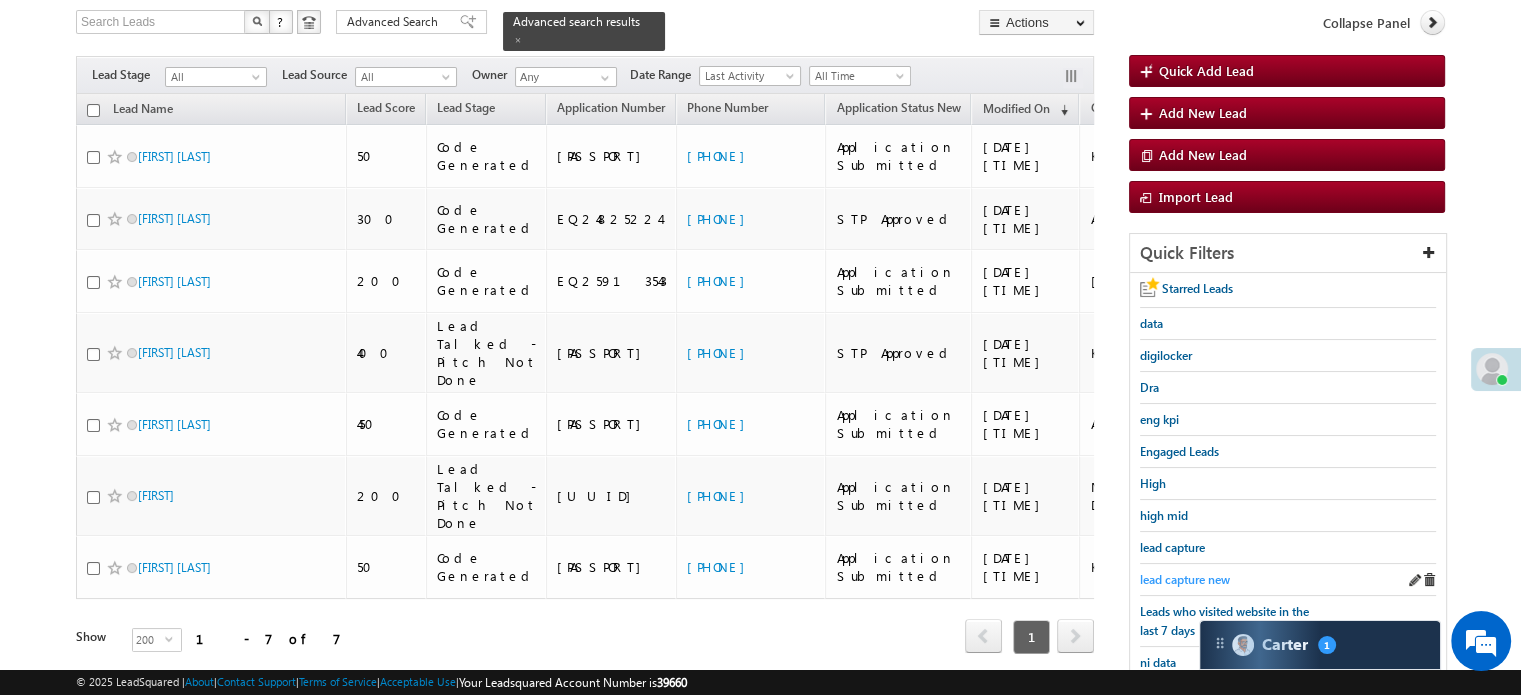 click on "lead capture new" at bounding box center [1185, 579] 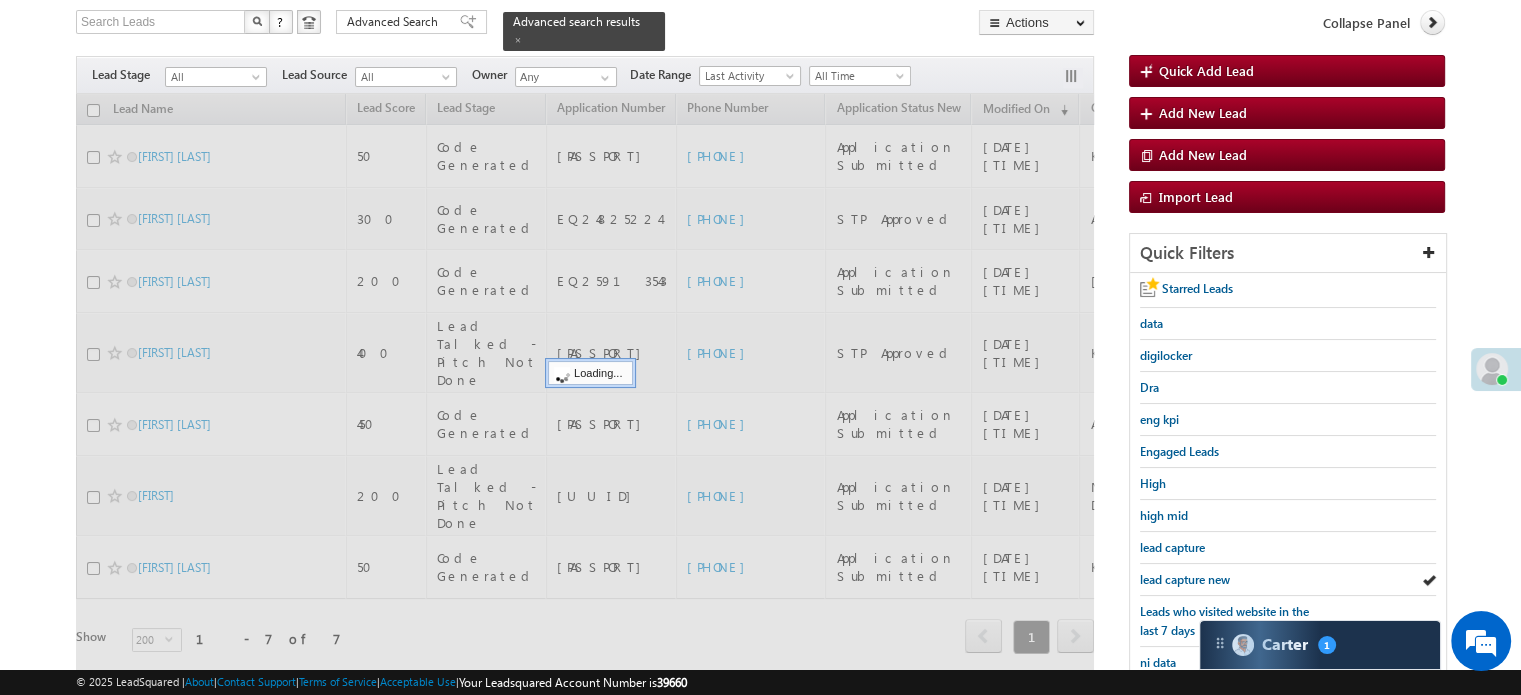 click on "lead capture new" at bounding box center (1185, 579) 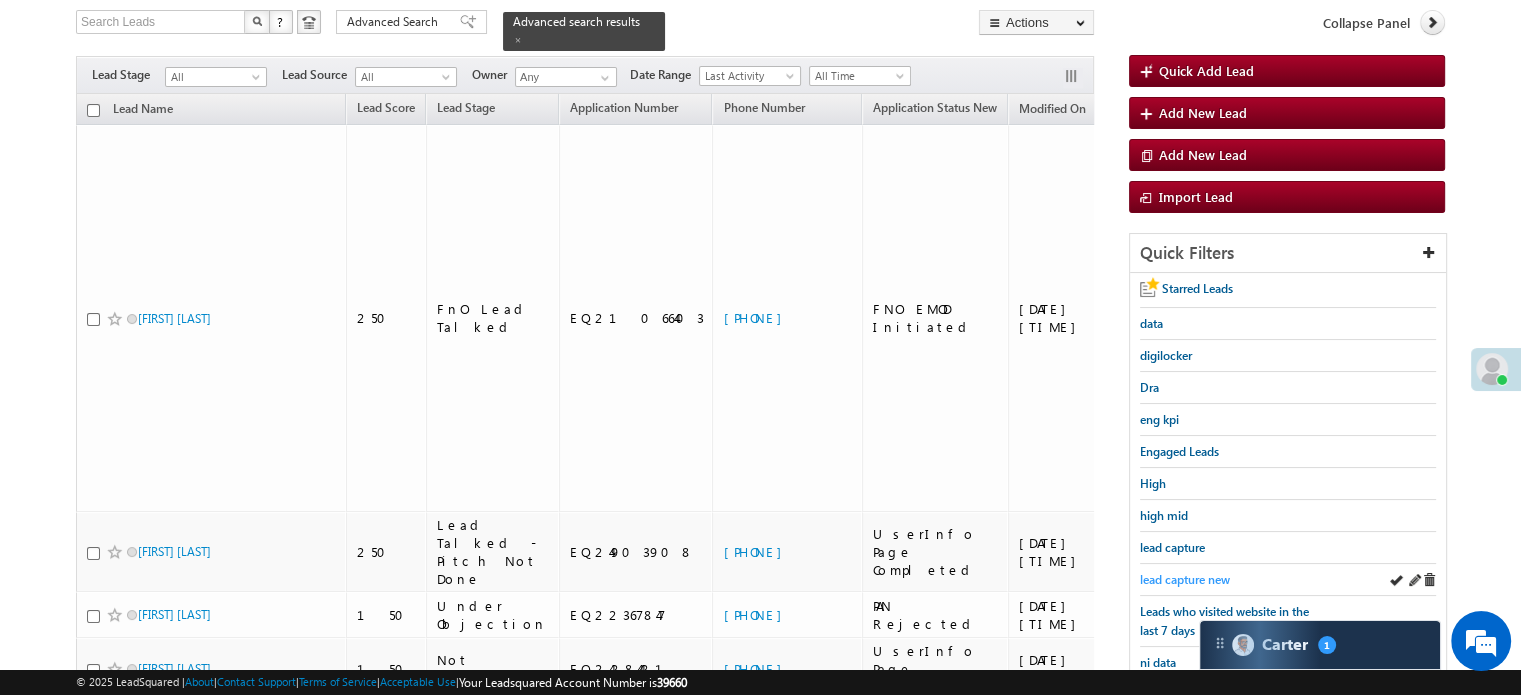 click on "lead capture new" at bounding box center [1185, 579] 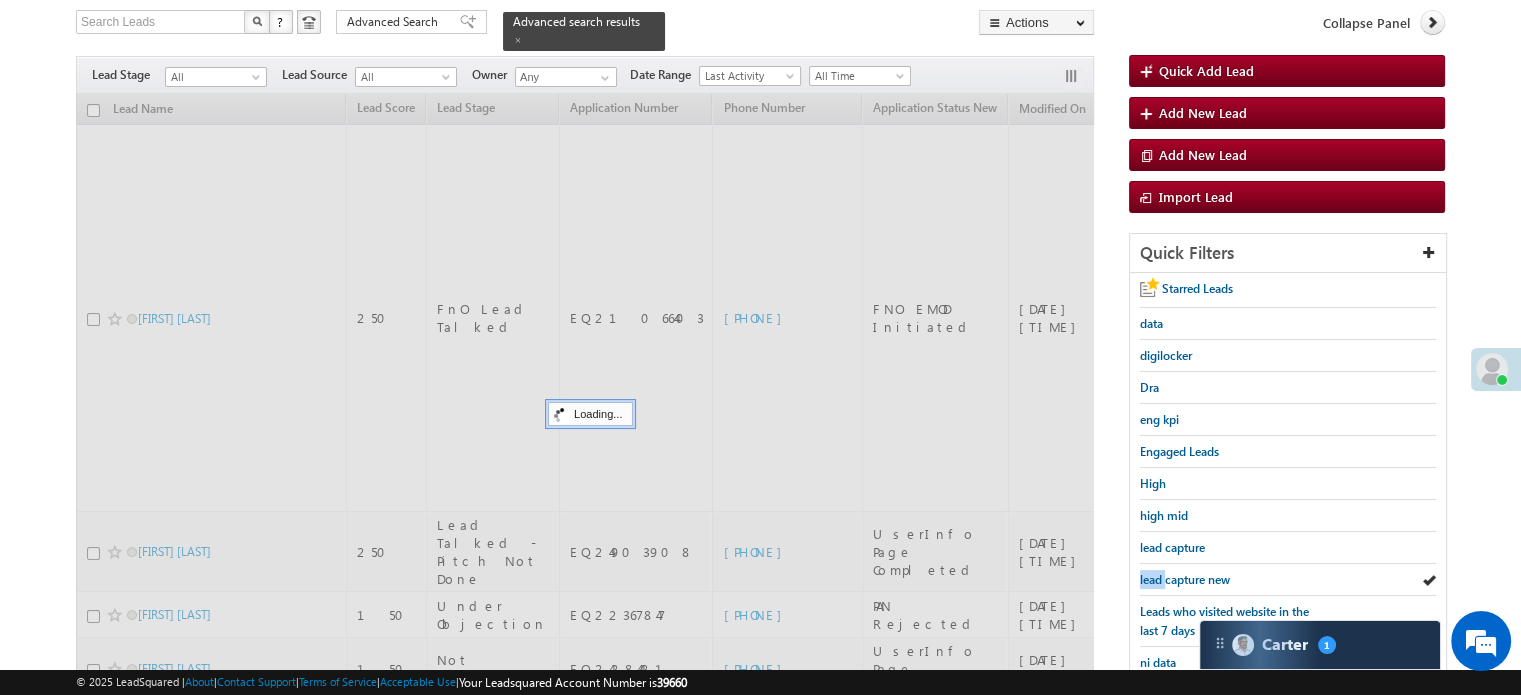 click on "lead capture new" at bounding box center (1185, 579) 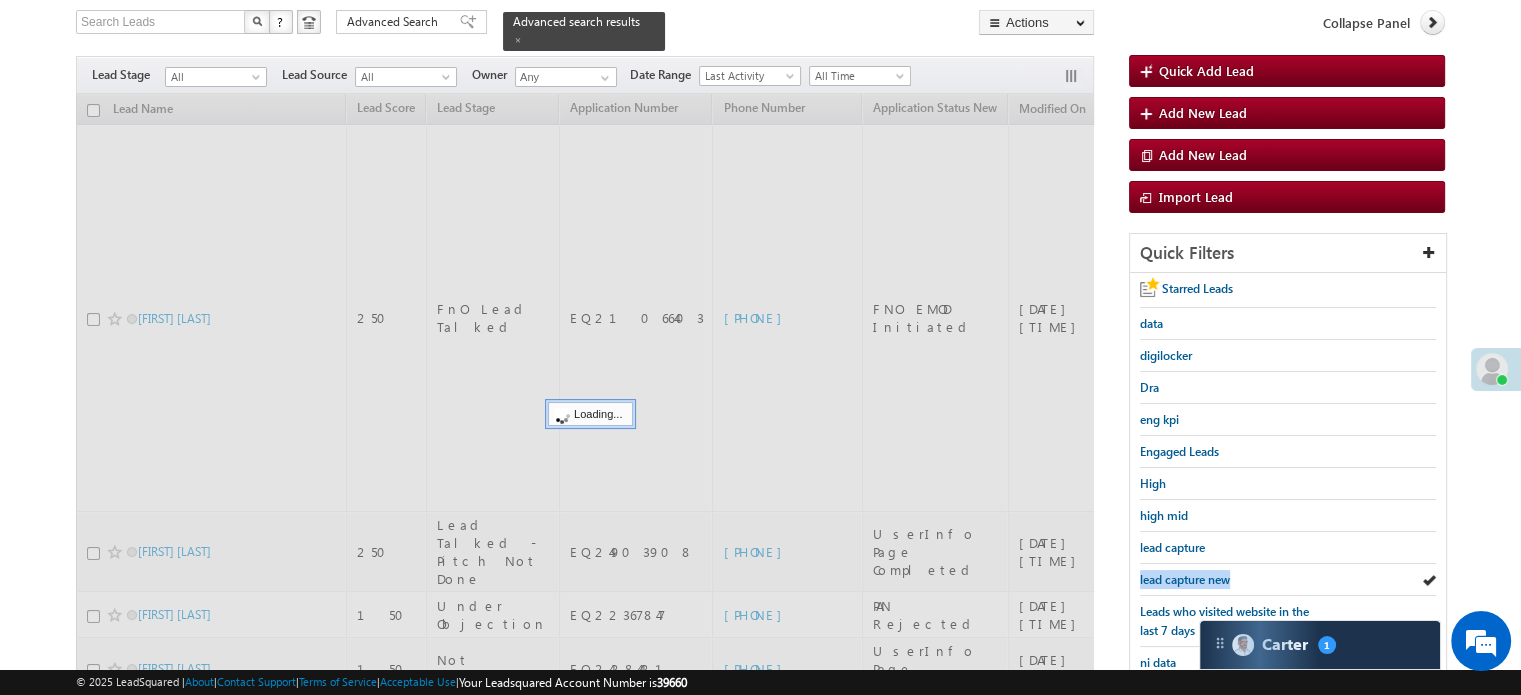 click on "lead capture new" at bounding box center (1185, 579) 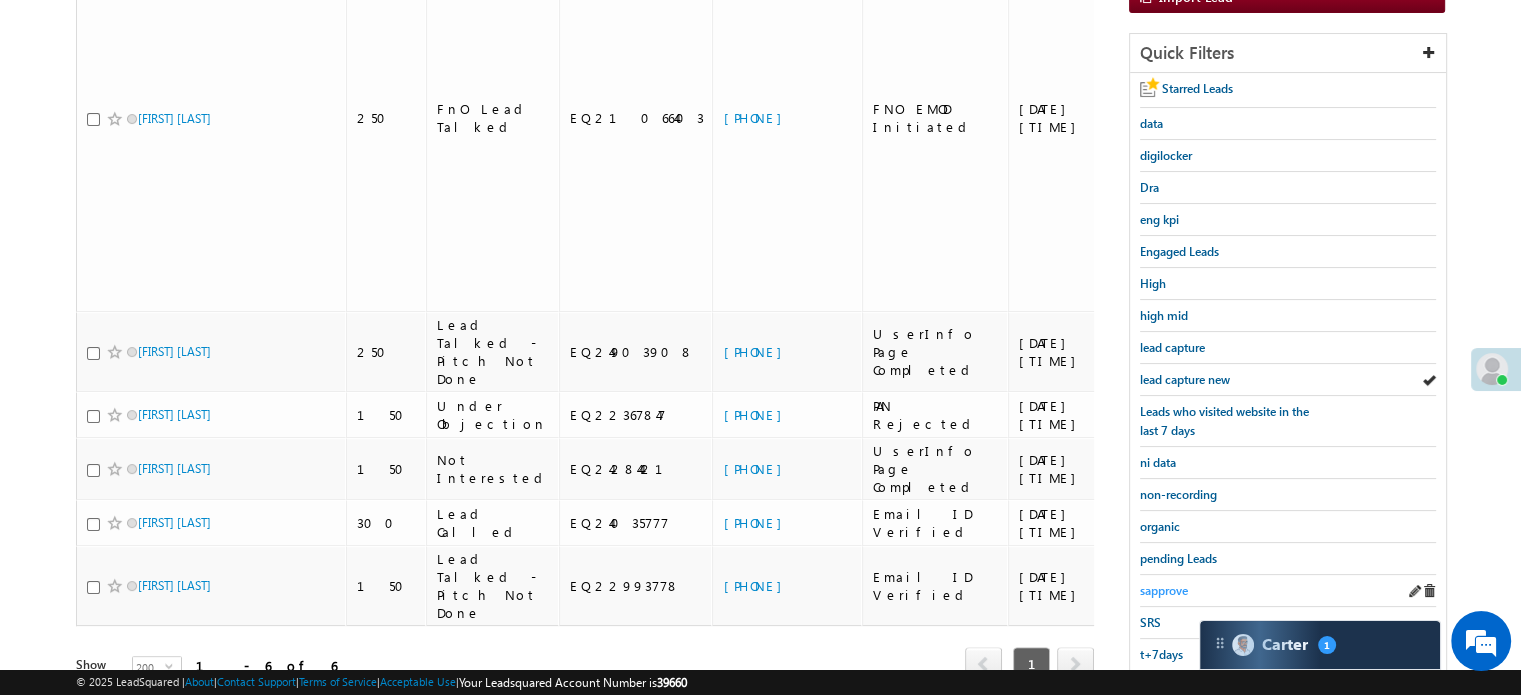 scroll, scrollTop: 429, scrollLeft: 0, axis: vertical 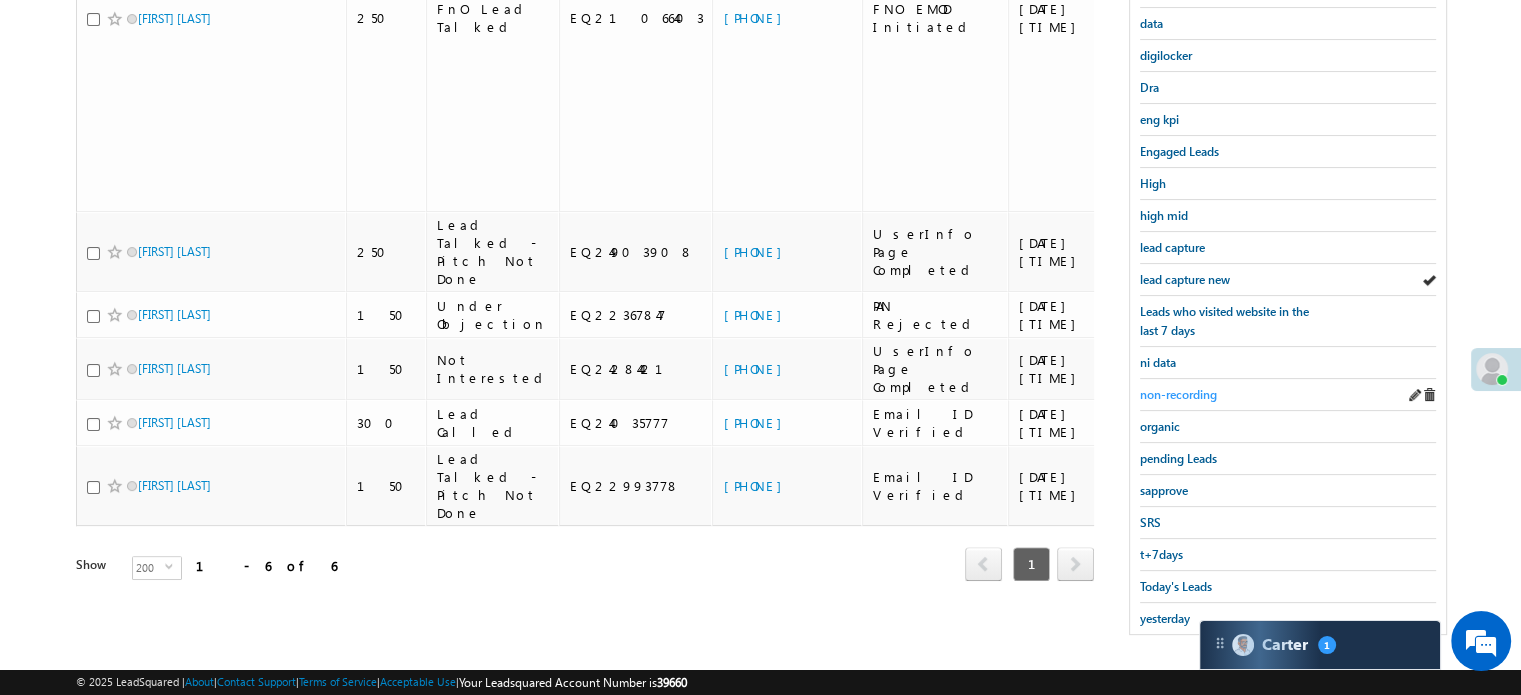 click on "non-recording" at bounding box center [1178, 394] 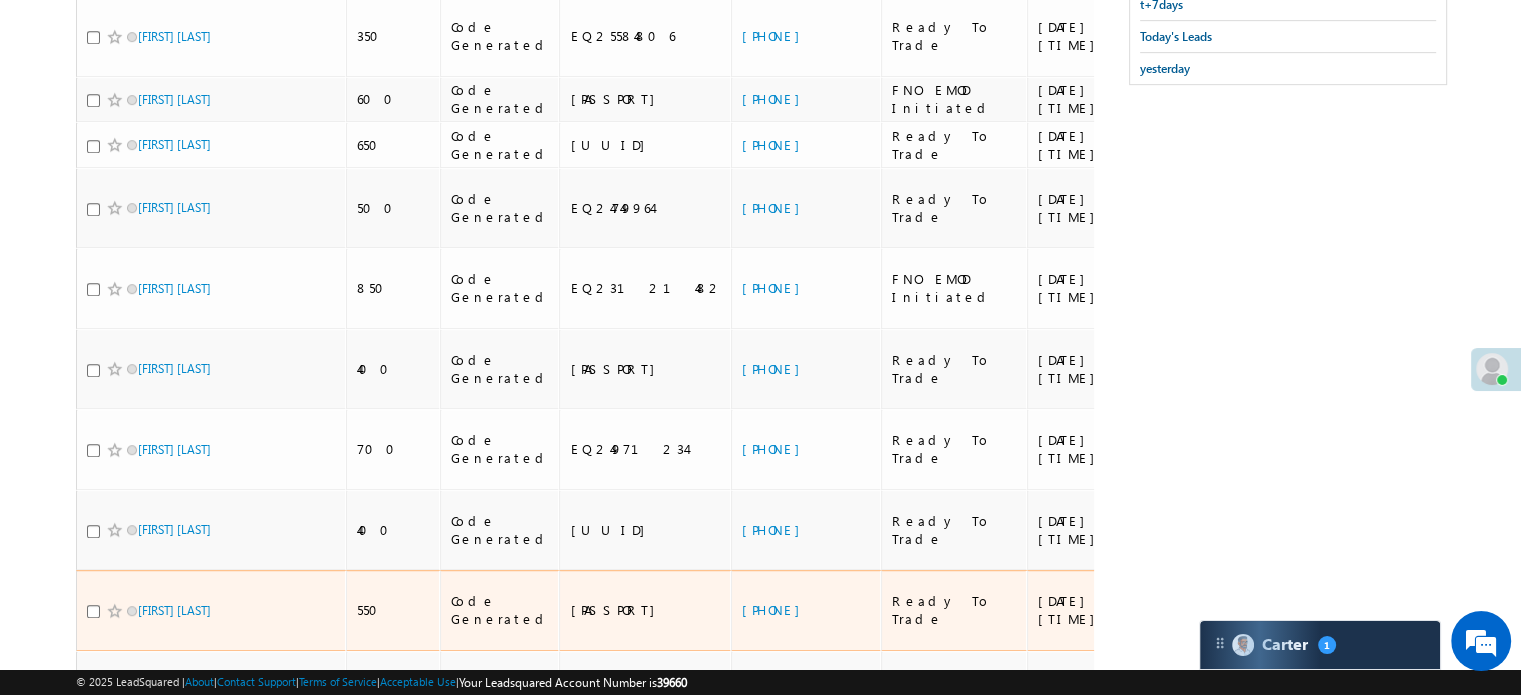 scroll, scrollTop: 980, scrollLeft: 0, axis: vertical 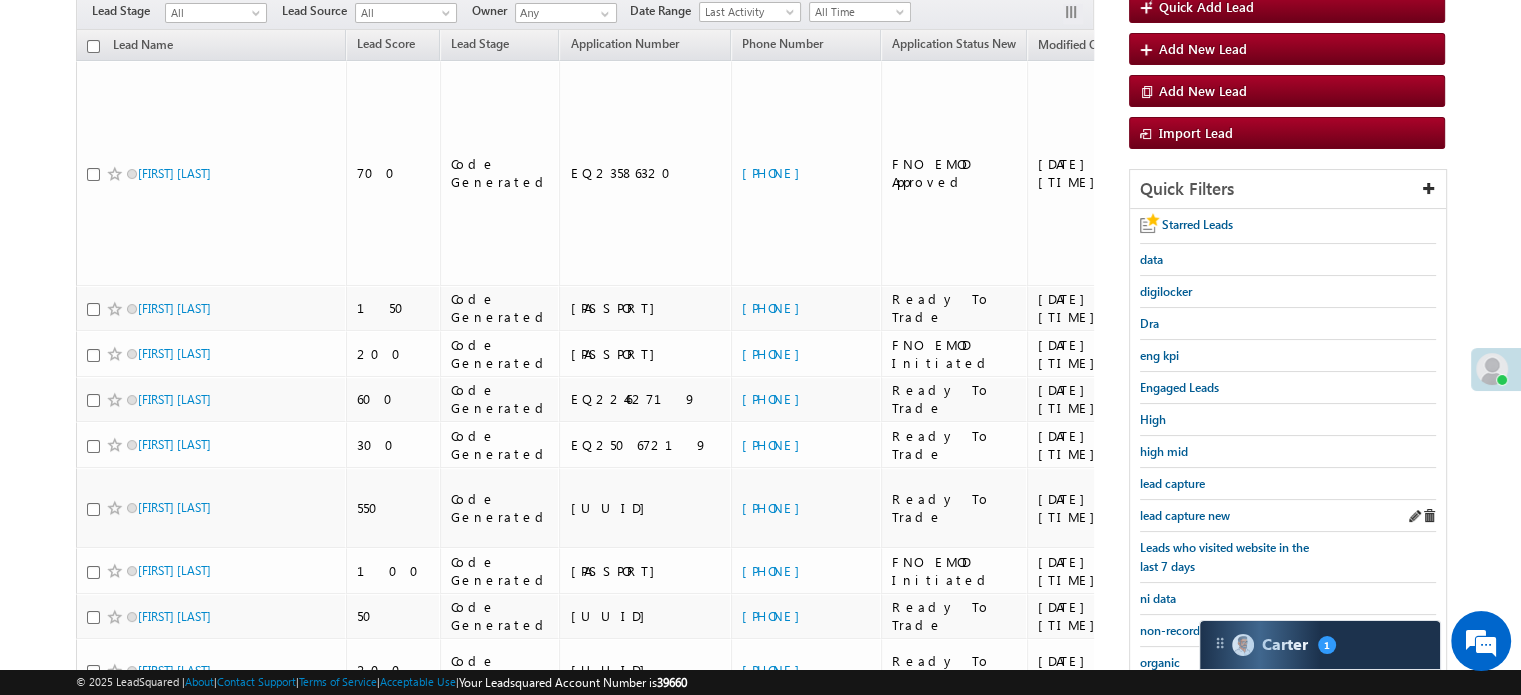 click on "lead capture new" at bounding box center (1288, 516) 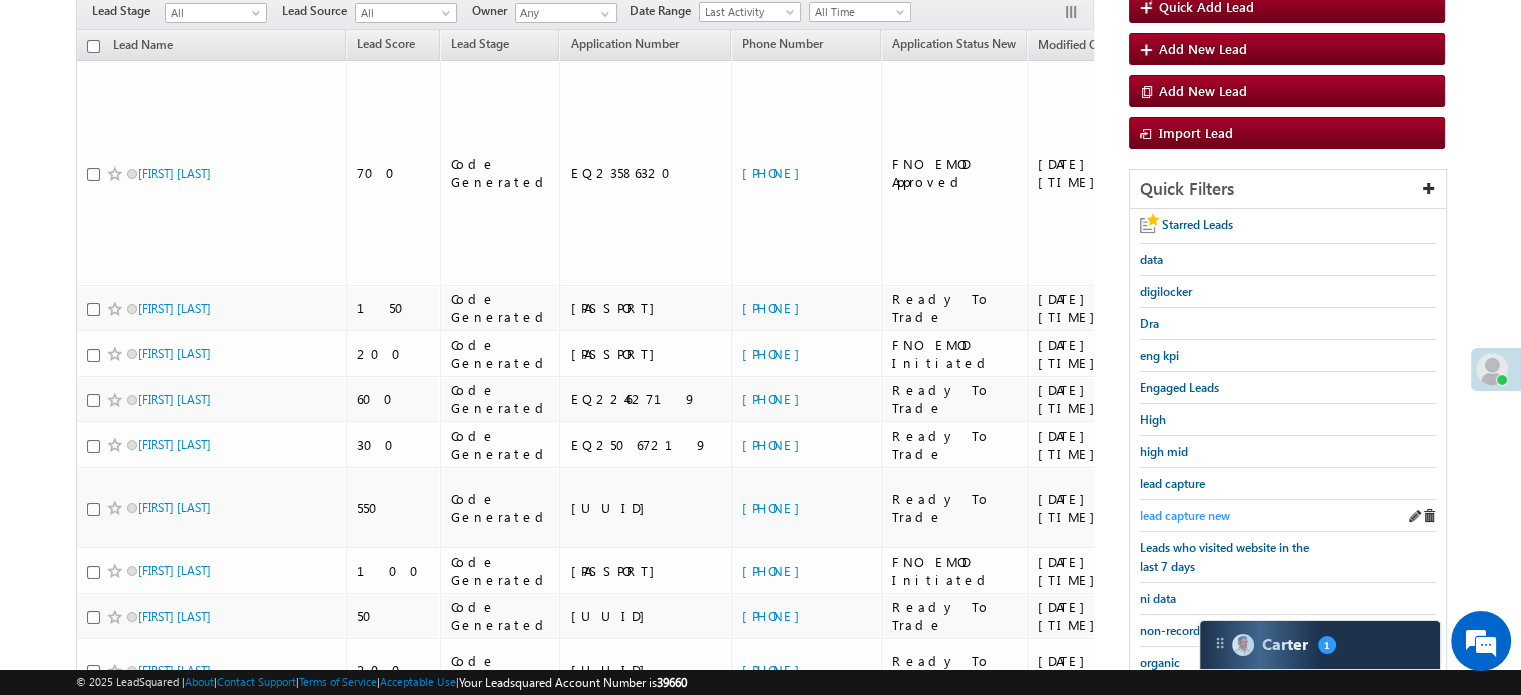 click on "lead capture new" at bounding box center [1185, 515] 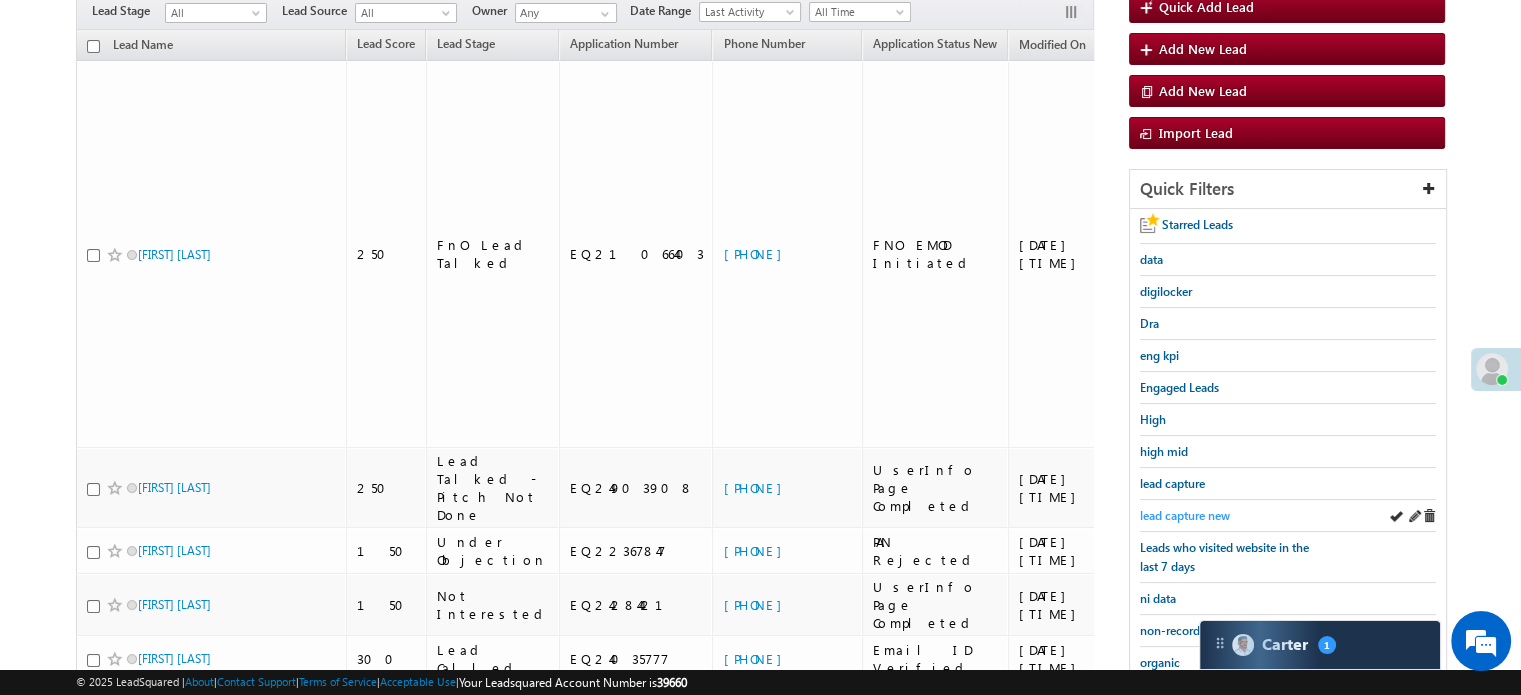 click on "lead capture new" at bounding box center (1185, 515) 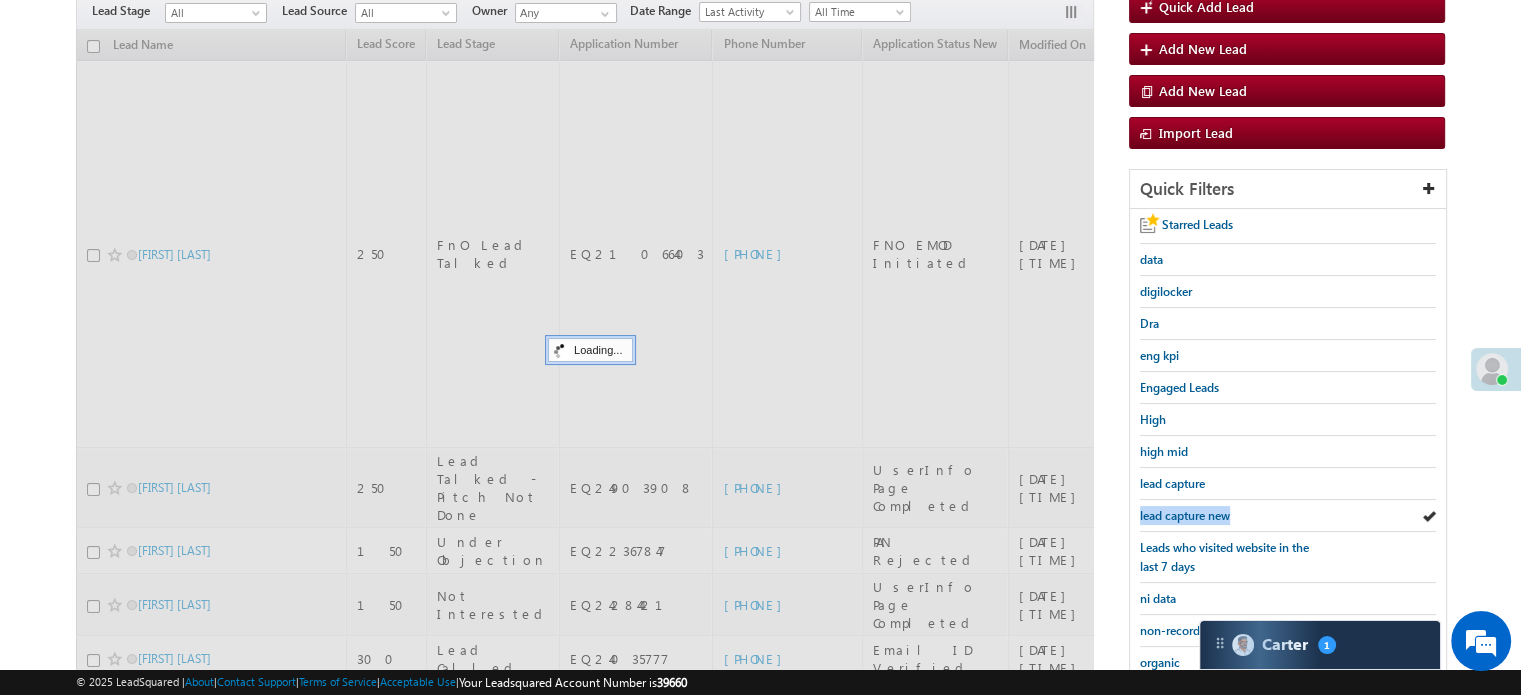 click on "lead capture new" at bounding box center (1185, 515) 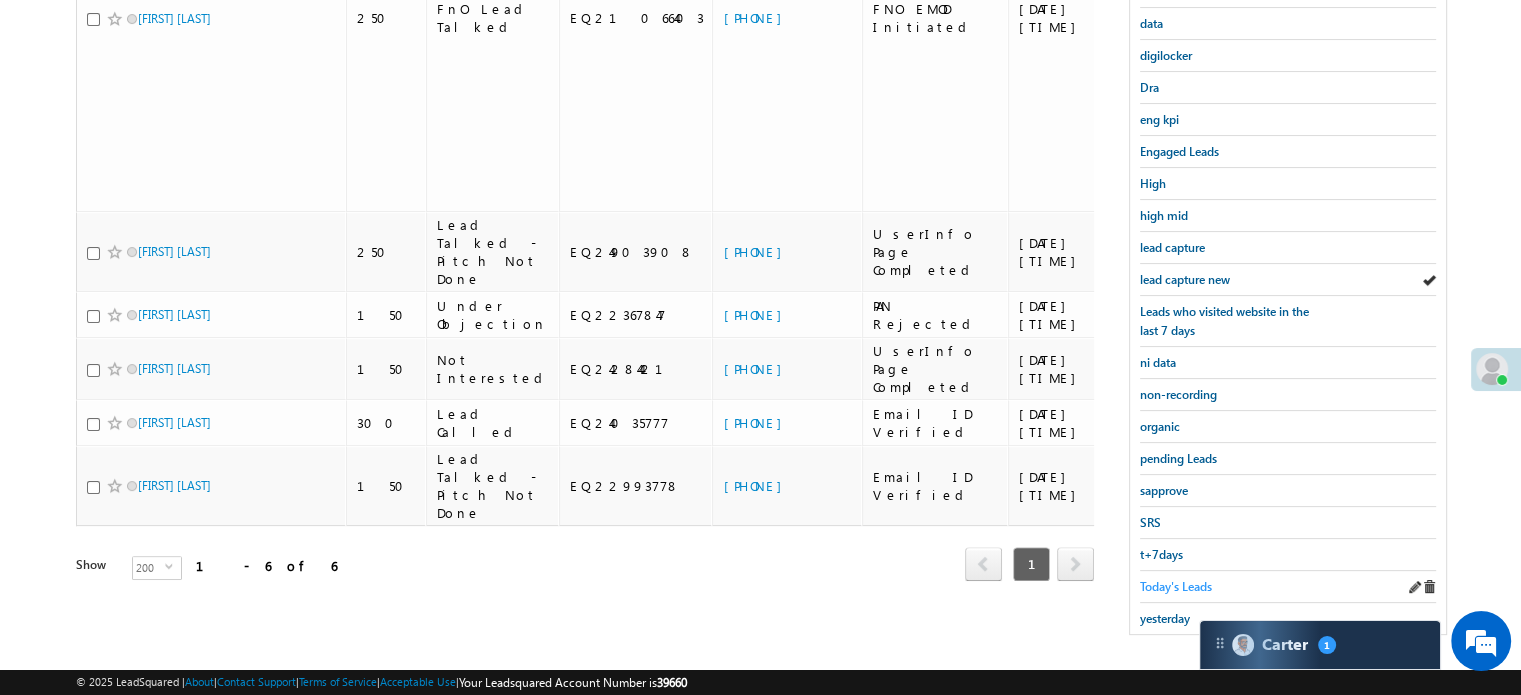 click on "Today's Leads" at bounding box center [1176, 586] 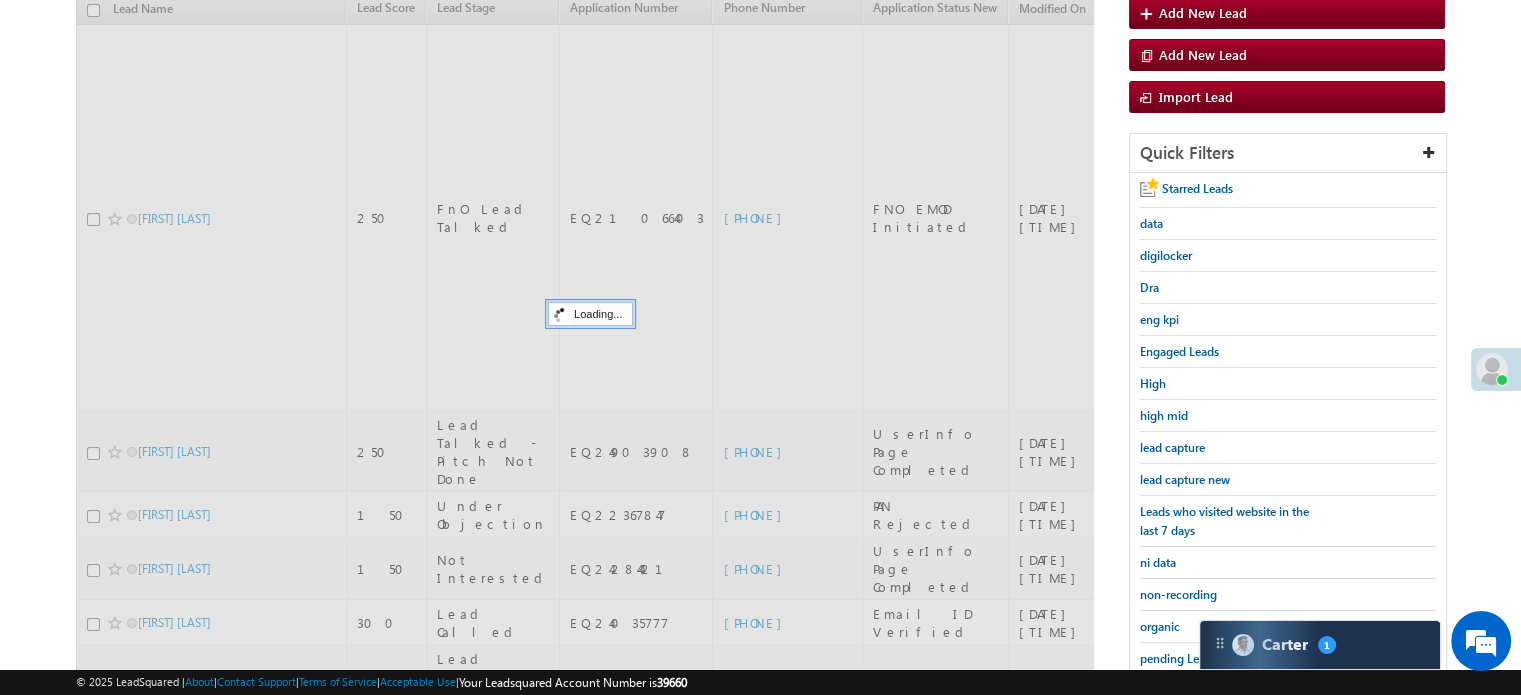 scroll, scrollTop: 129, scrollLeft: 0, axis: vertical 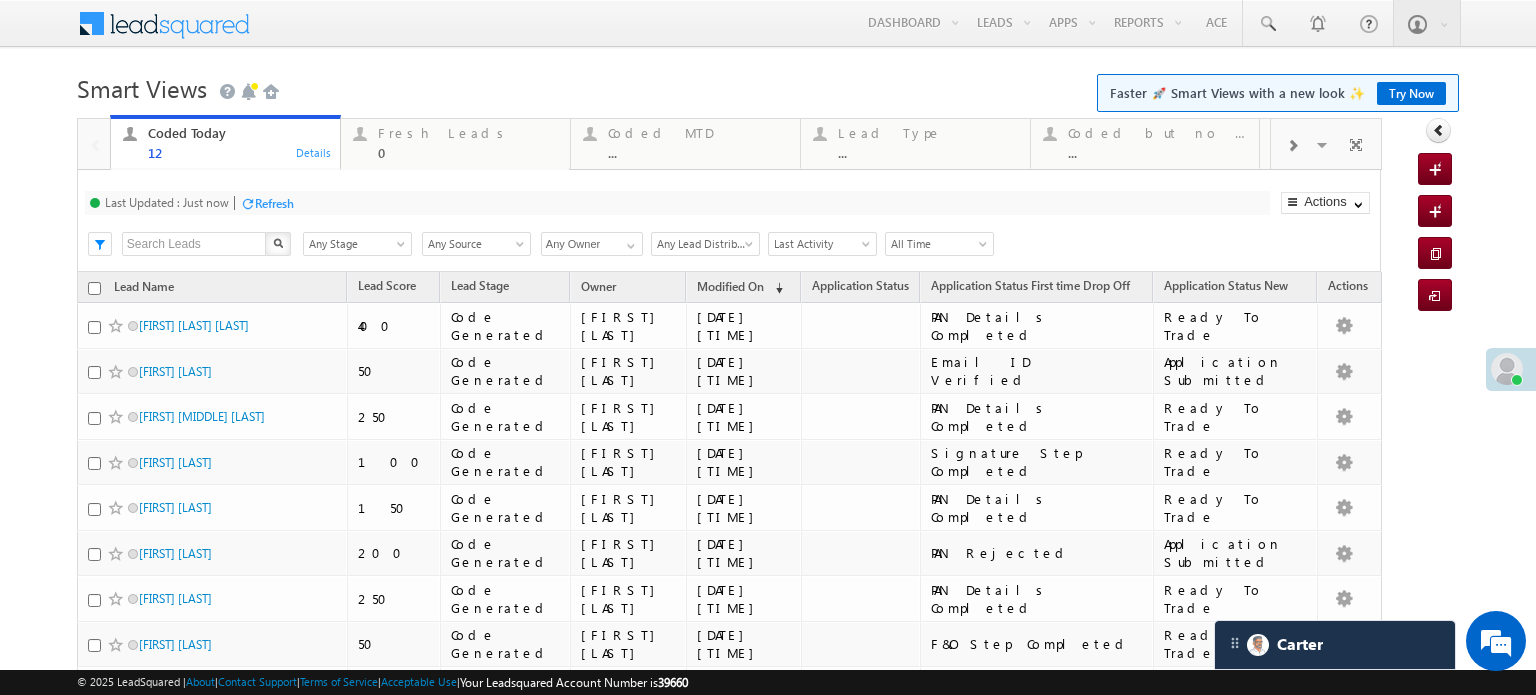 click on "Refresh" at bounding box center (274, 203) 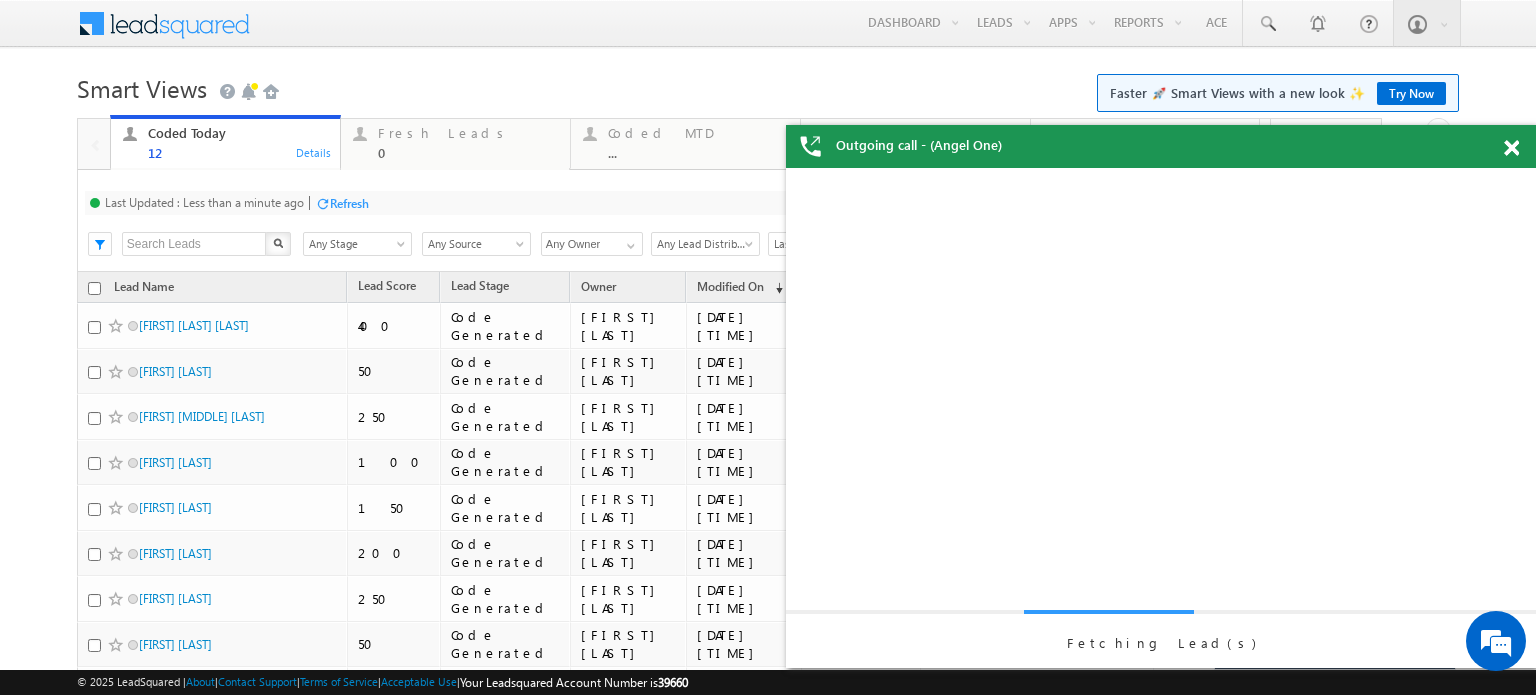scroll, scrollTop: 0, scrollLeft: 0, axis: both 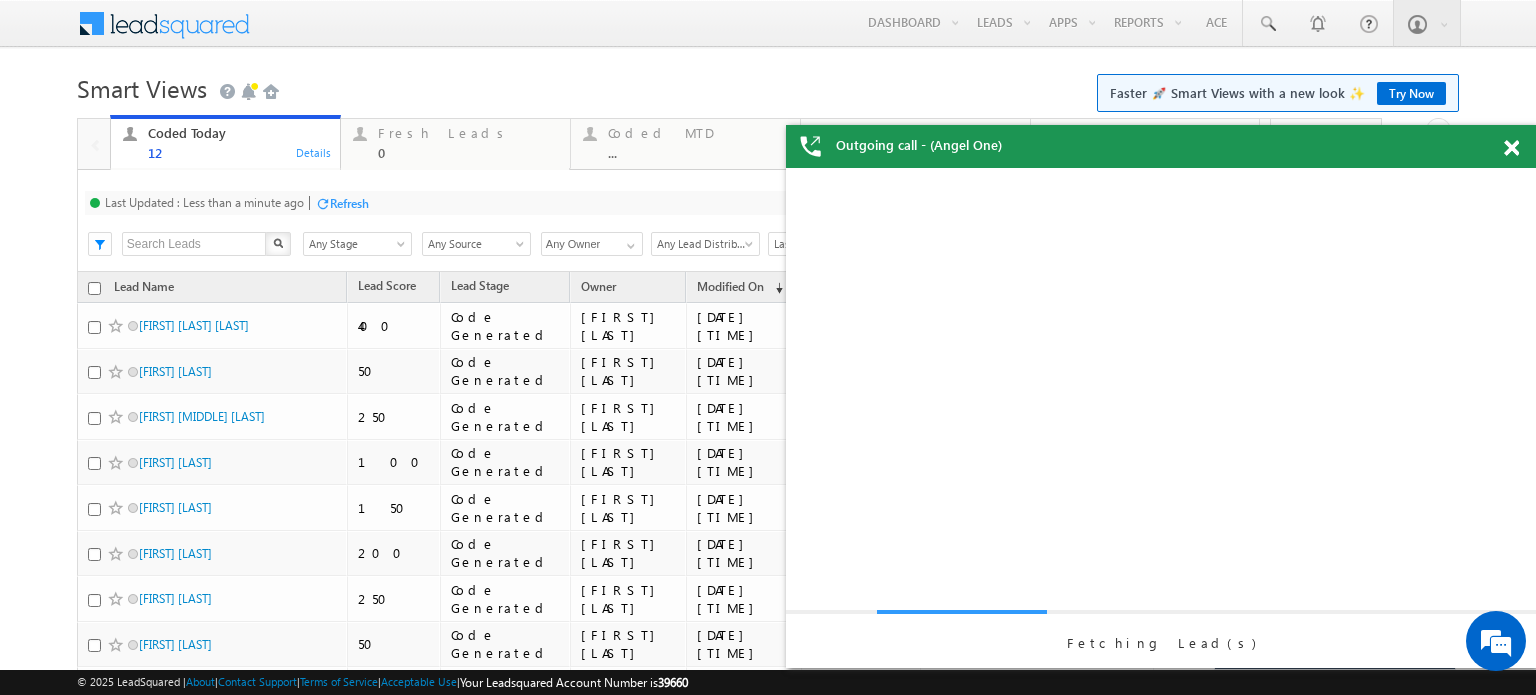 click on "Refresh" at bounding box center [349, 203] 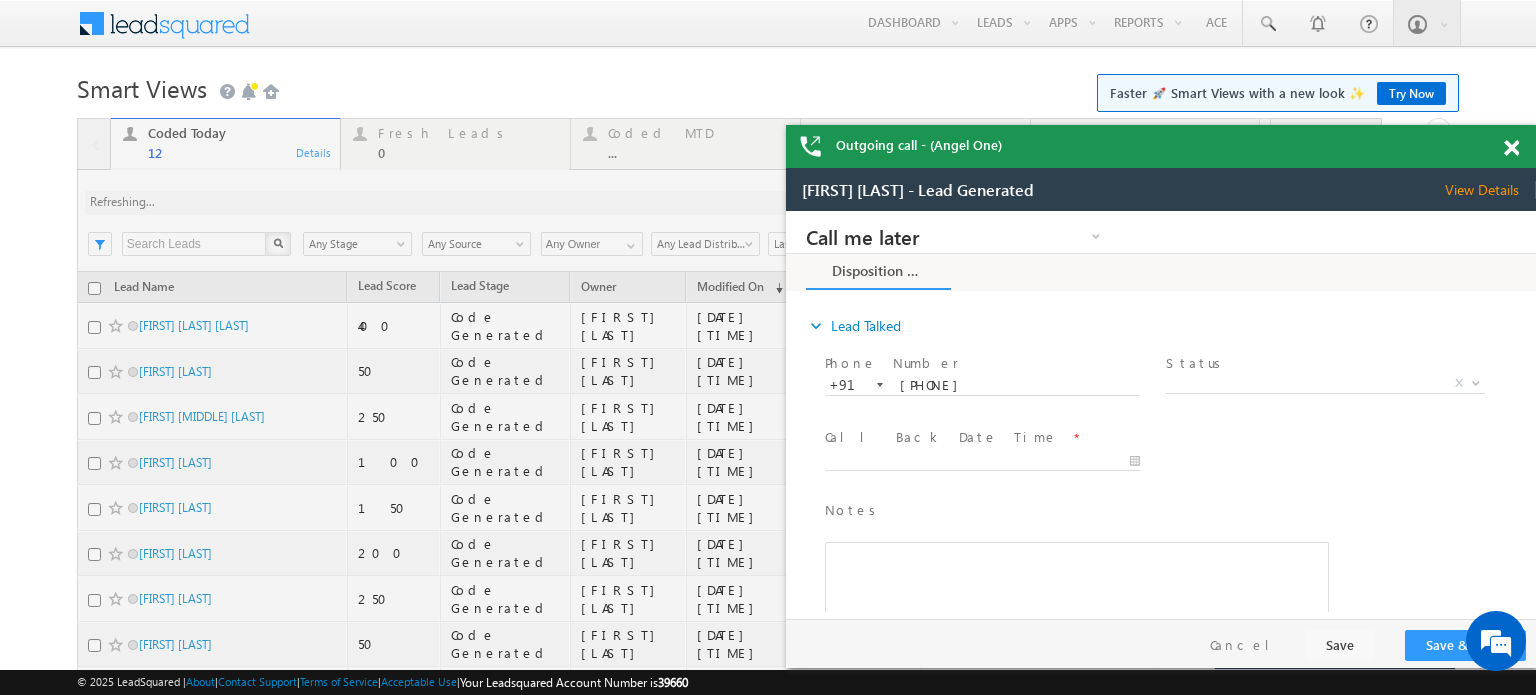 scroll, scrollTop: 0, scrollLeft: 0, axis: both 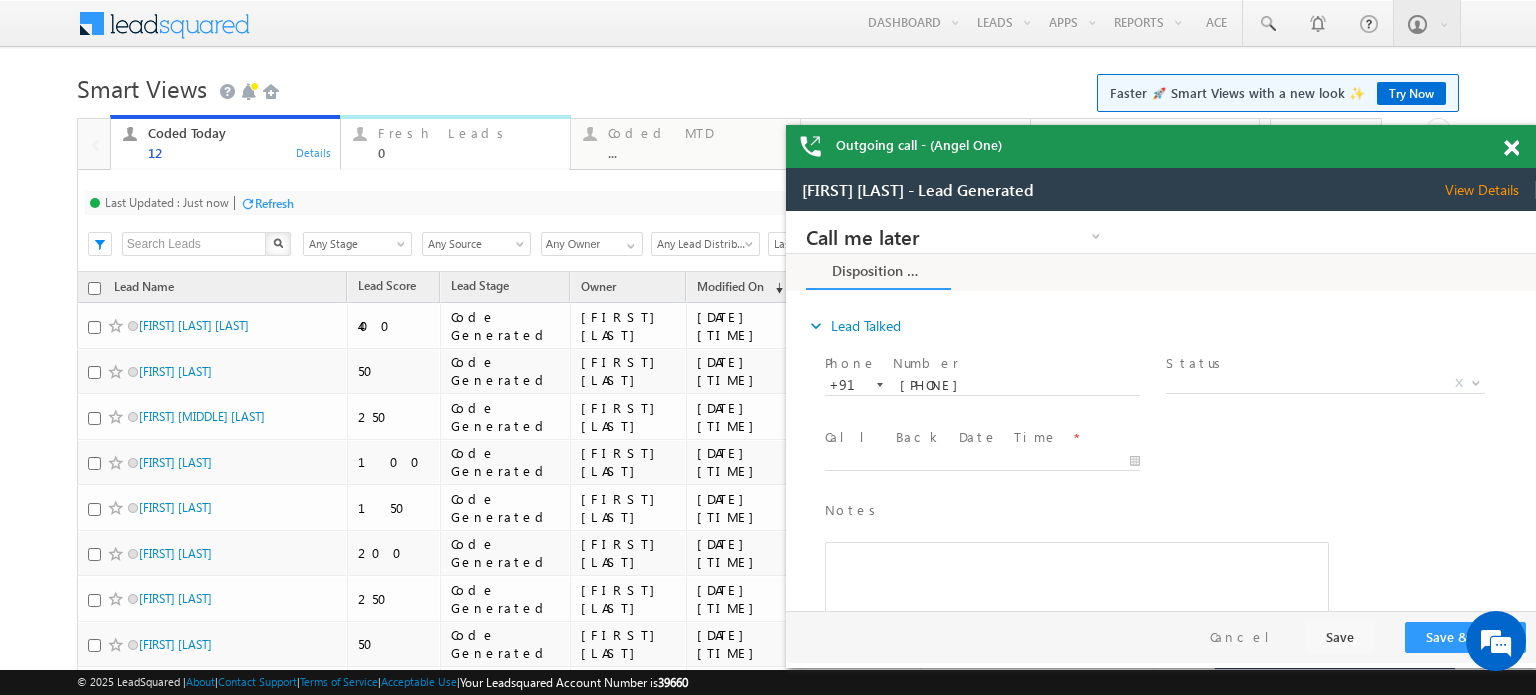 click on "Fresh Leads" at bounding box center [468, 133] 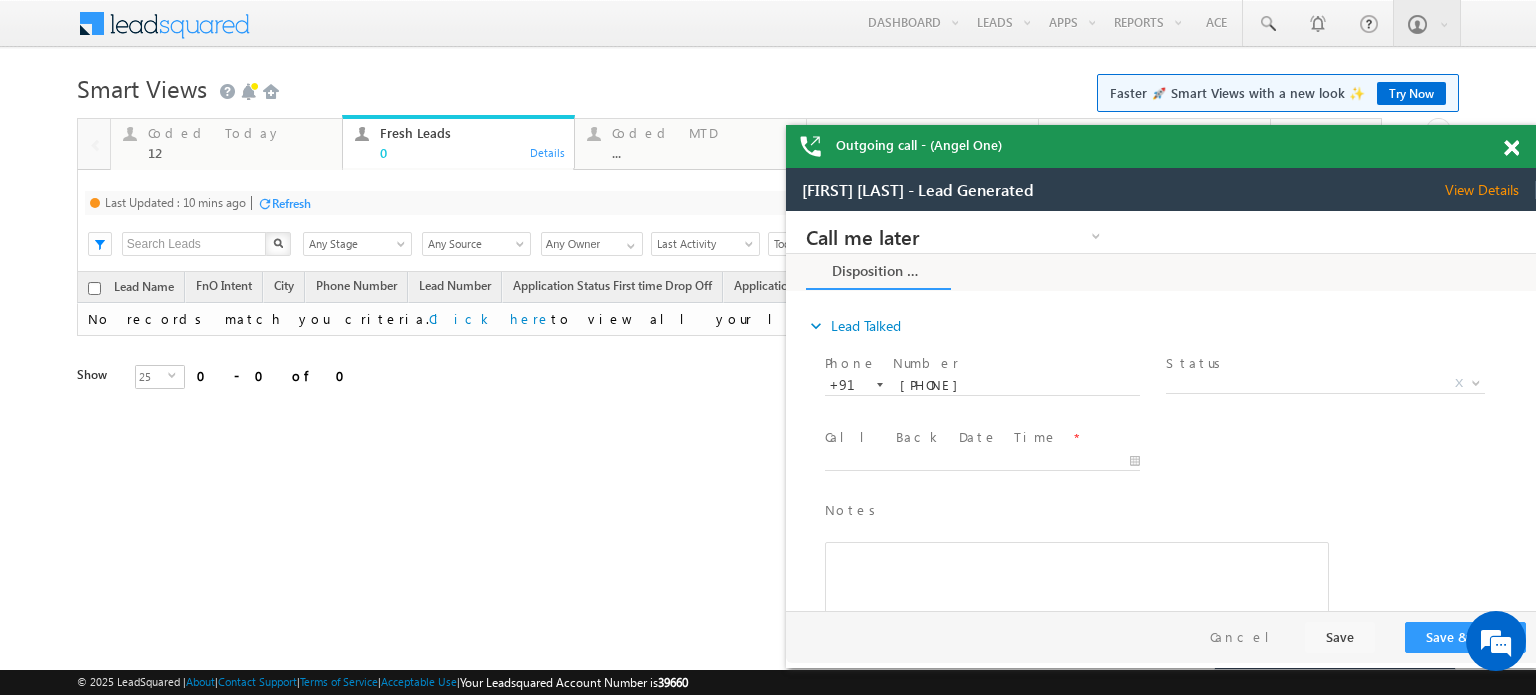 click on "Refresh" at bounding box center [291, 203] 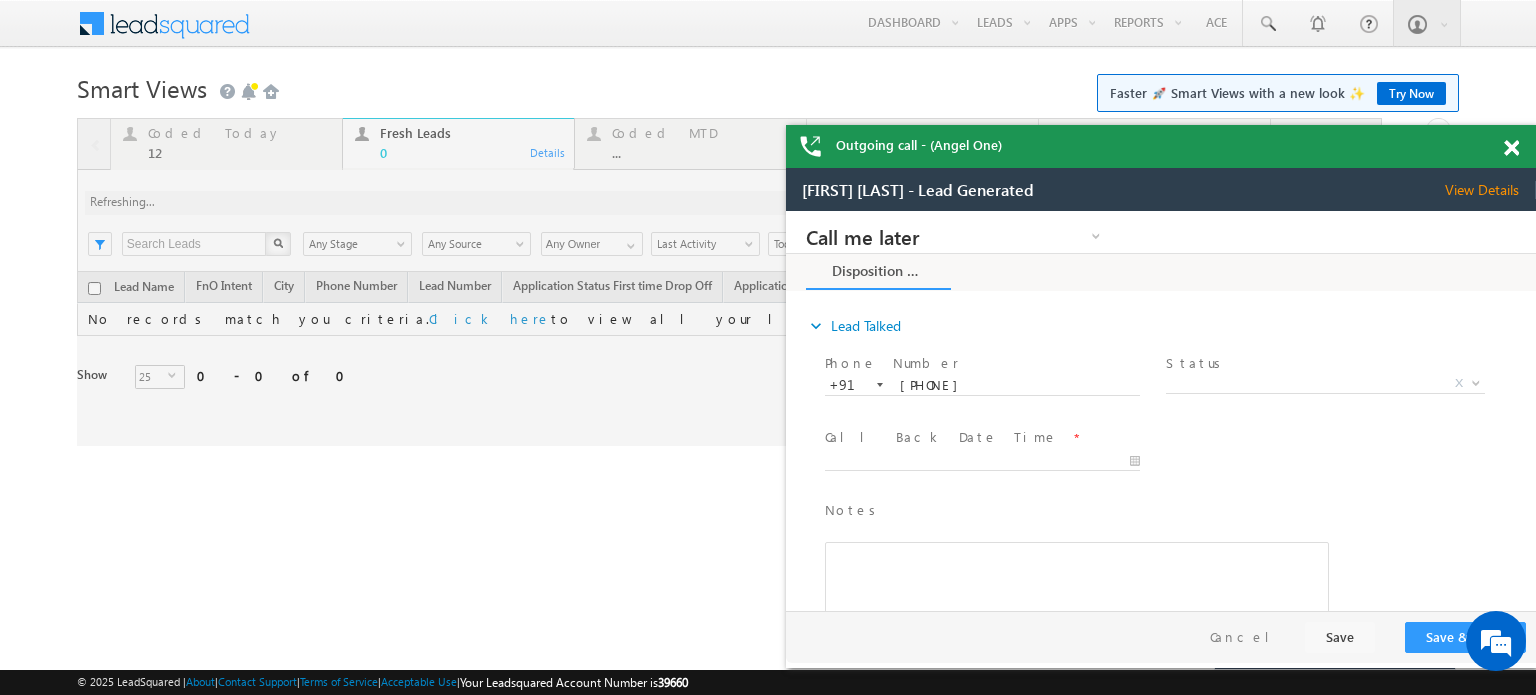 click at bounding box center (1511, 148) 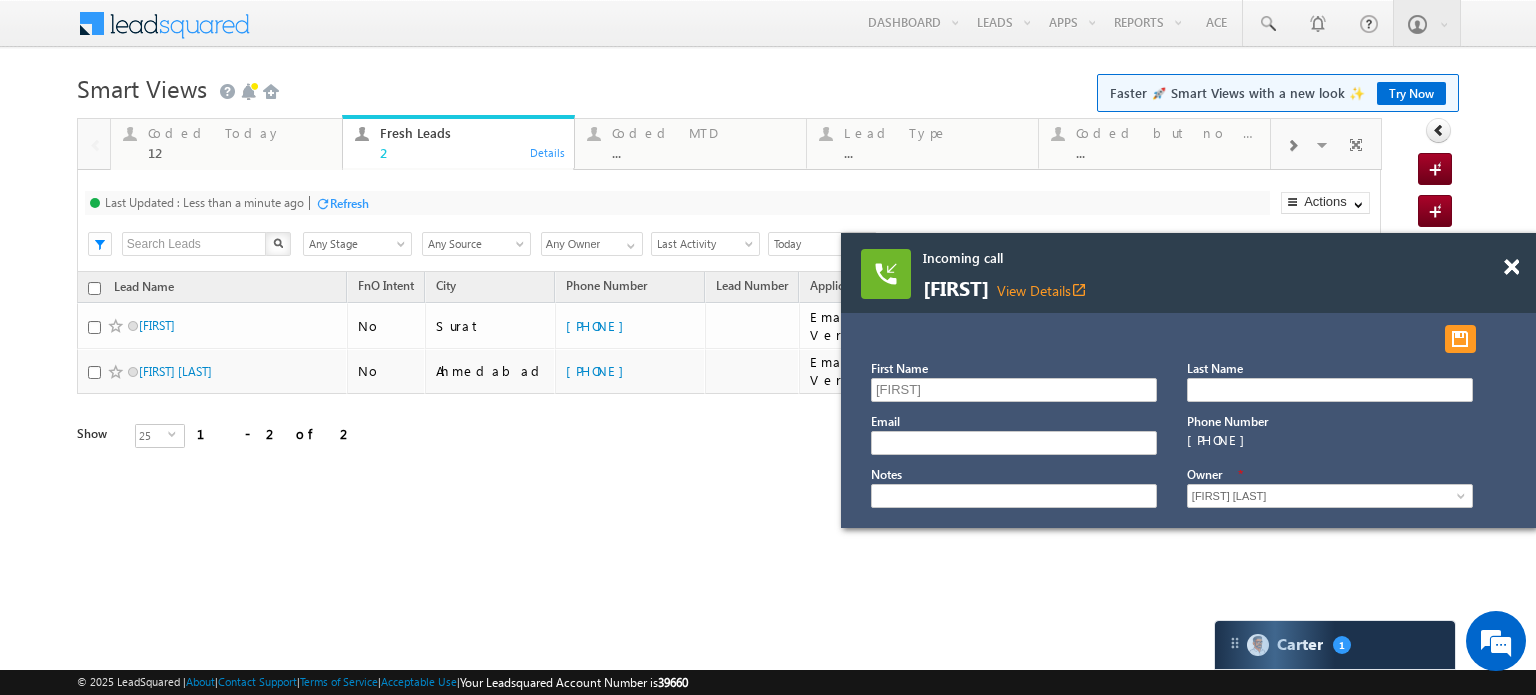 click on "Refresh" at bounding box center [349, 203] 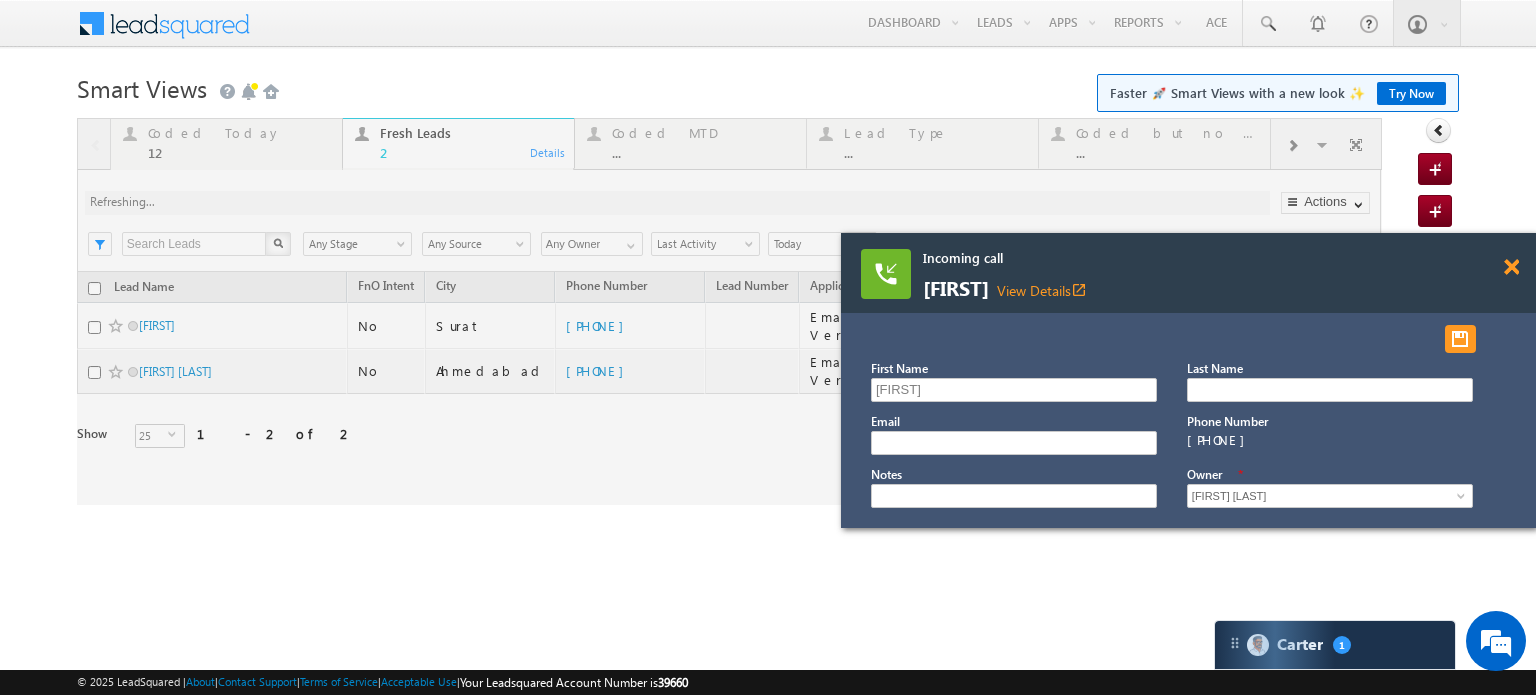 click at bounding box center (1511, 267) 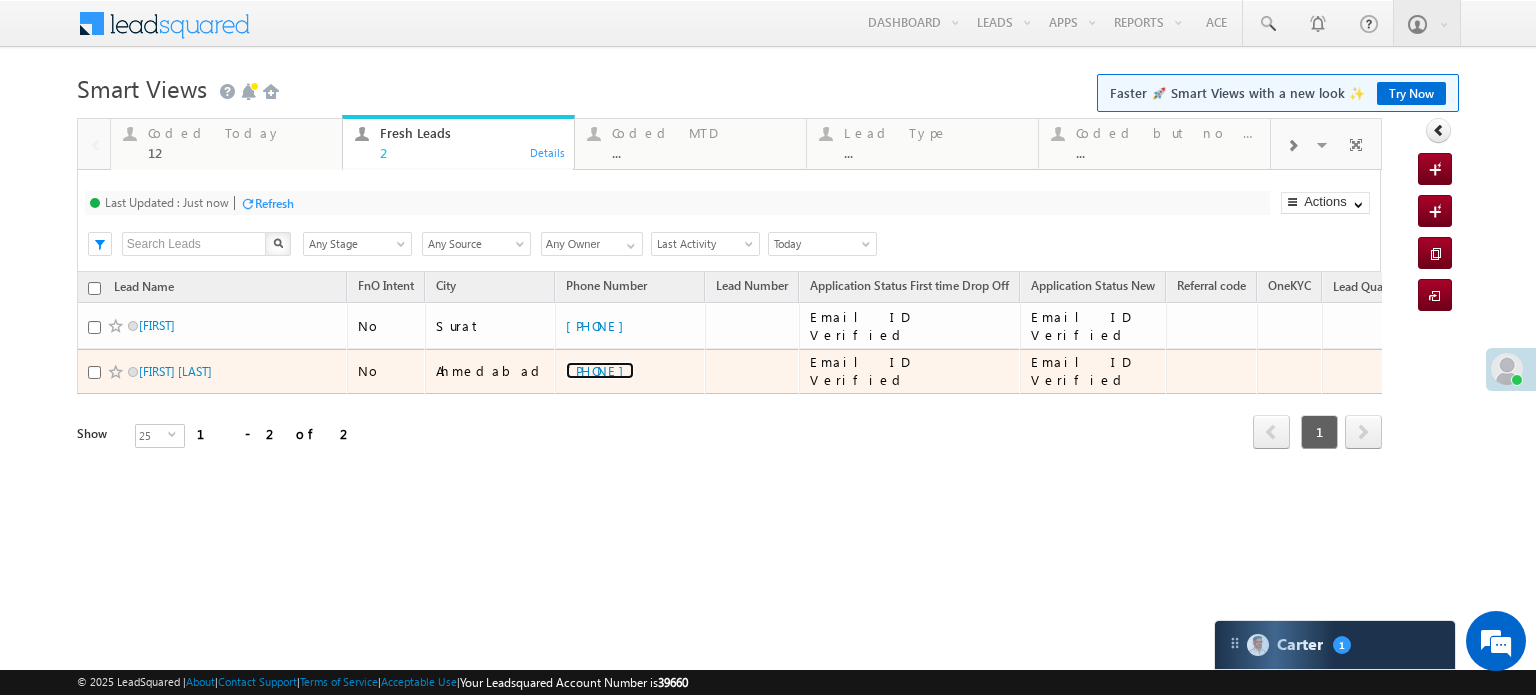 click on "+91-6351404717" at bounding box center [600, 370] 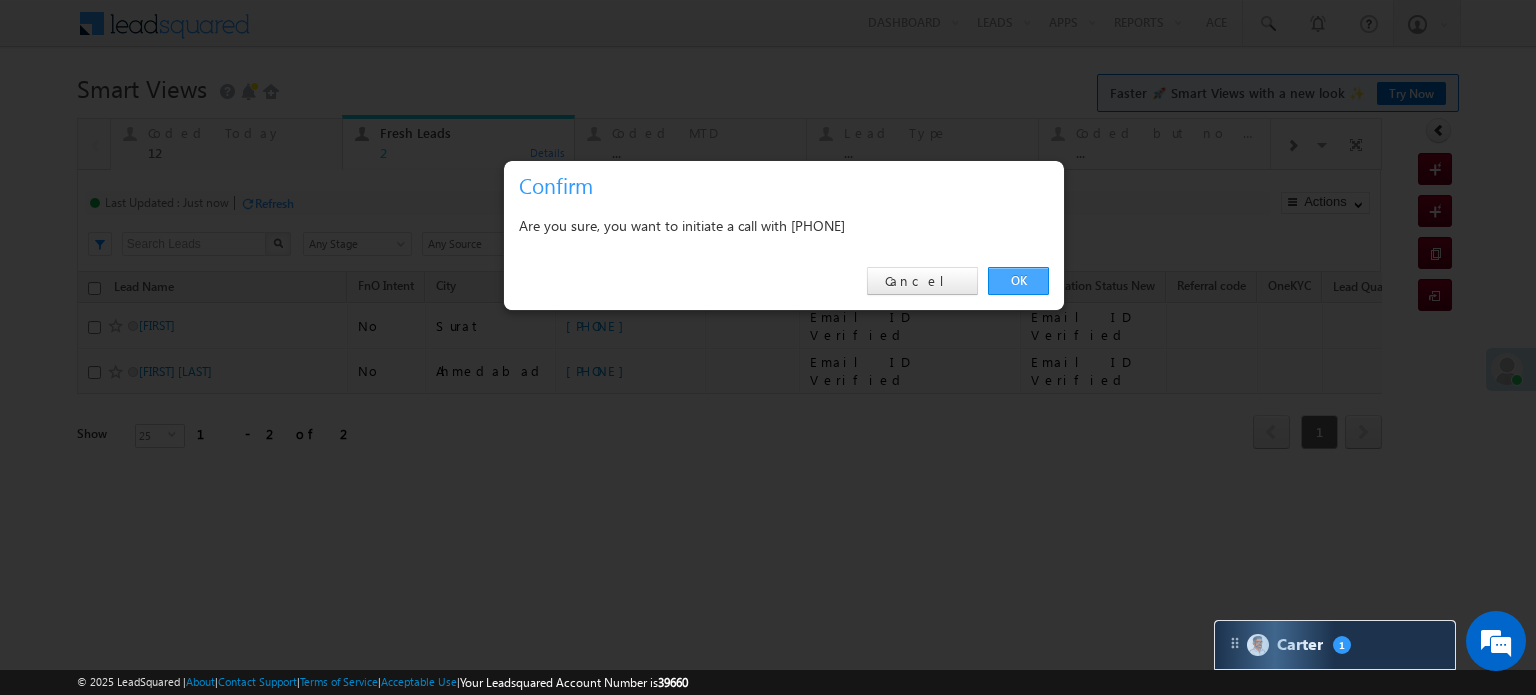 click on "OK" at bounding box center (1018, 281) 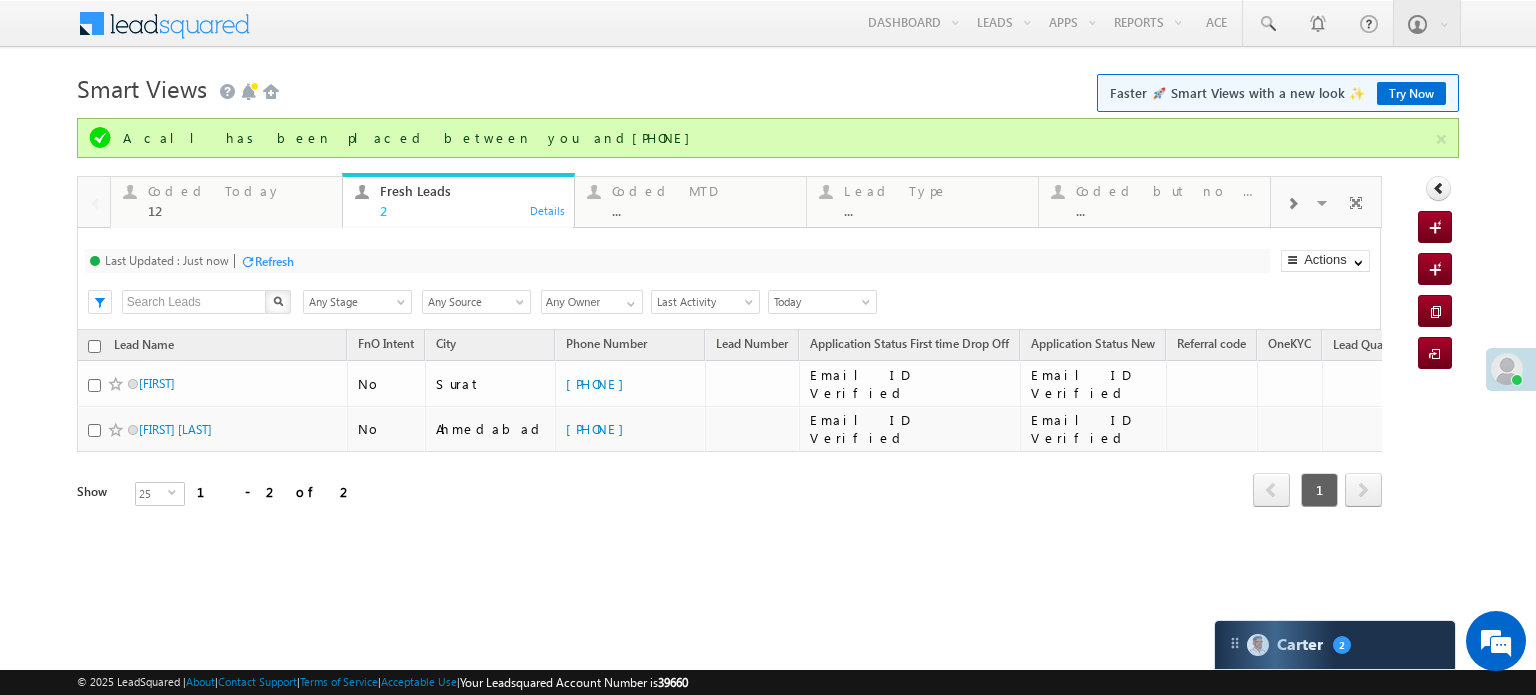 click on "Refresh" at bounding box center [274, 261] 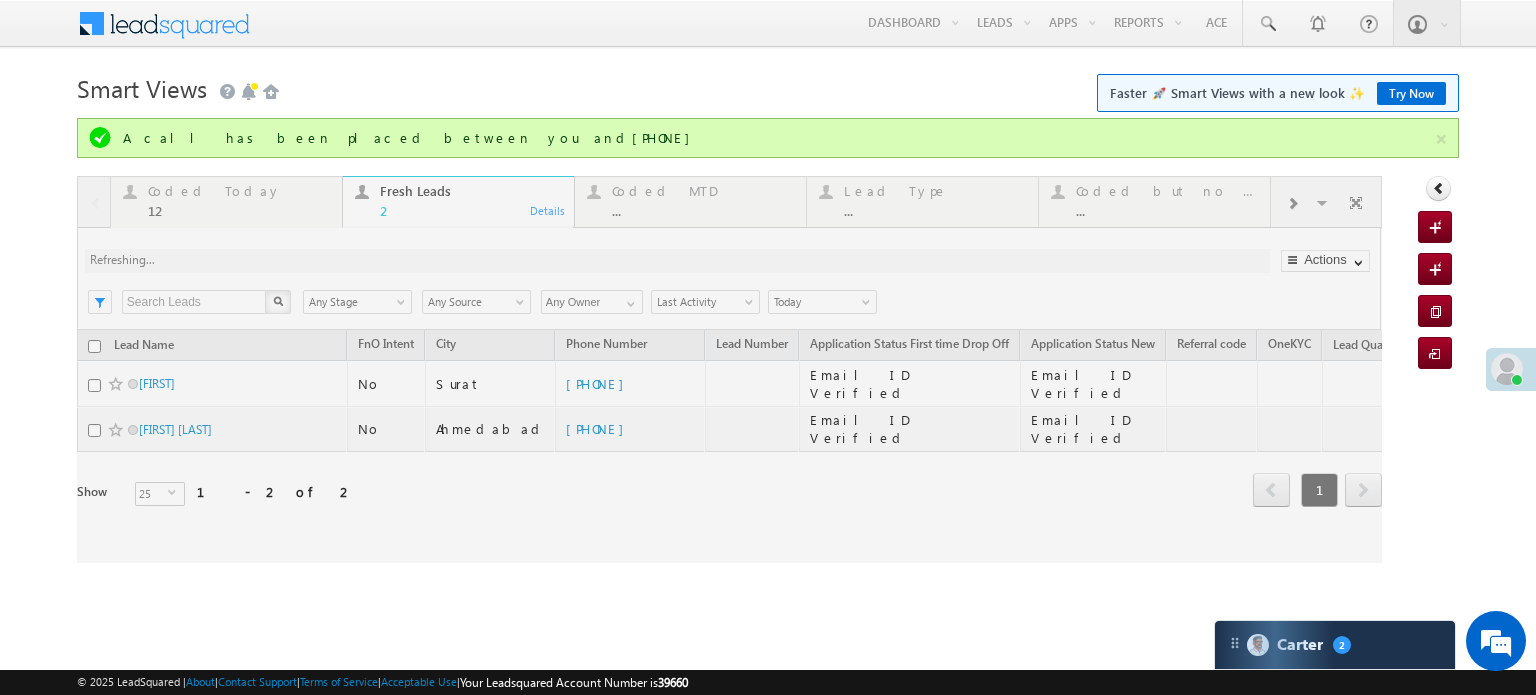 click at bounding box center [729, 369] 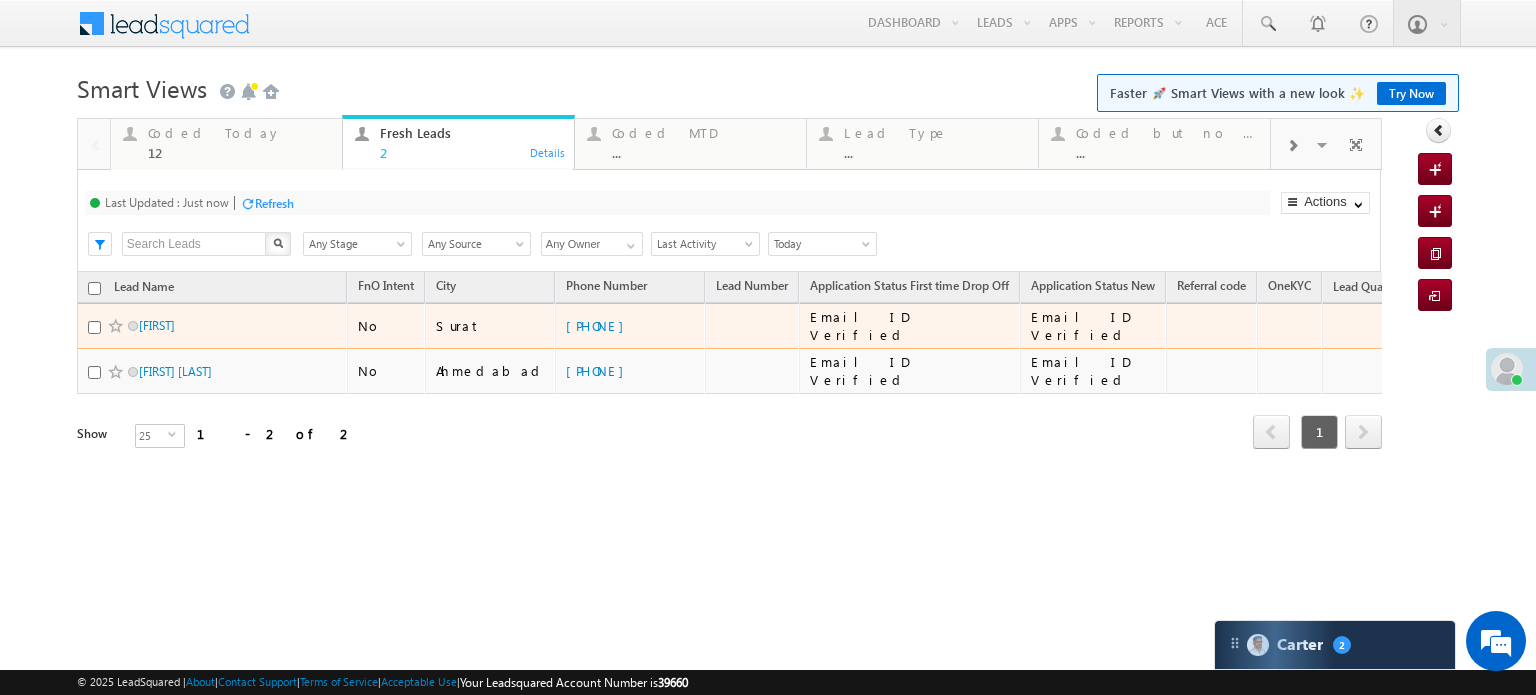 click on "+91-7069820723" at bounding box center [630, 326] 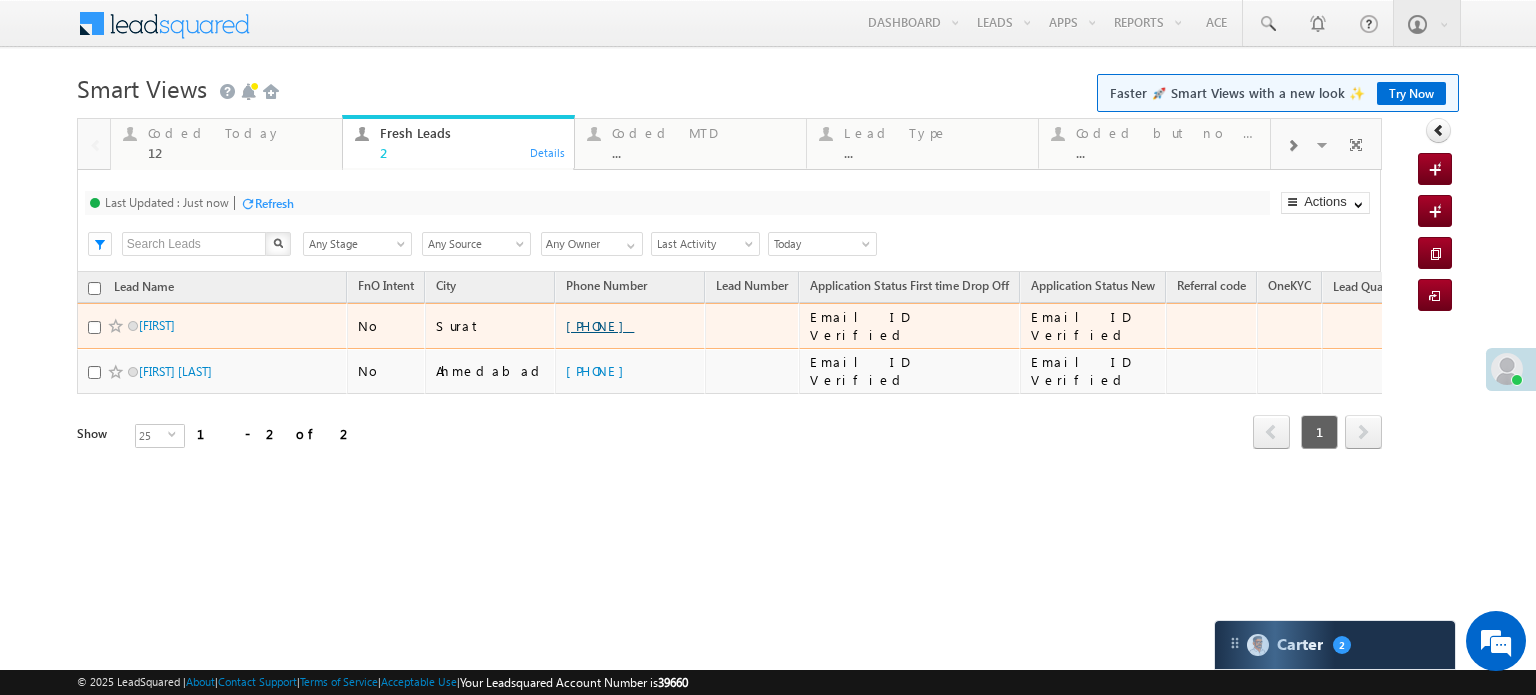click on "+91-7069820723" at bounding box center (600, 325) 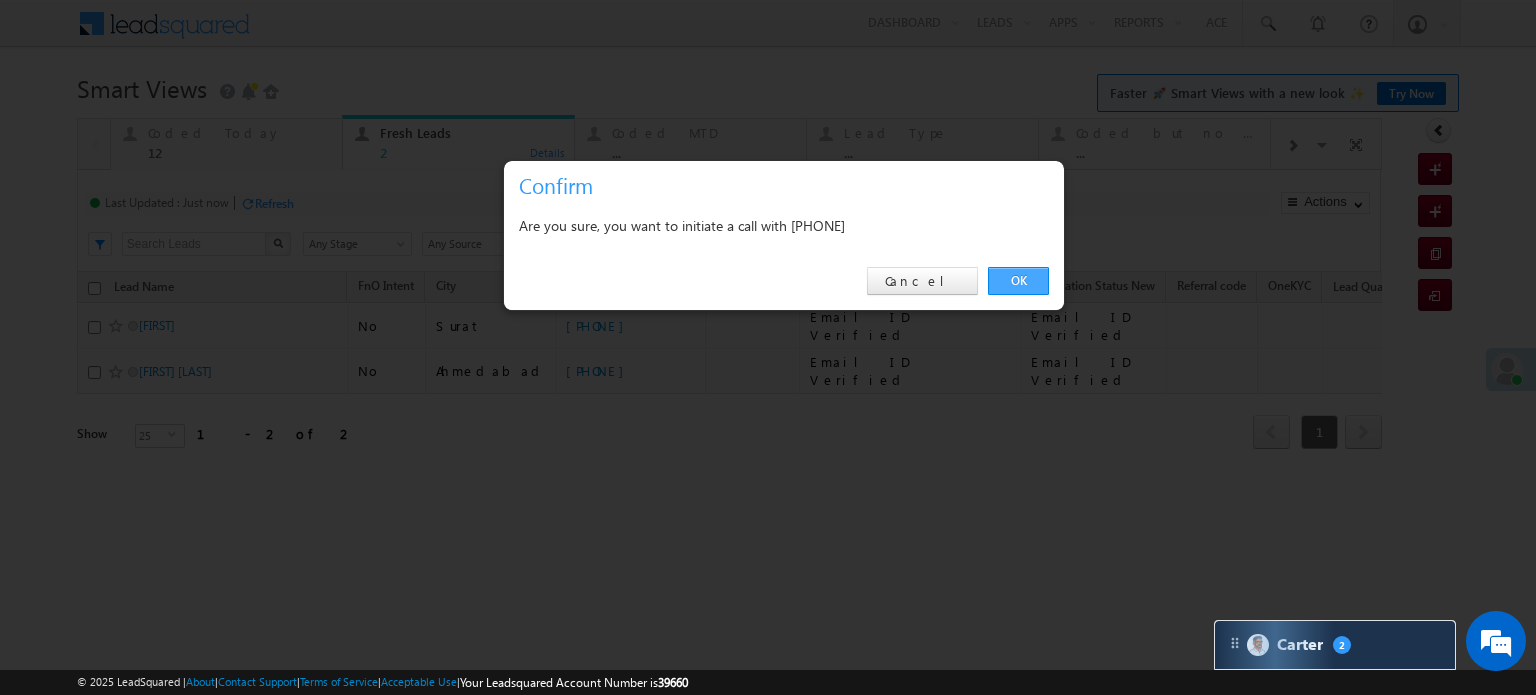 click on "OK" at bounding box center [1018, 281] 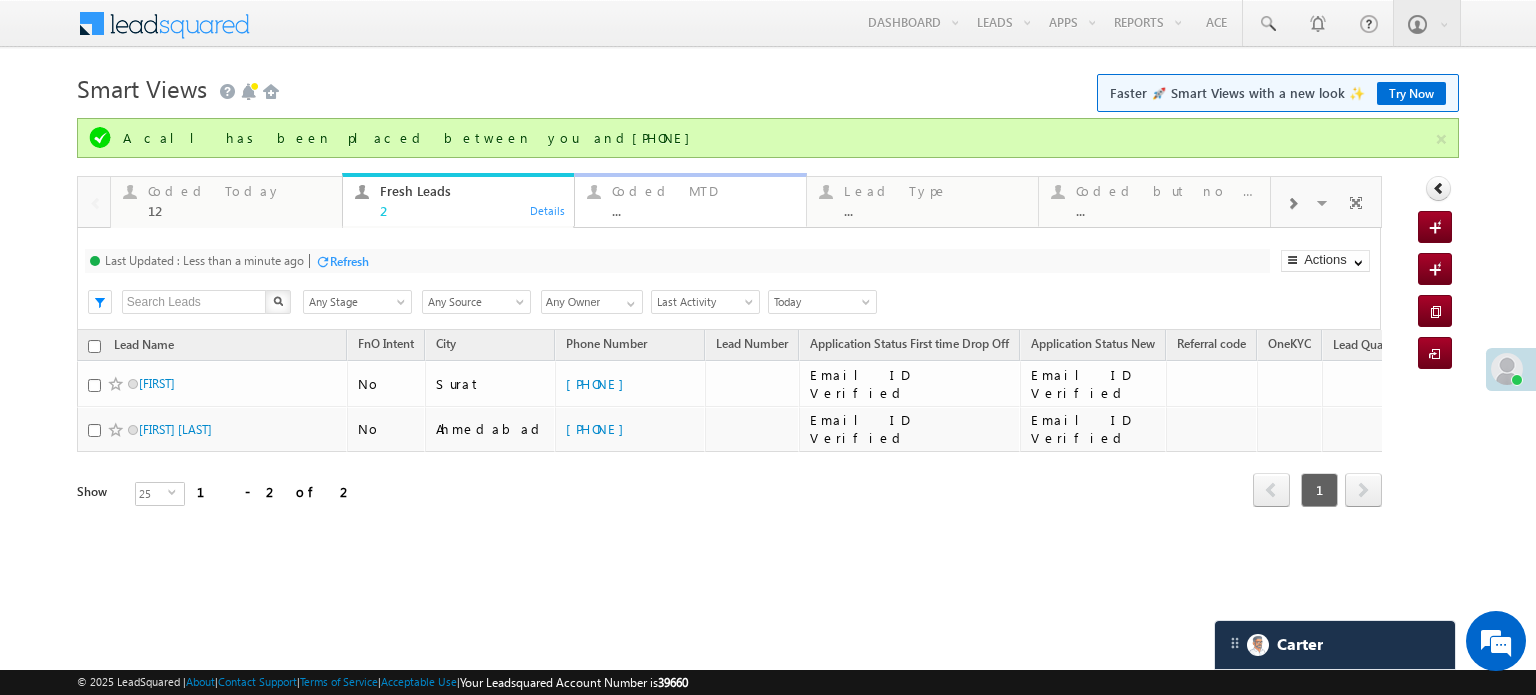 click on "Coded MTD ..." at bounding box center [703, 198] 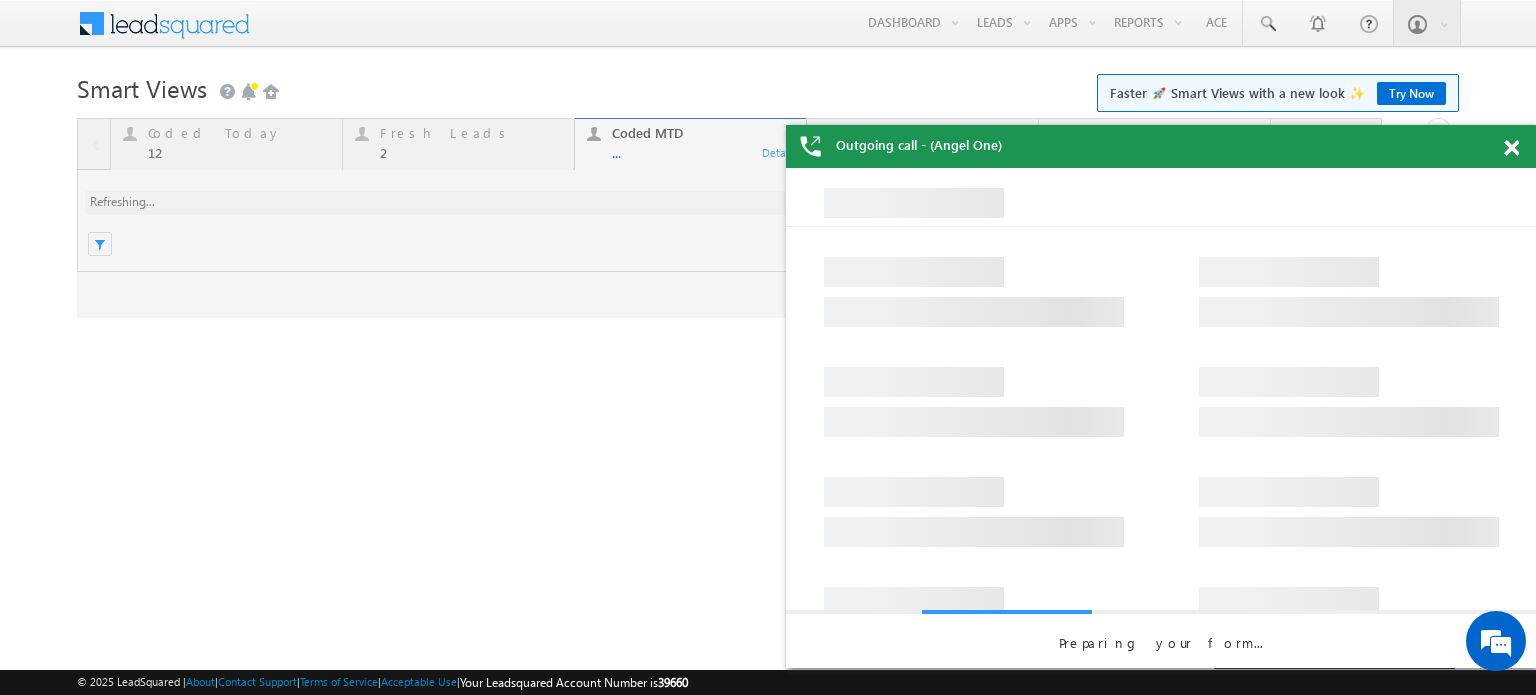 scroll, scrollTop: 0, scrollLeft: 0, axis: both 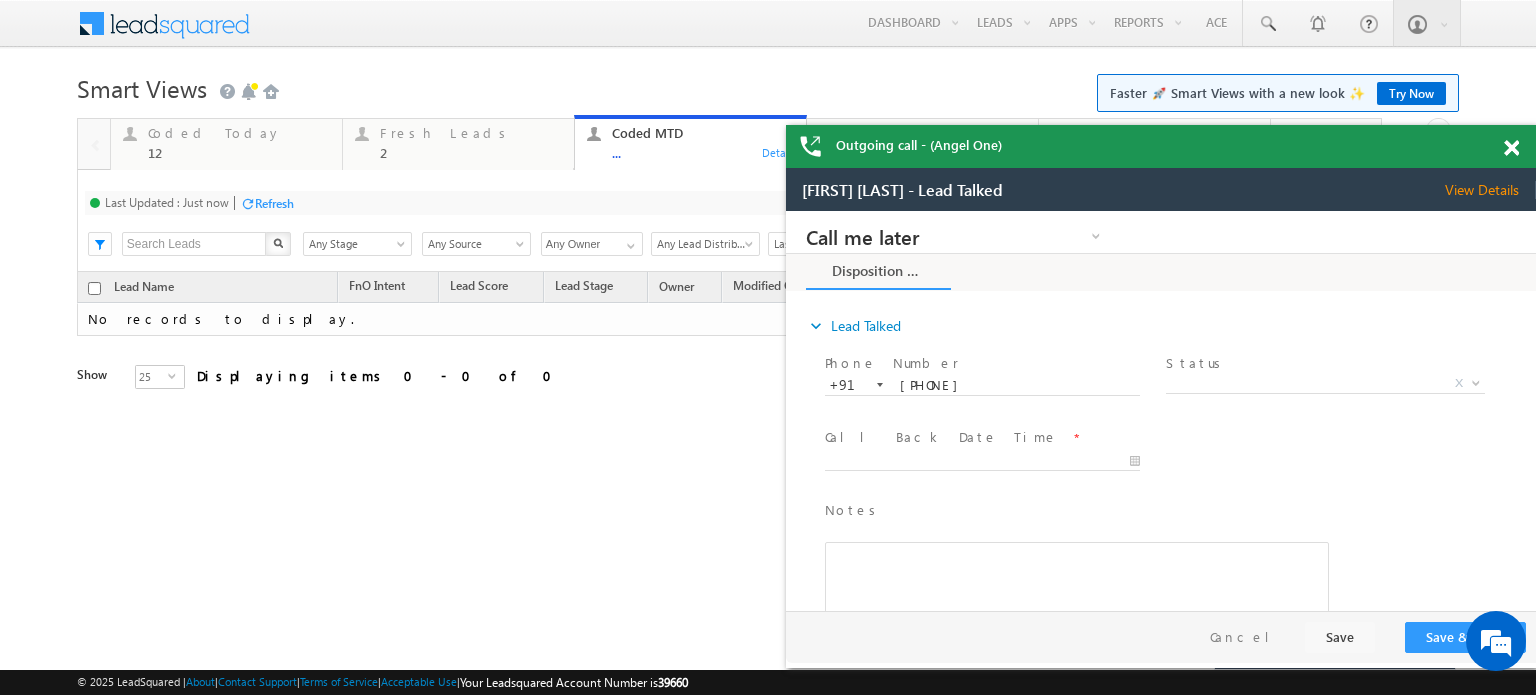 click at bounding box center [1511, 148] 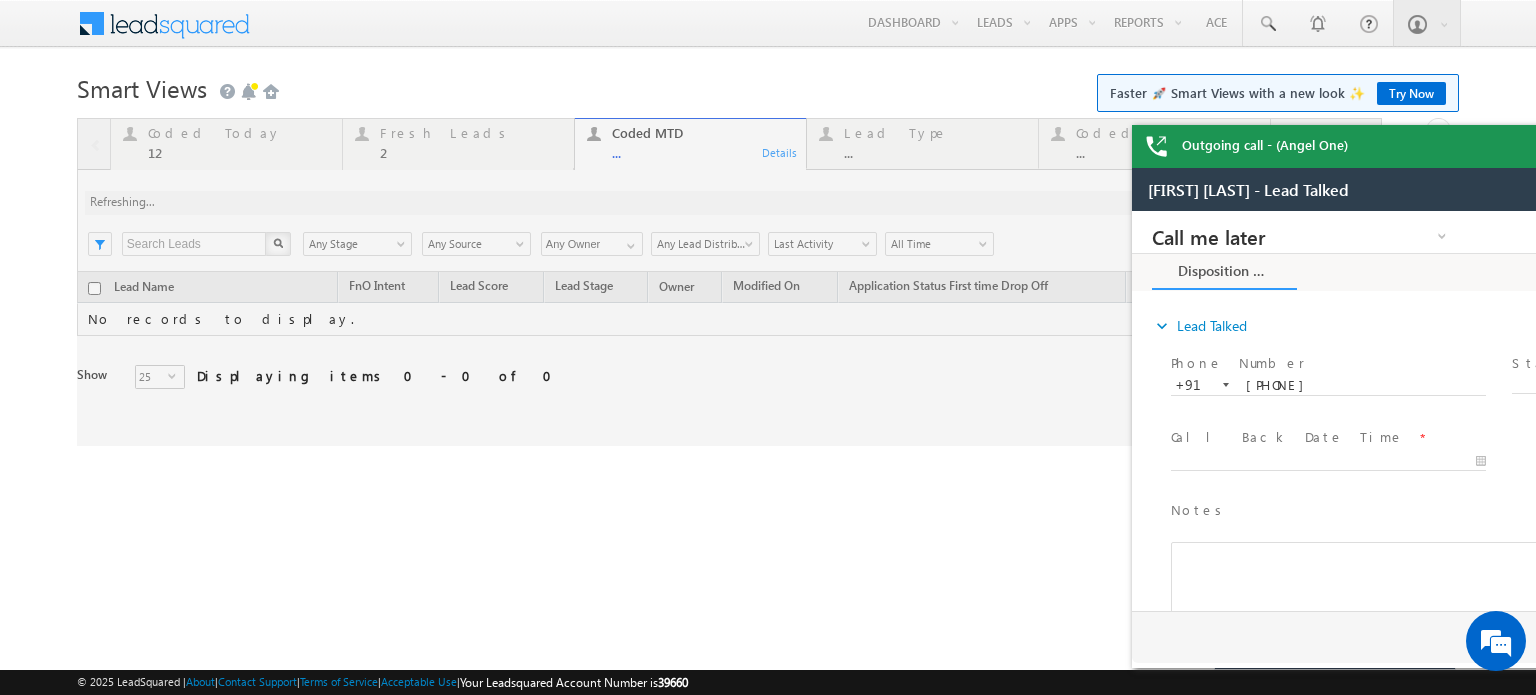 scroll, scrollTop: 0, scrollLeft: 0, axis: both 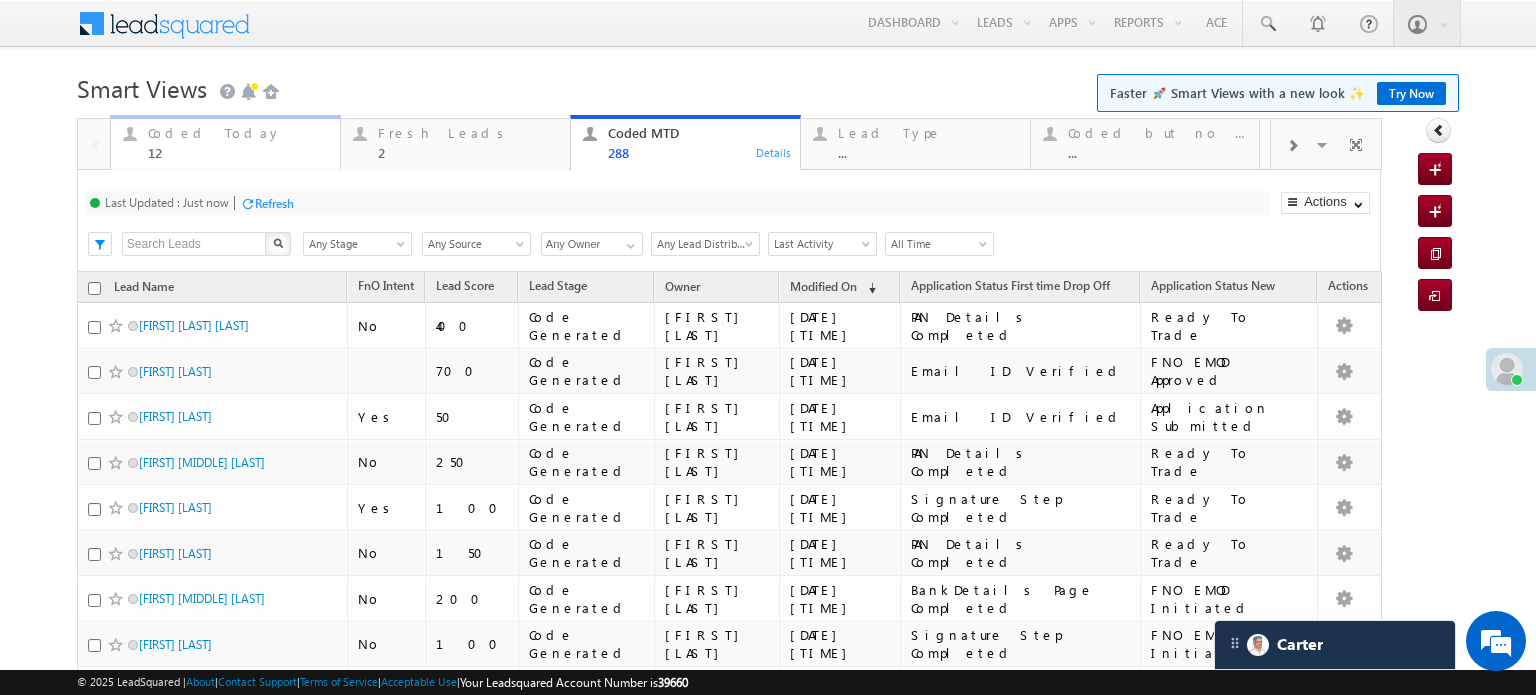 click on "12" at bounding box center [238, 152] 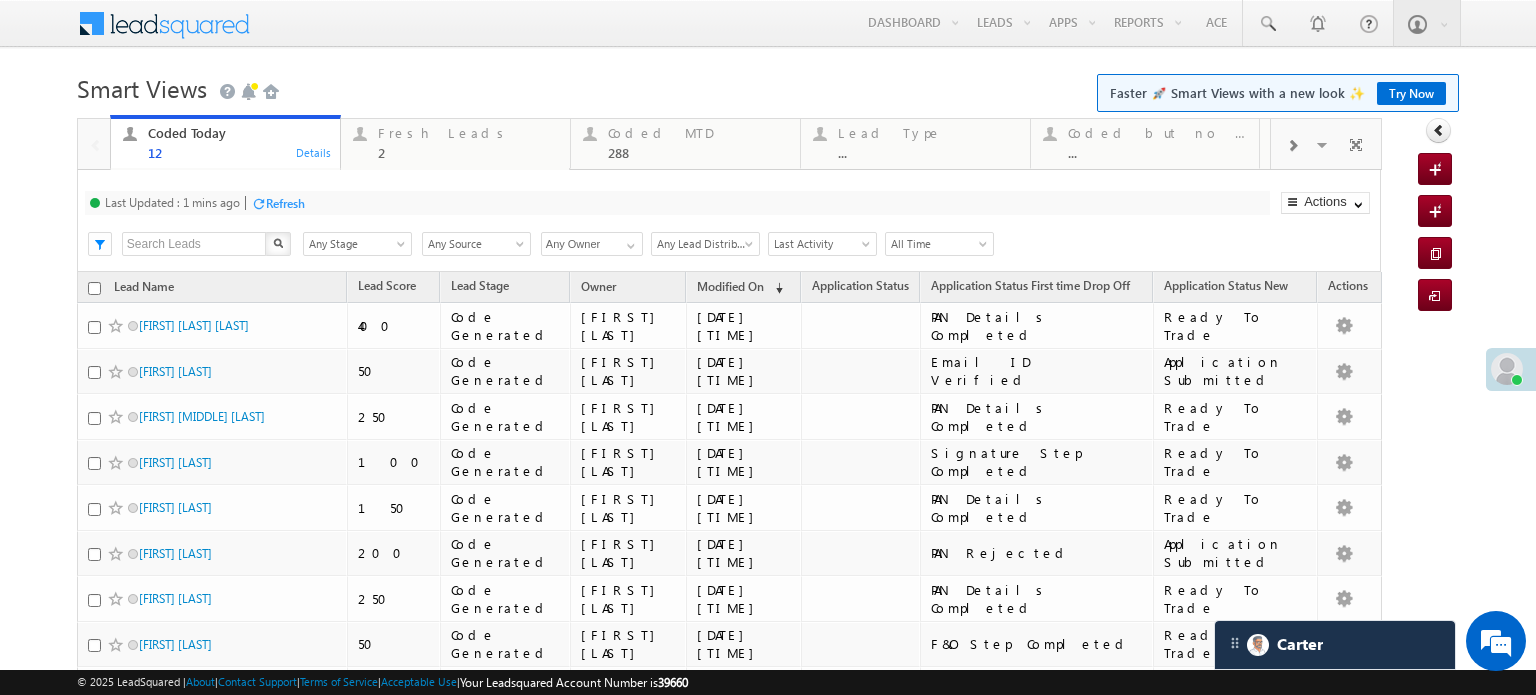 click on "Refresh" at bounding box center [285, 203] 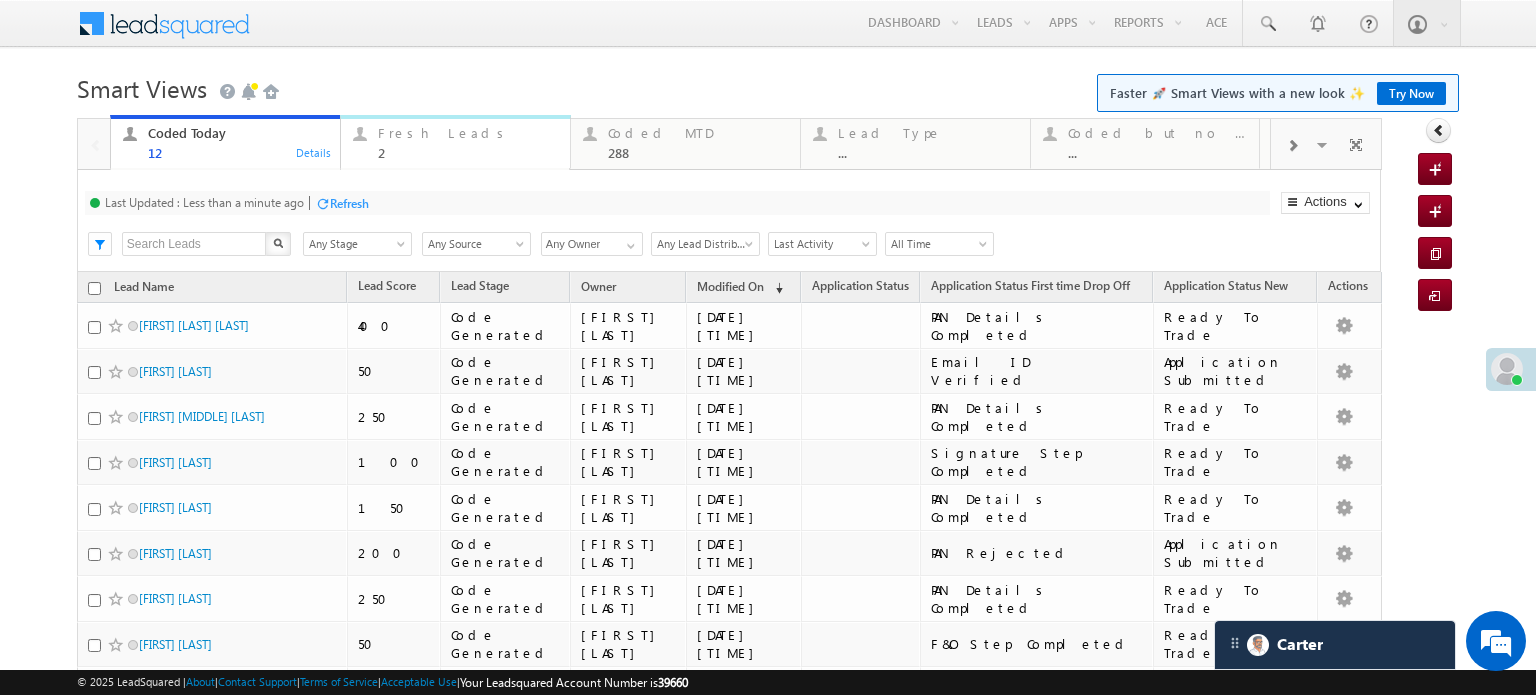 click on "2" at bounding box center [468, 152] 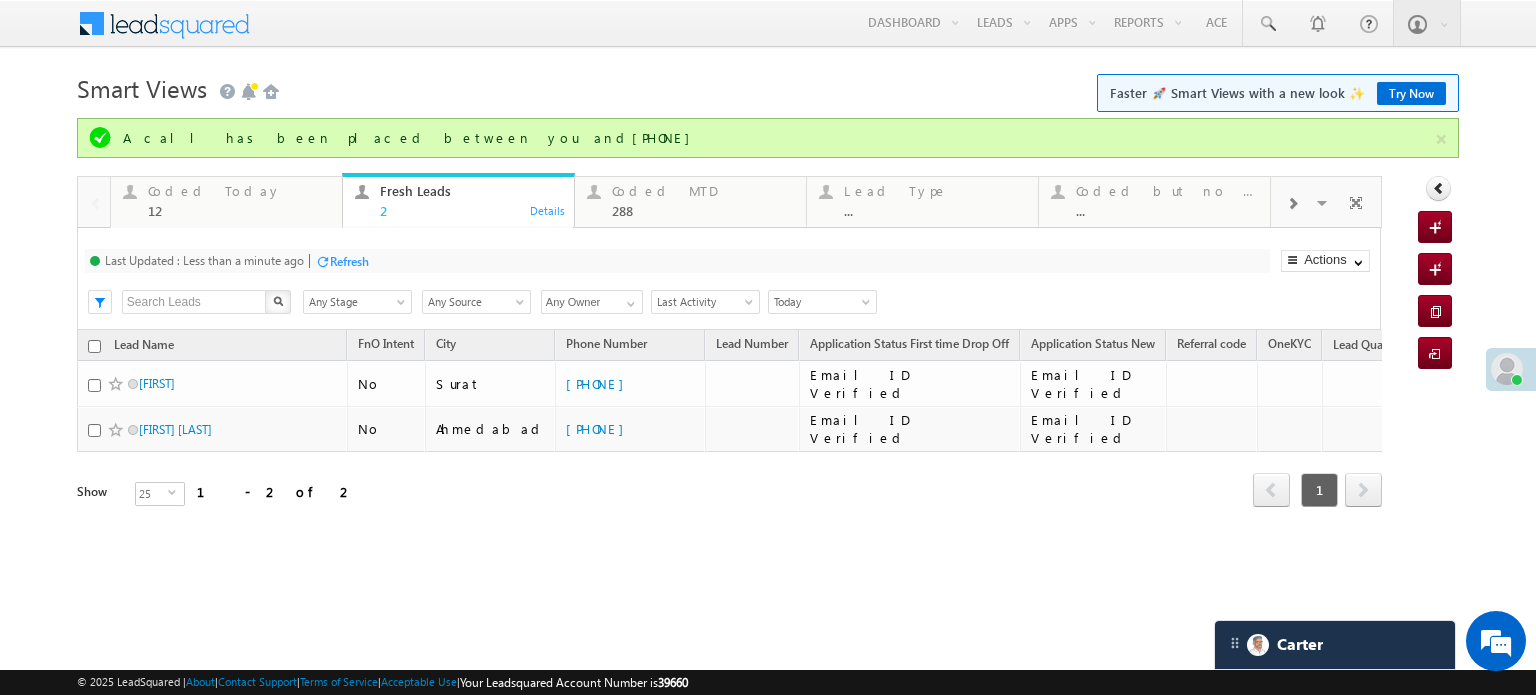 click at bounding box center [322, 261] 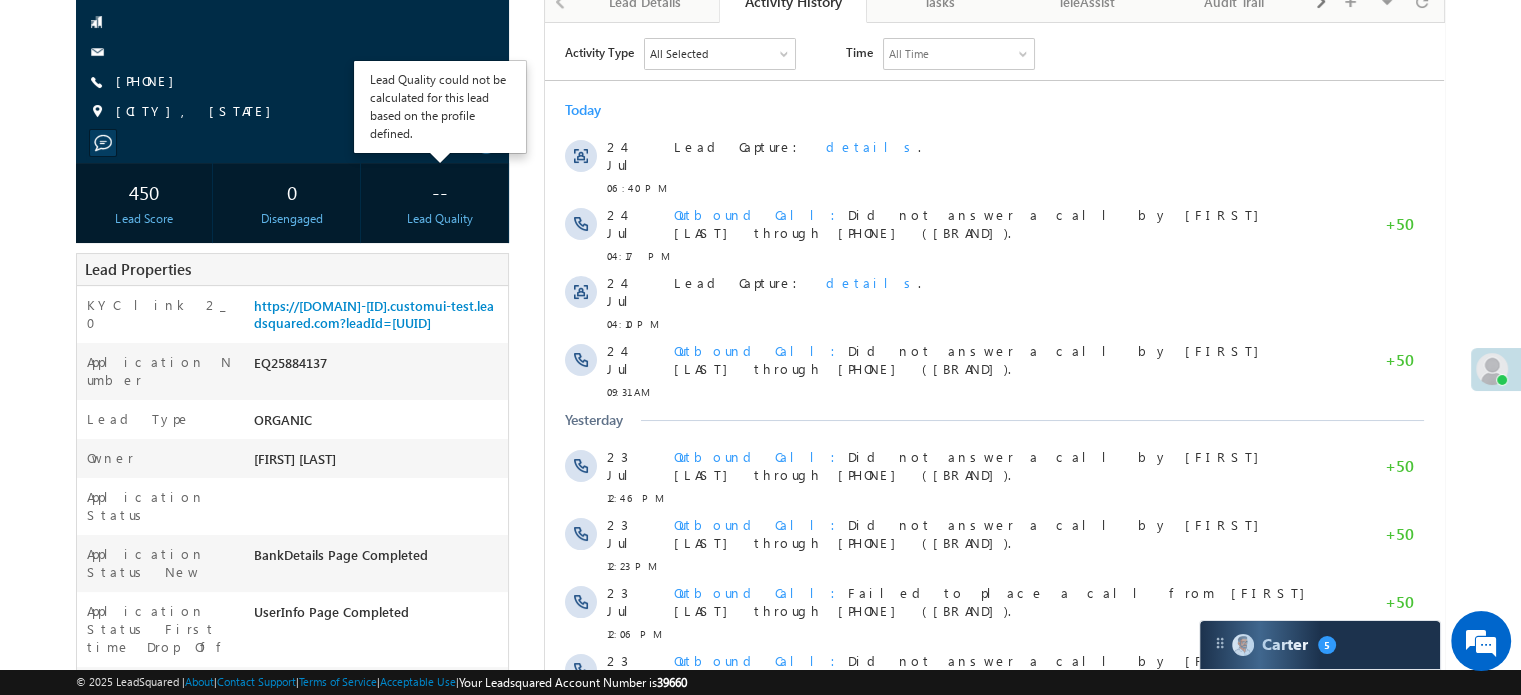 scroll, scrollTop: 0, scrollLeft: 0, axis: both 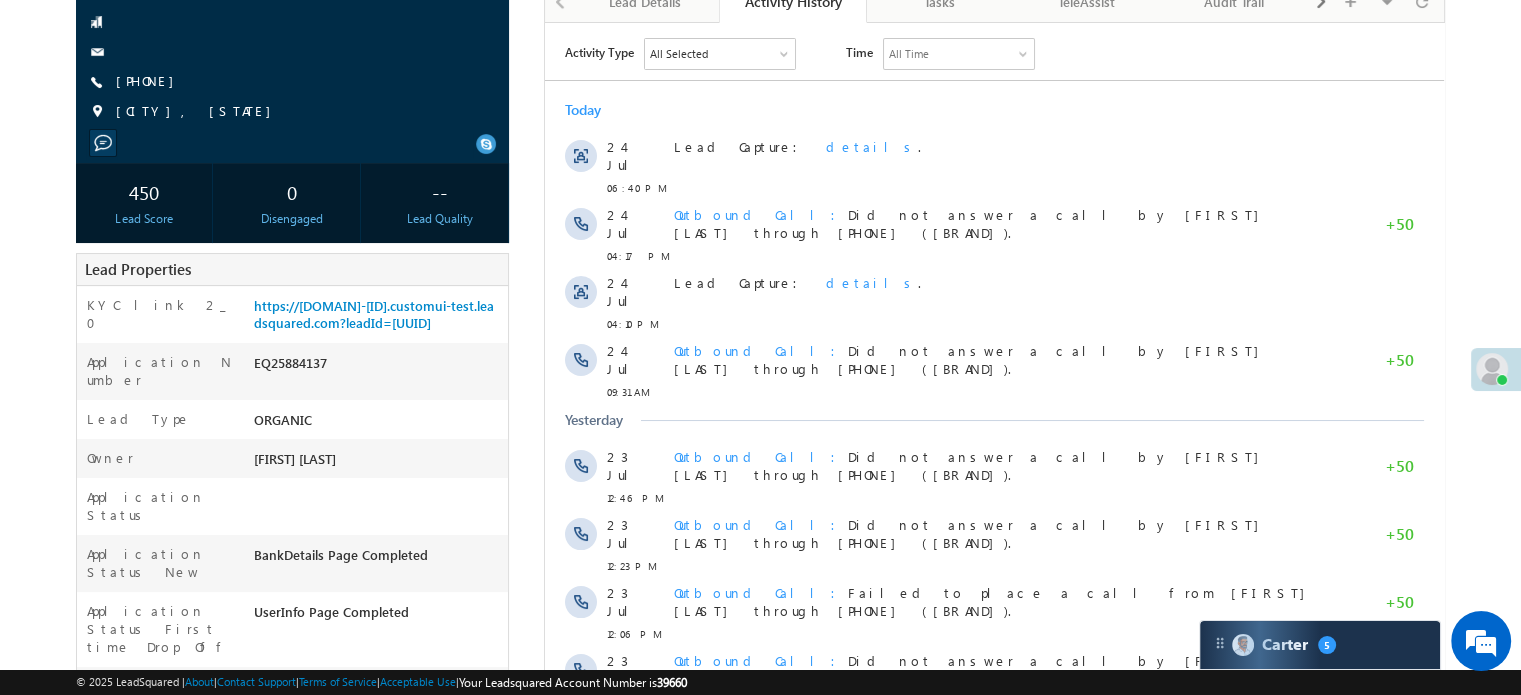 click on "[CITY], [STATE]" at bounding box center [292, 112] 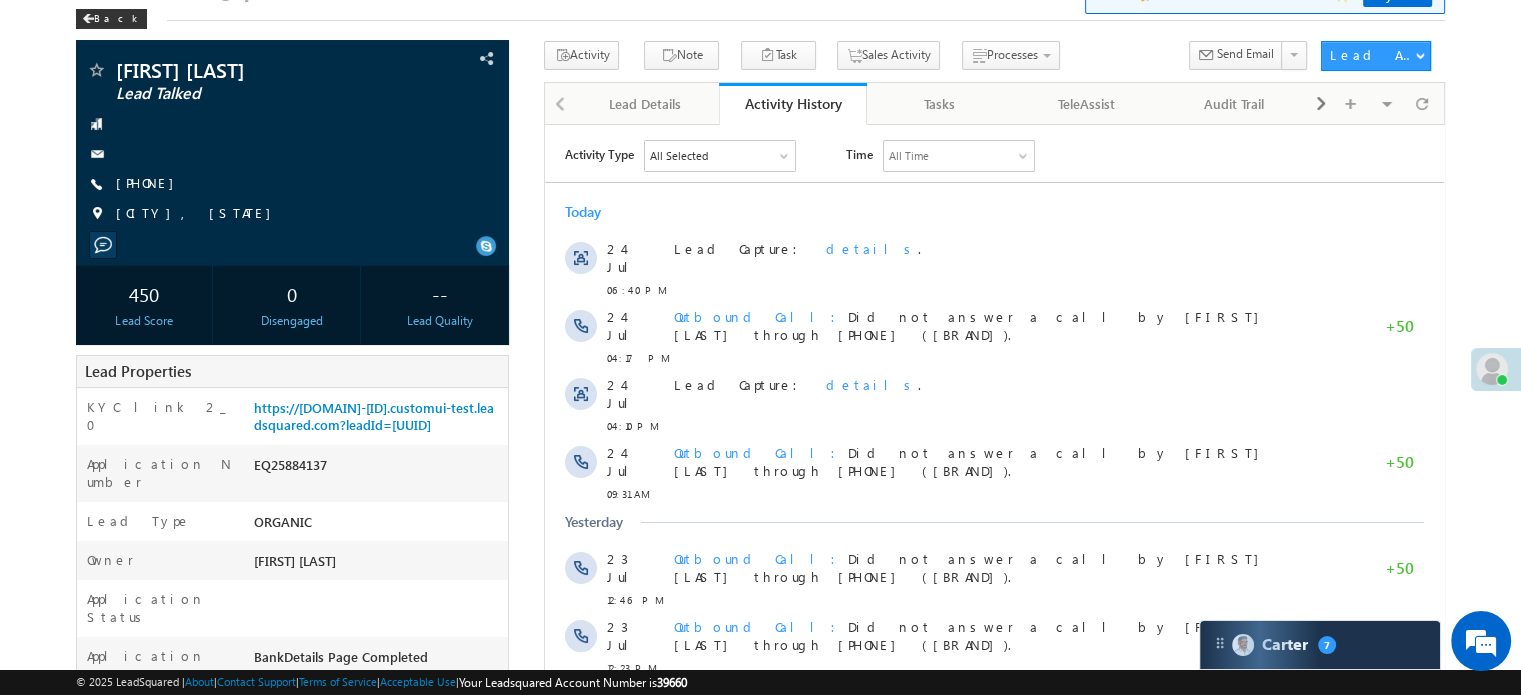 scroll, scrollTop: 0, scrollLeft: 0, axis: both 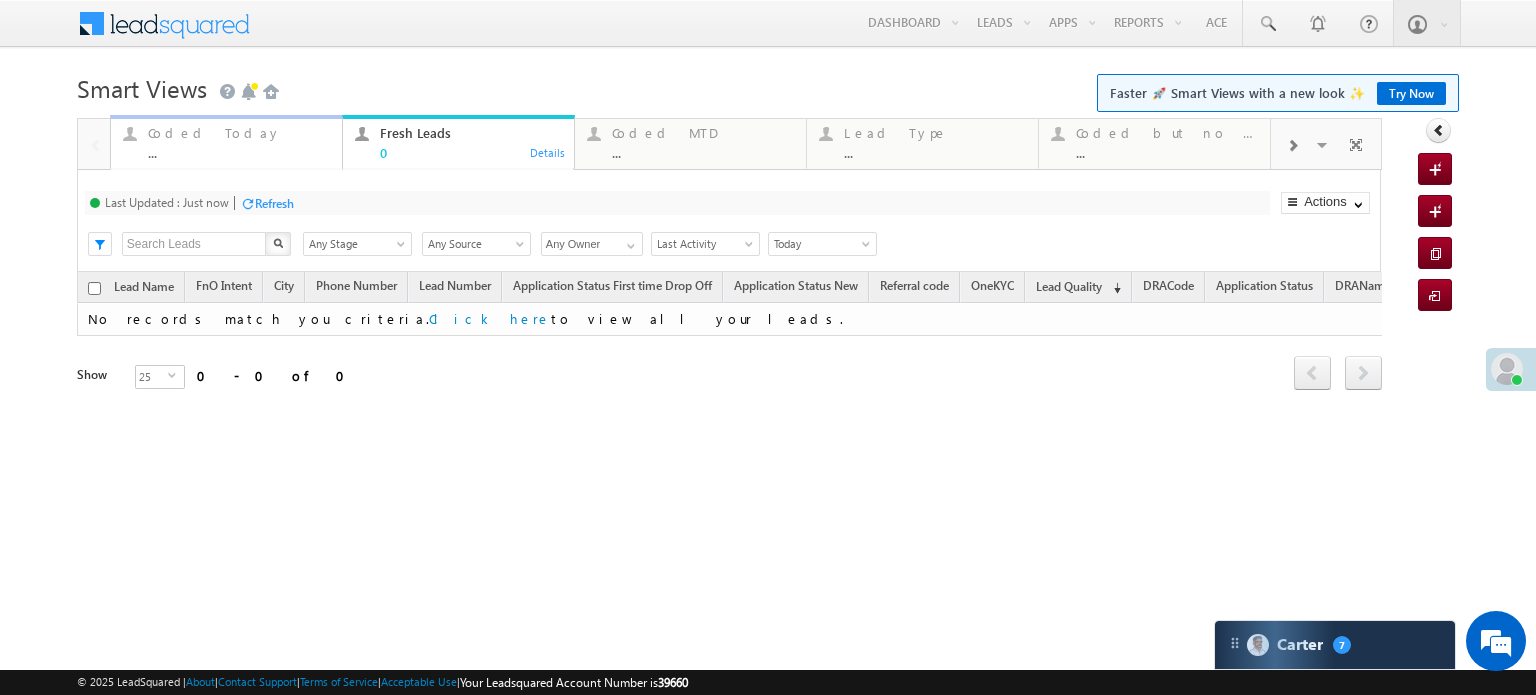 click on "Coded Today" at bounding box center (239, 133) 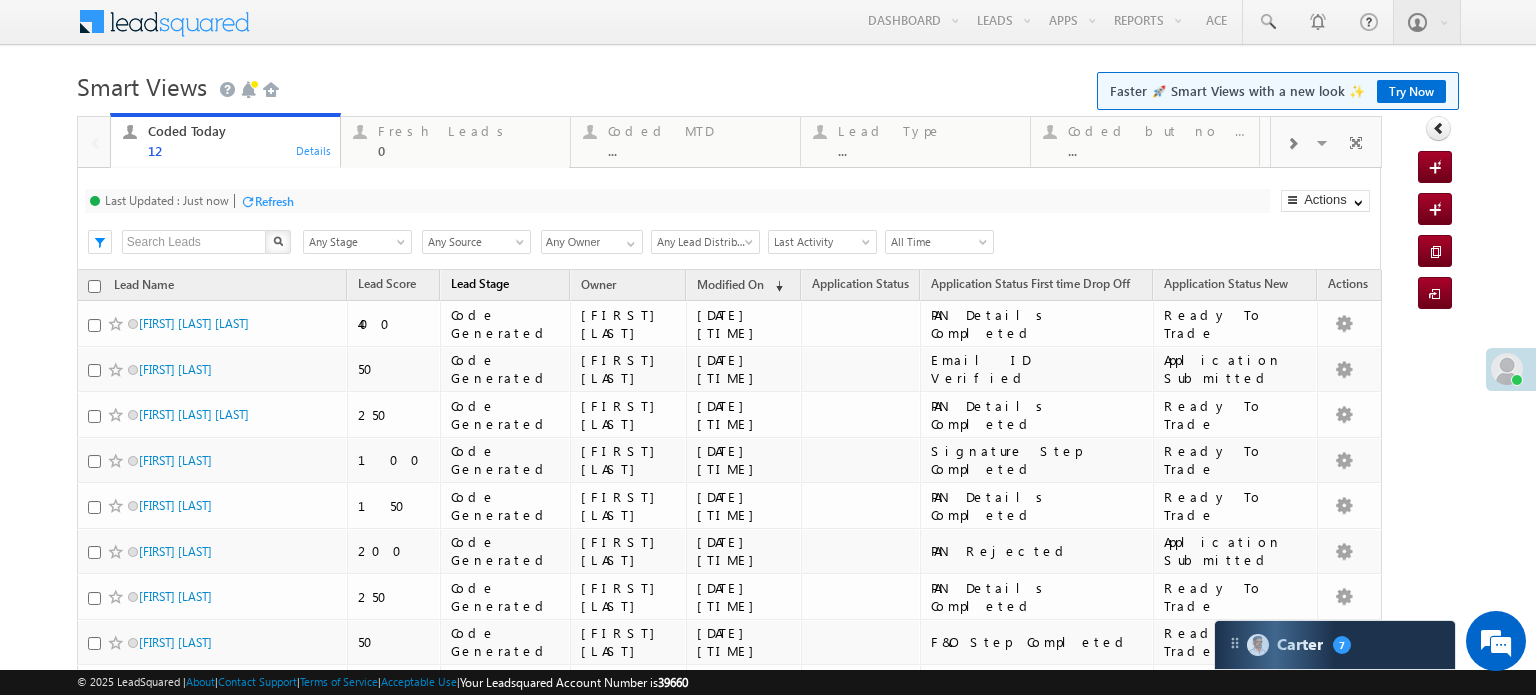 scroll, scrollTop: 0, scrollLeft: 0, axis: both 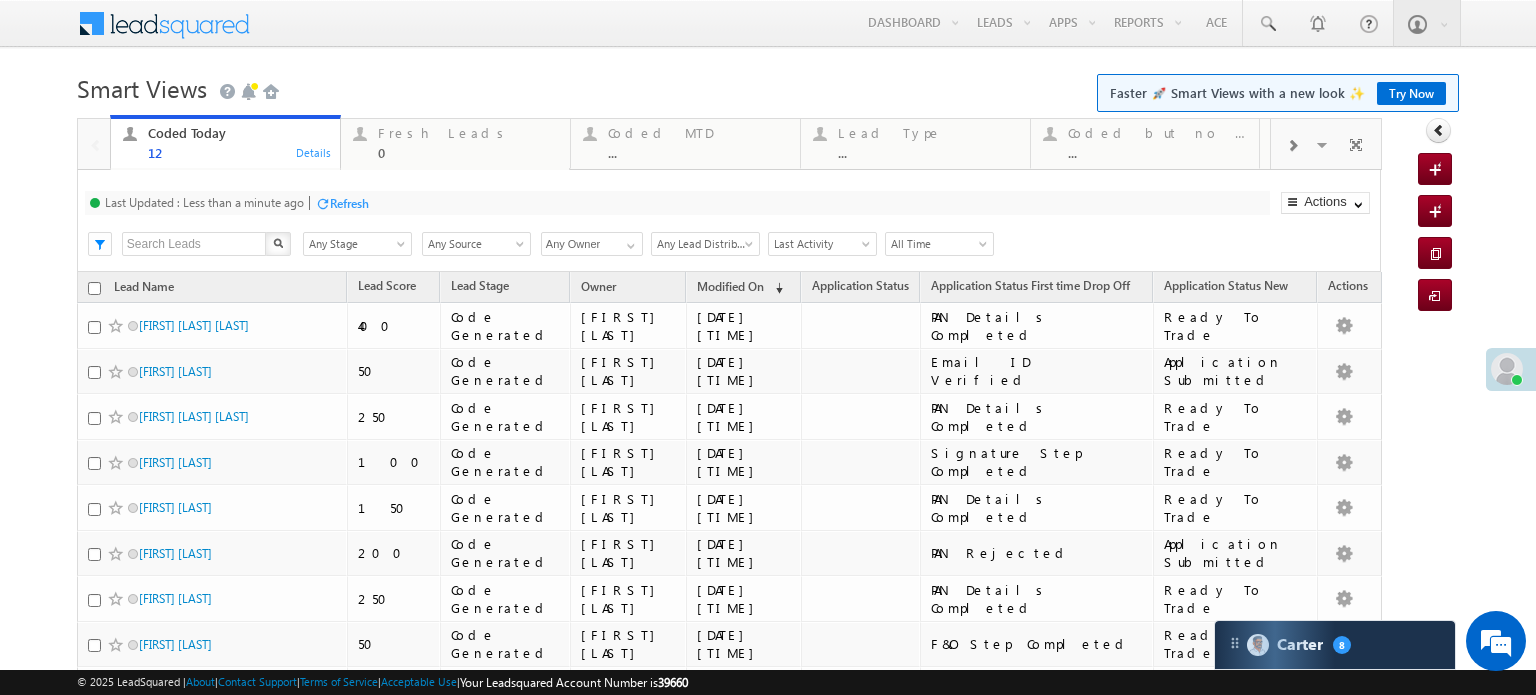 click on "Refresh" at bounding box center [349, 203] 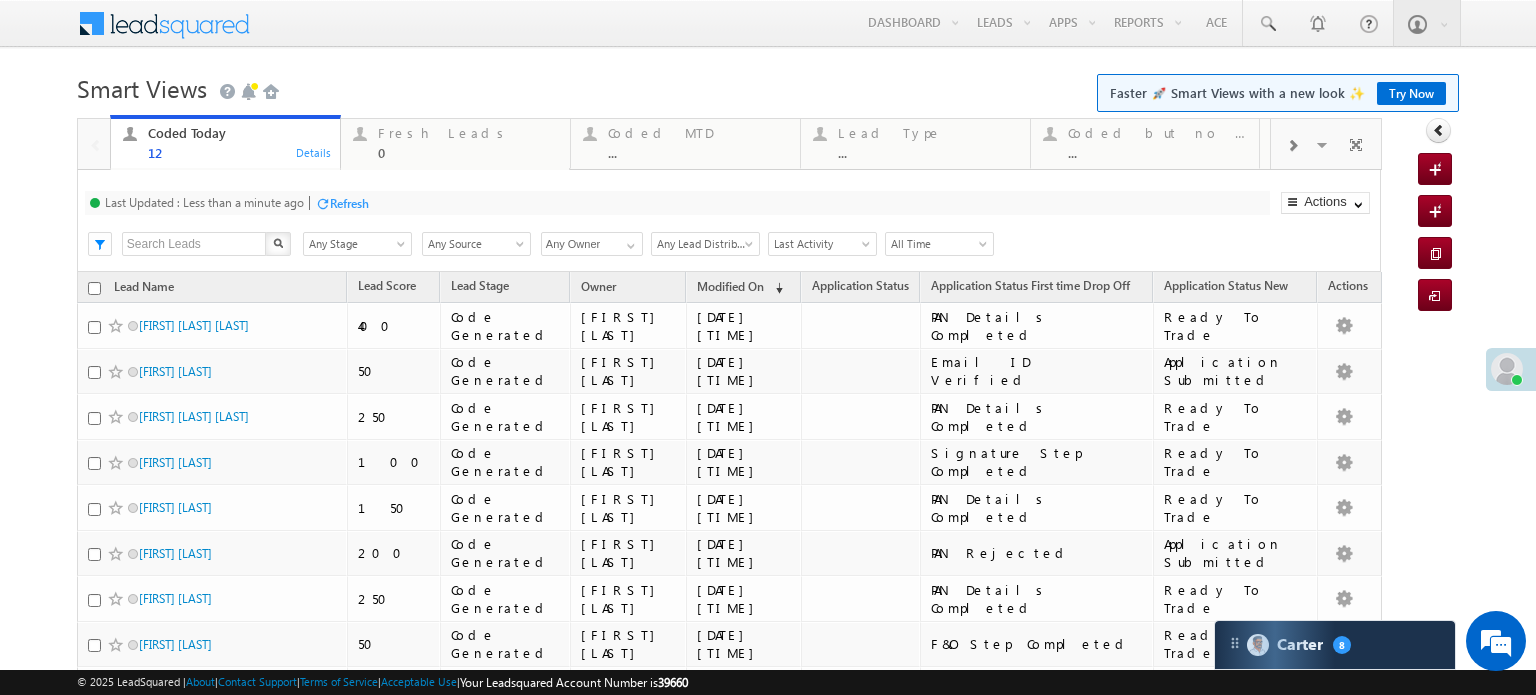 click on "Refresh" at bounding box center (349, 203) 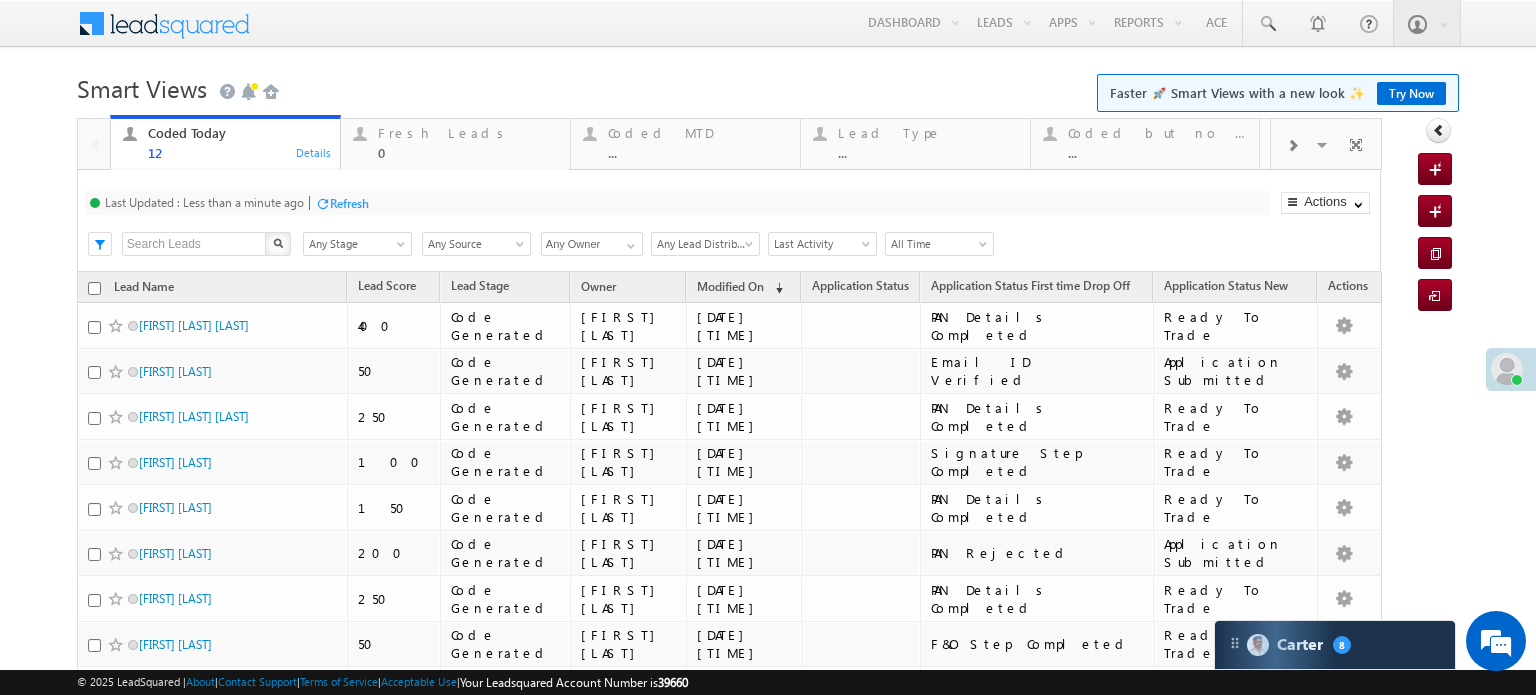 click on "Refresh" at bounding box center (342, 202) 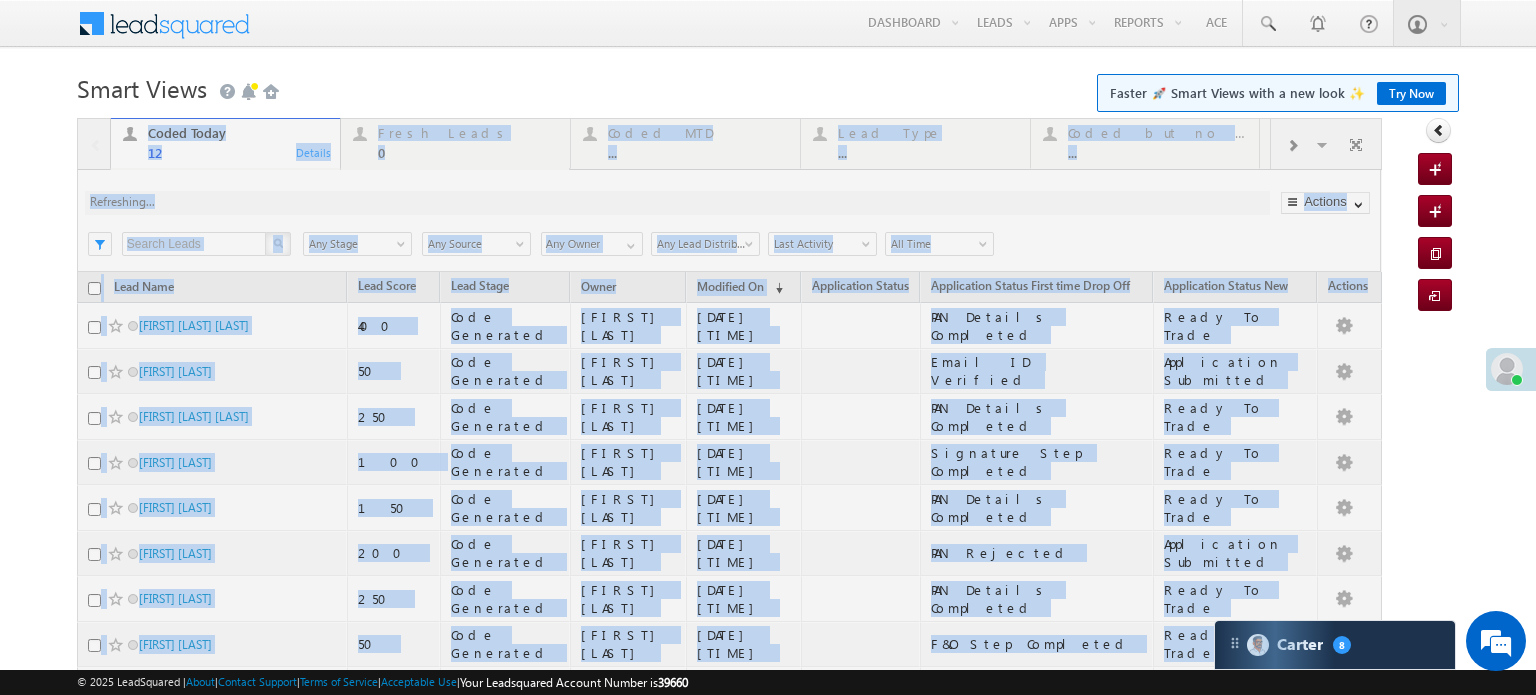 click at bounding box center (729, 539) 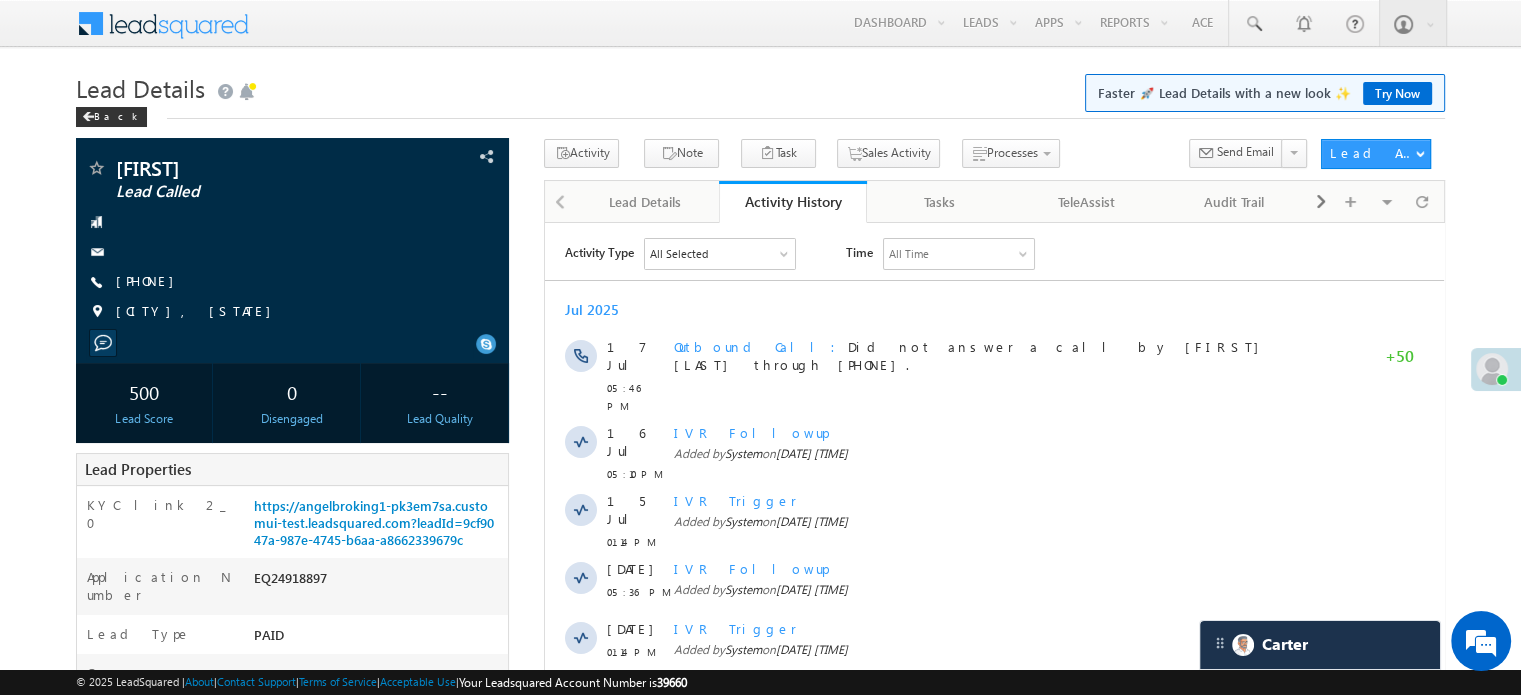 scroll, scrollTop: 0, scrollLeft: 0, axis: both 